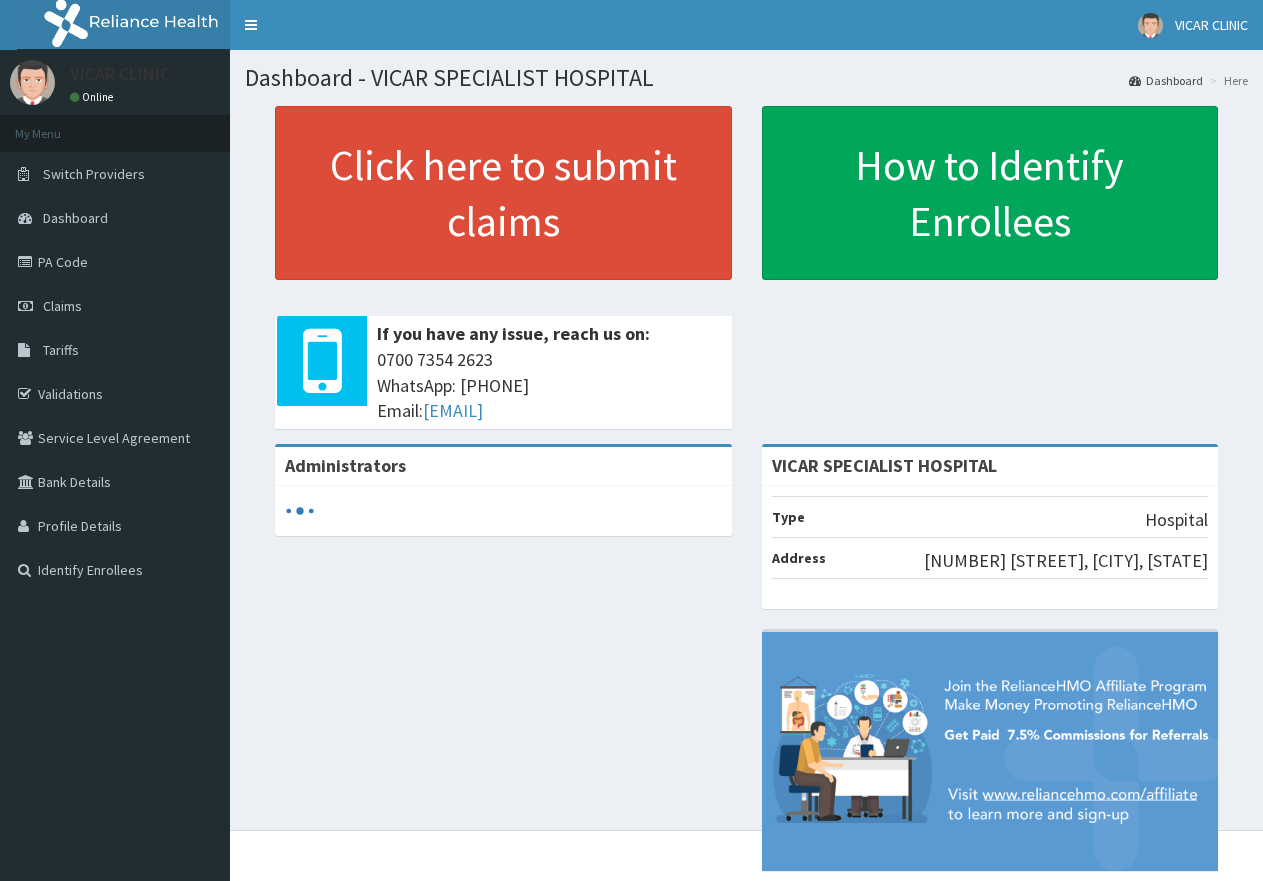 scroll, scrollTop: 0, scrollLeft: 0, axis: both 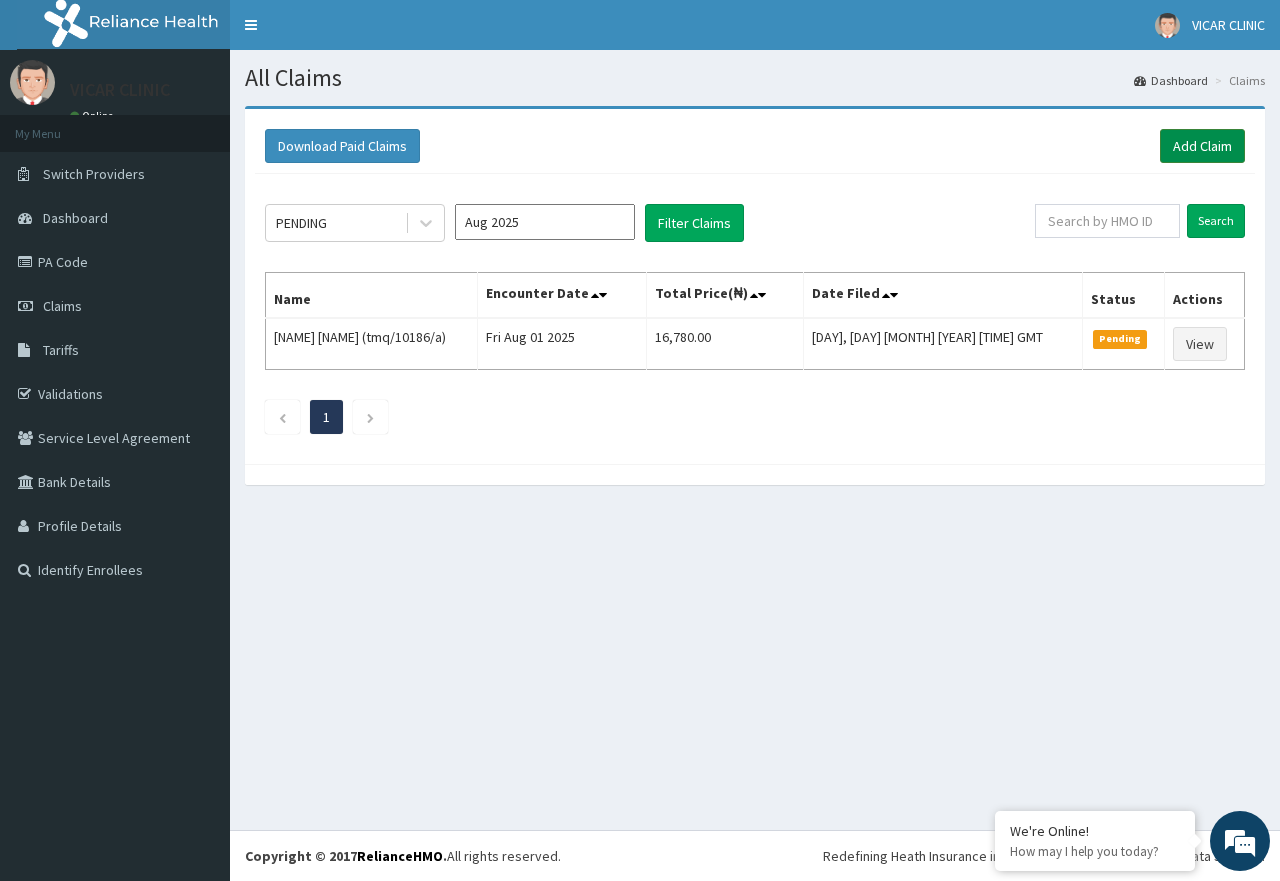 click on "Add Claim" at bounding box center [1202, 146] 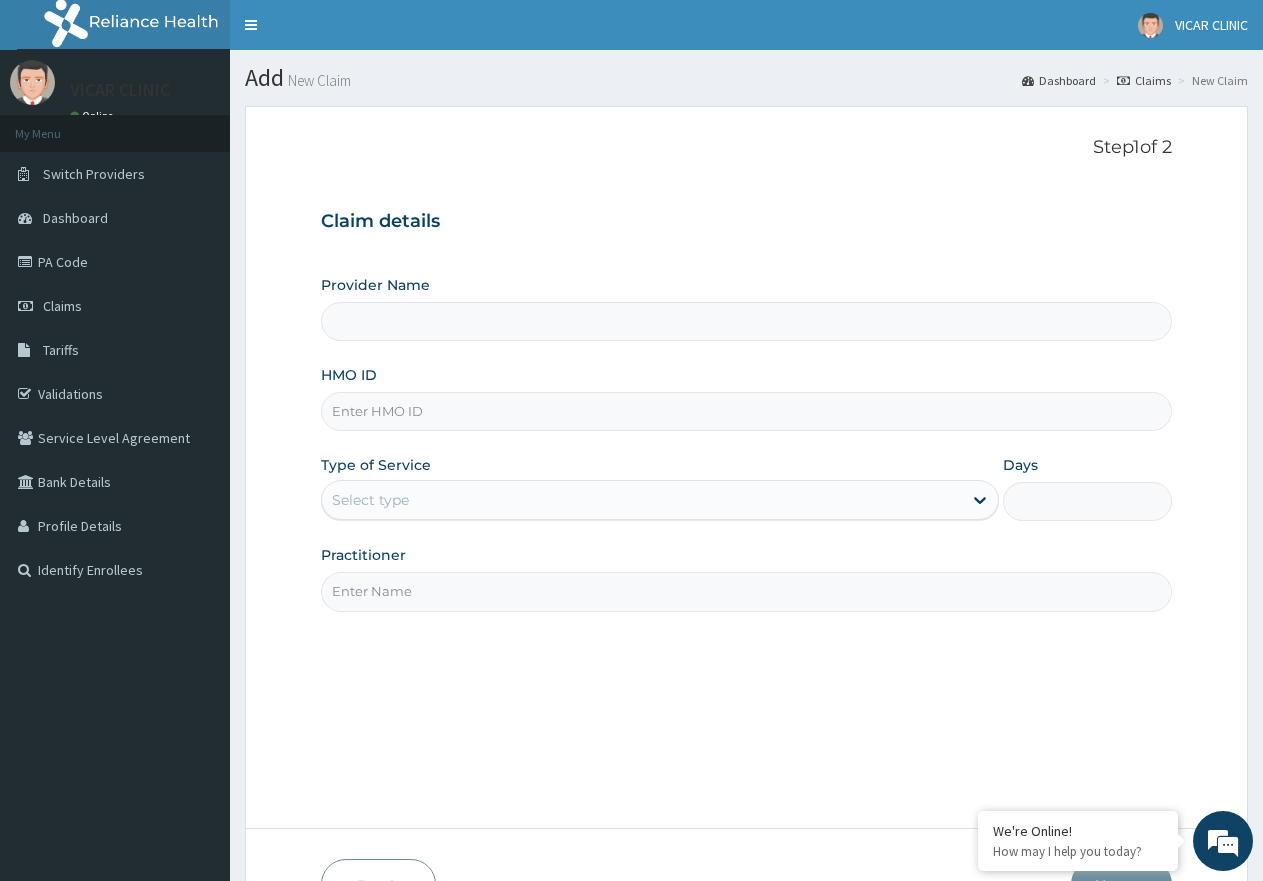scroll, scrollTop: 0, scrollLeft: 0, axis: both 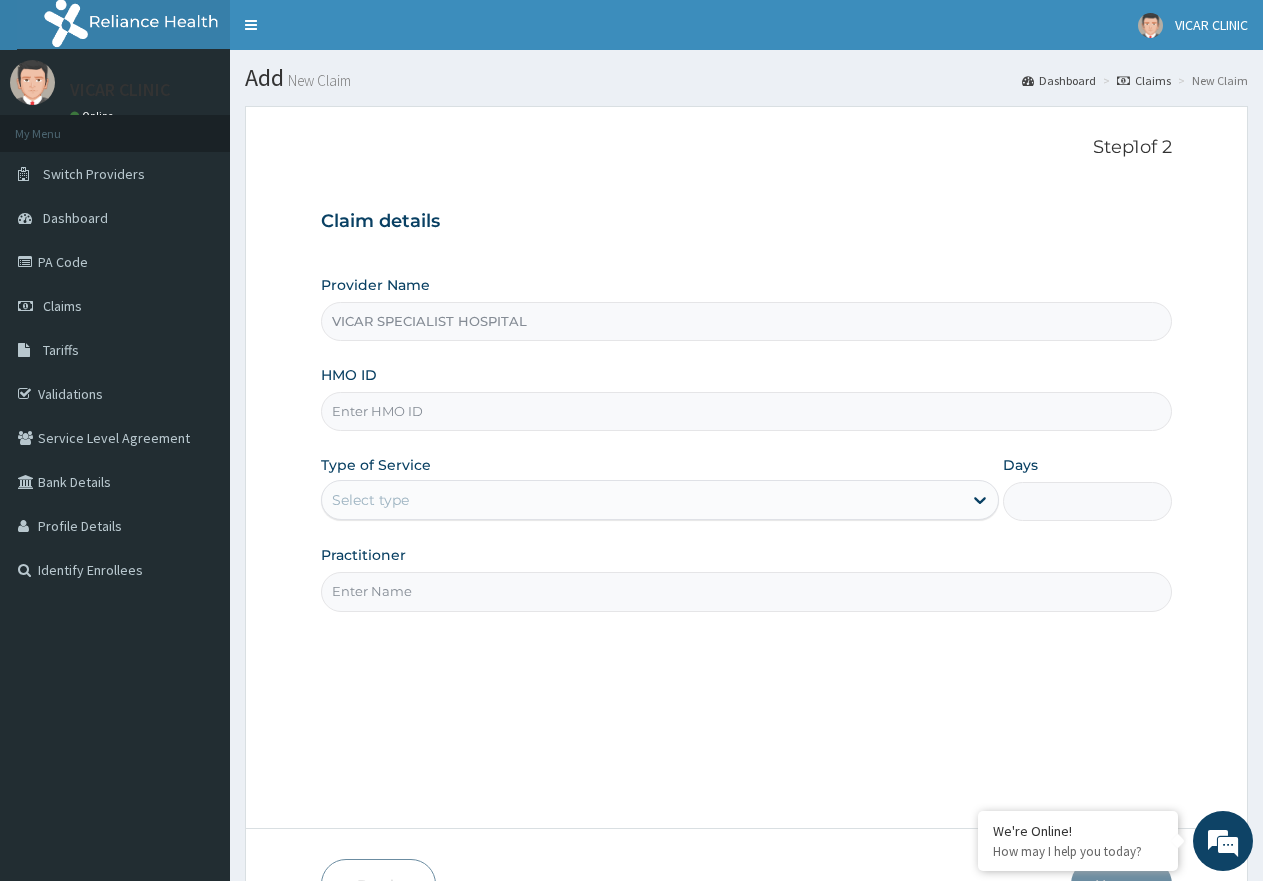 click on "HMO ID" at bounding box center [746, 411] 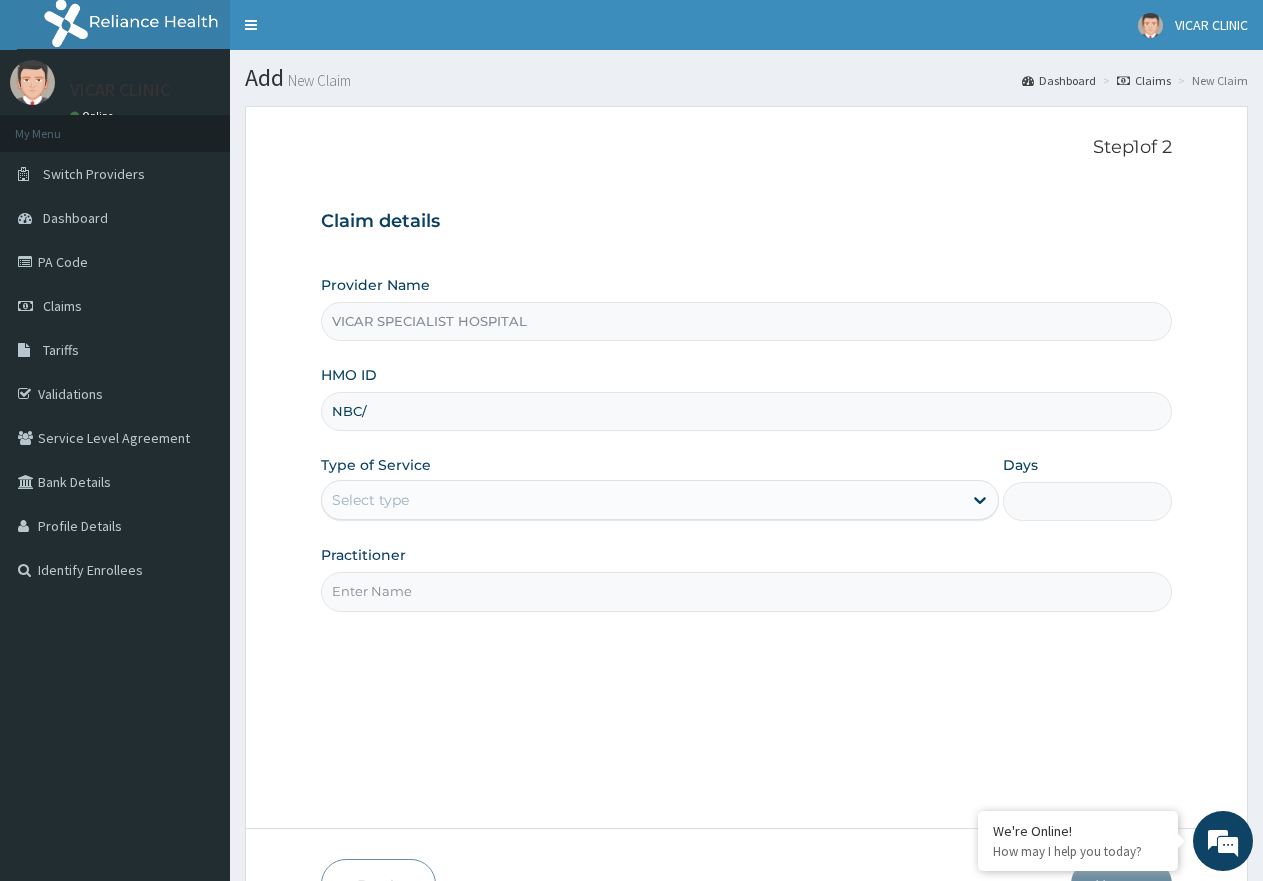 scroll, scrollTop: 0, scrollLeft: 0, axis: both 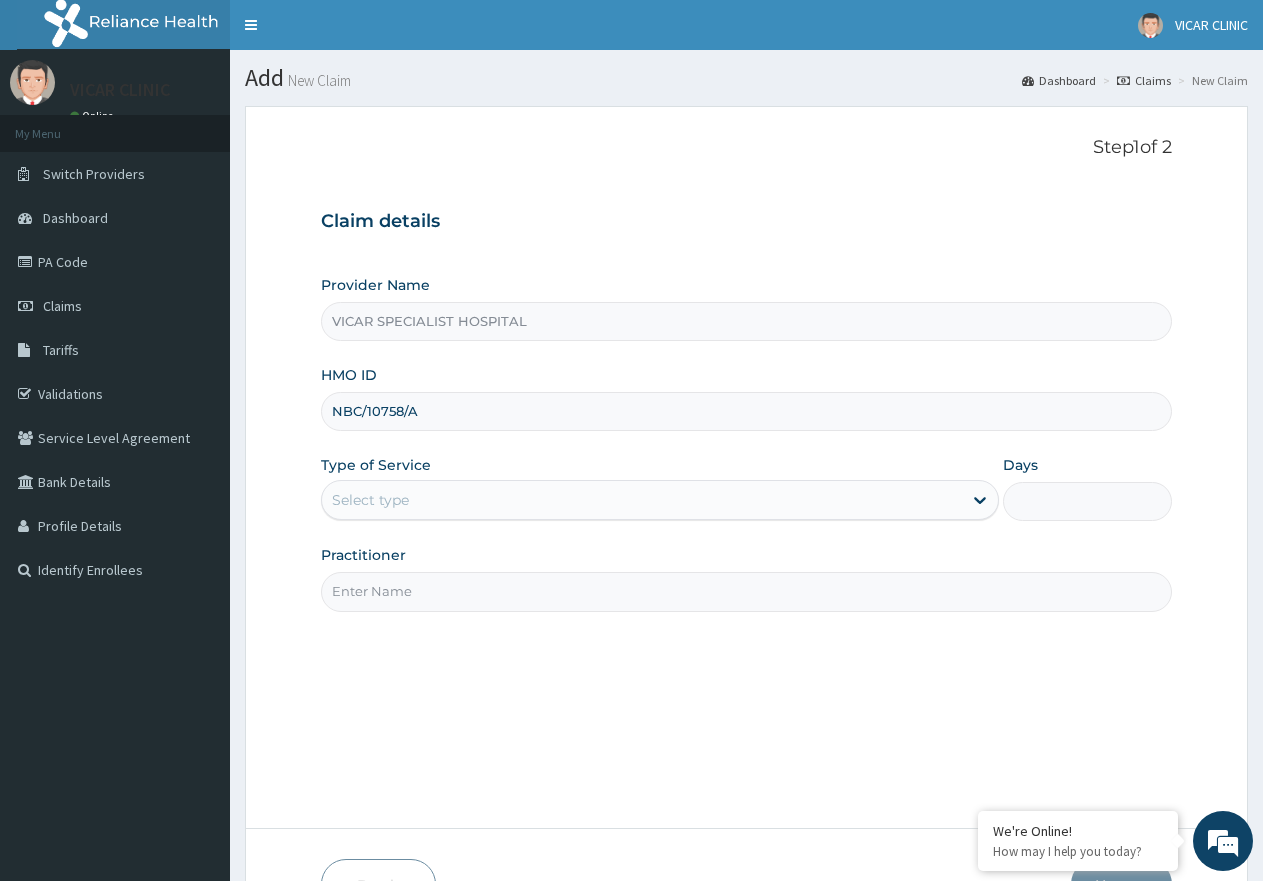 type on "NBC/10758/A" 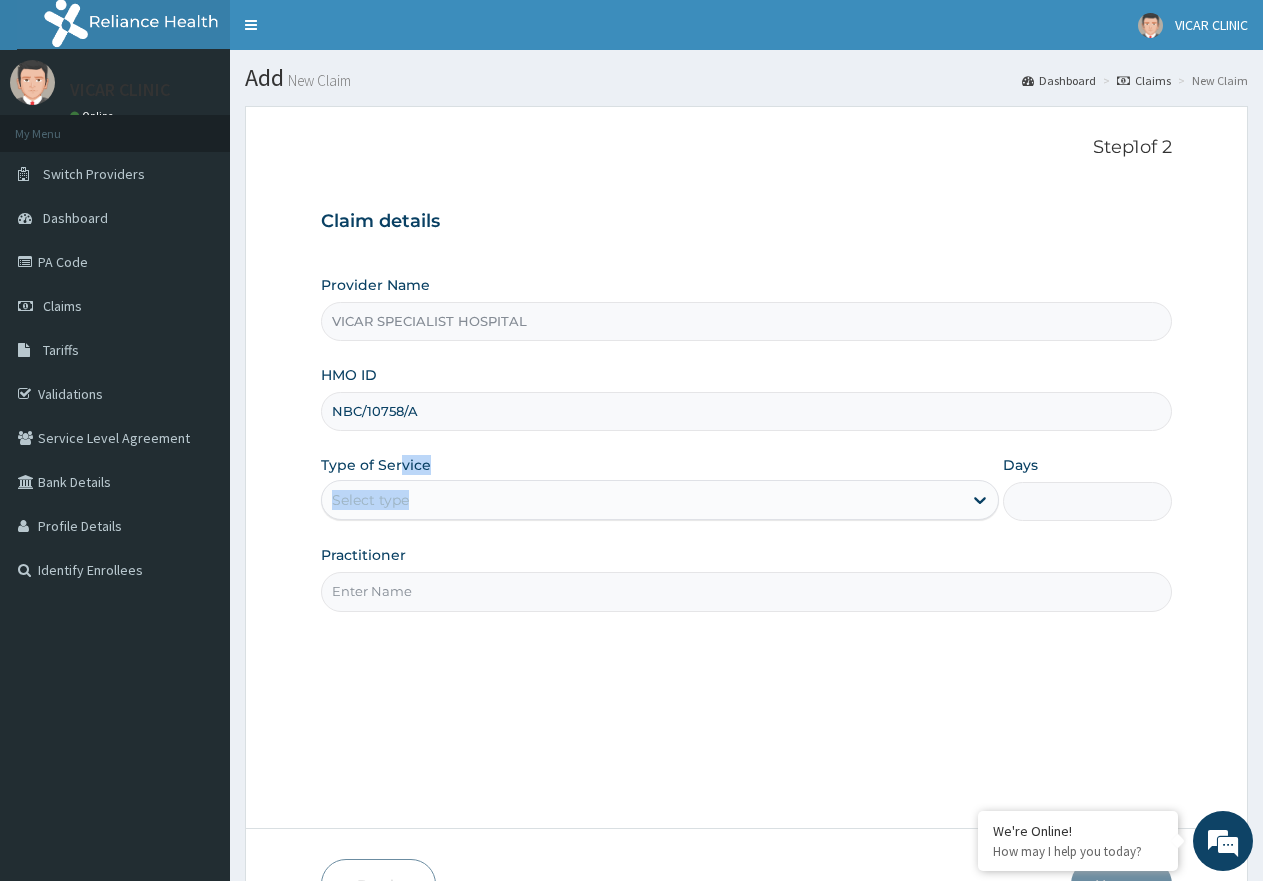 drag, startPoint x: 401, startPoint y: 474, endPoint x: 402, endPoint y: 486, distance: 12.0415945 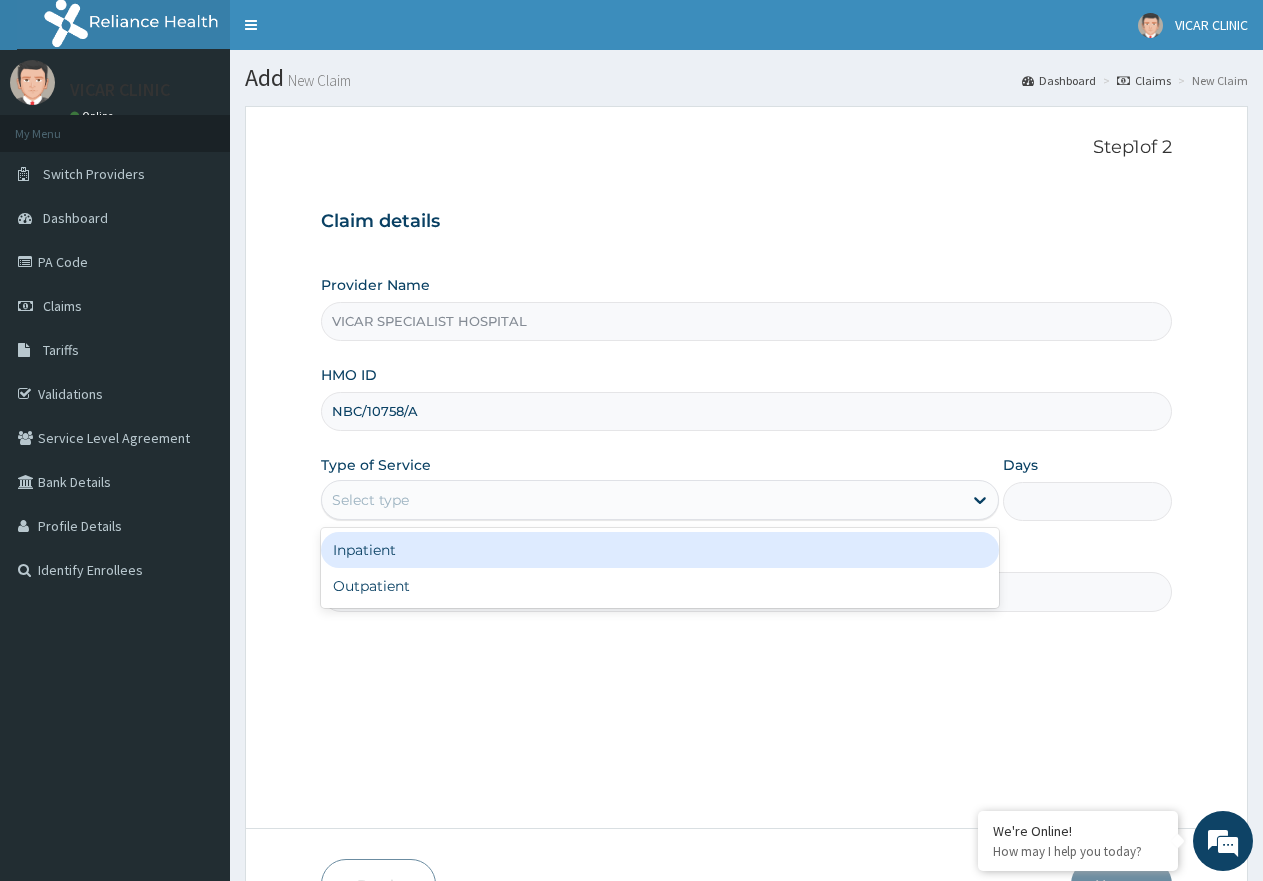 click on "Select type" at bounding box center (641, 500) 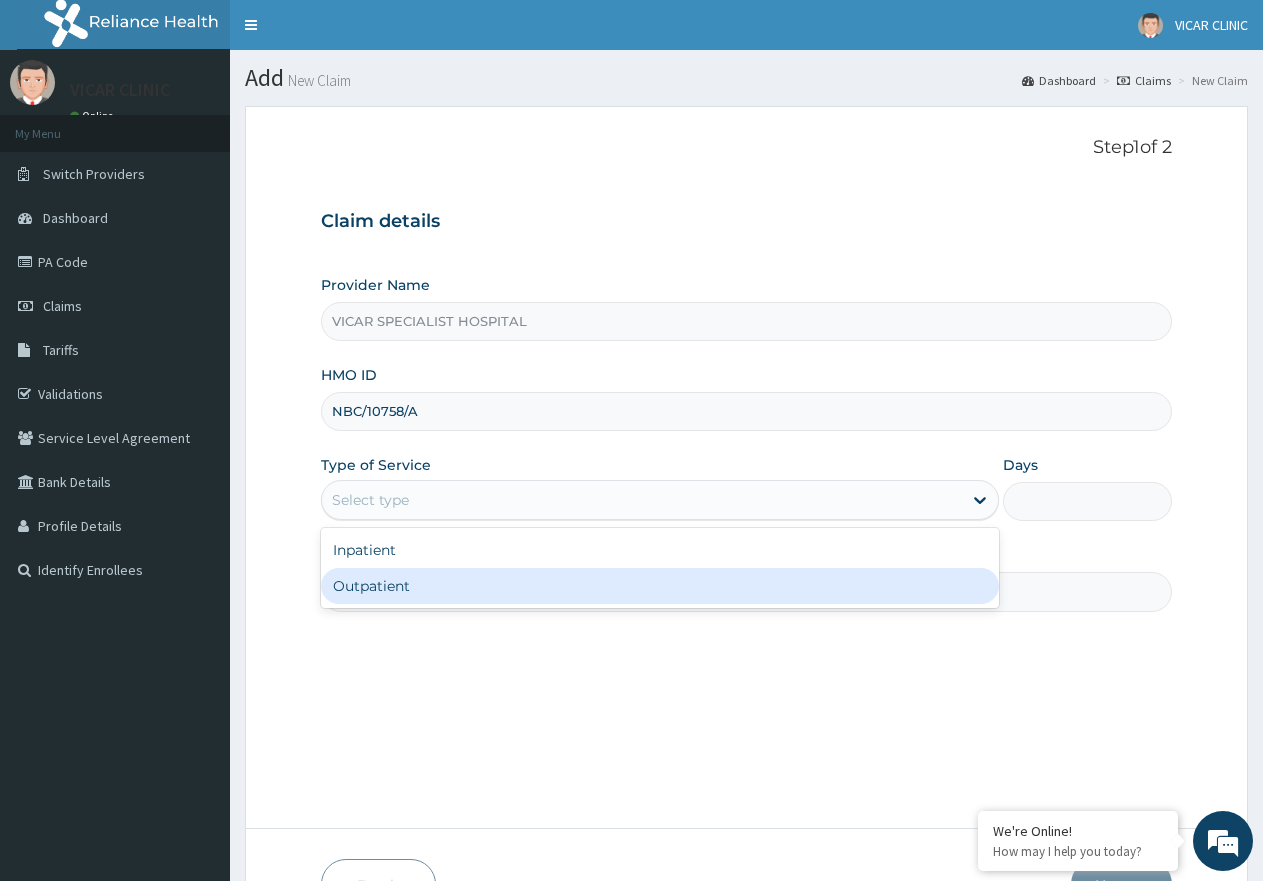 click on "Outpatient" at bounding box center [659, 586] 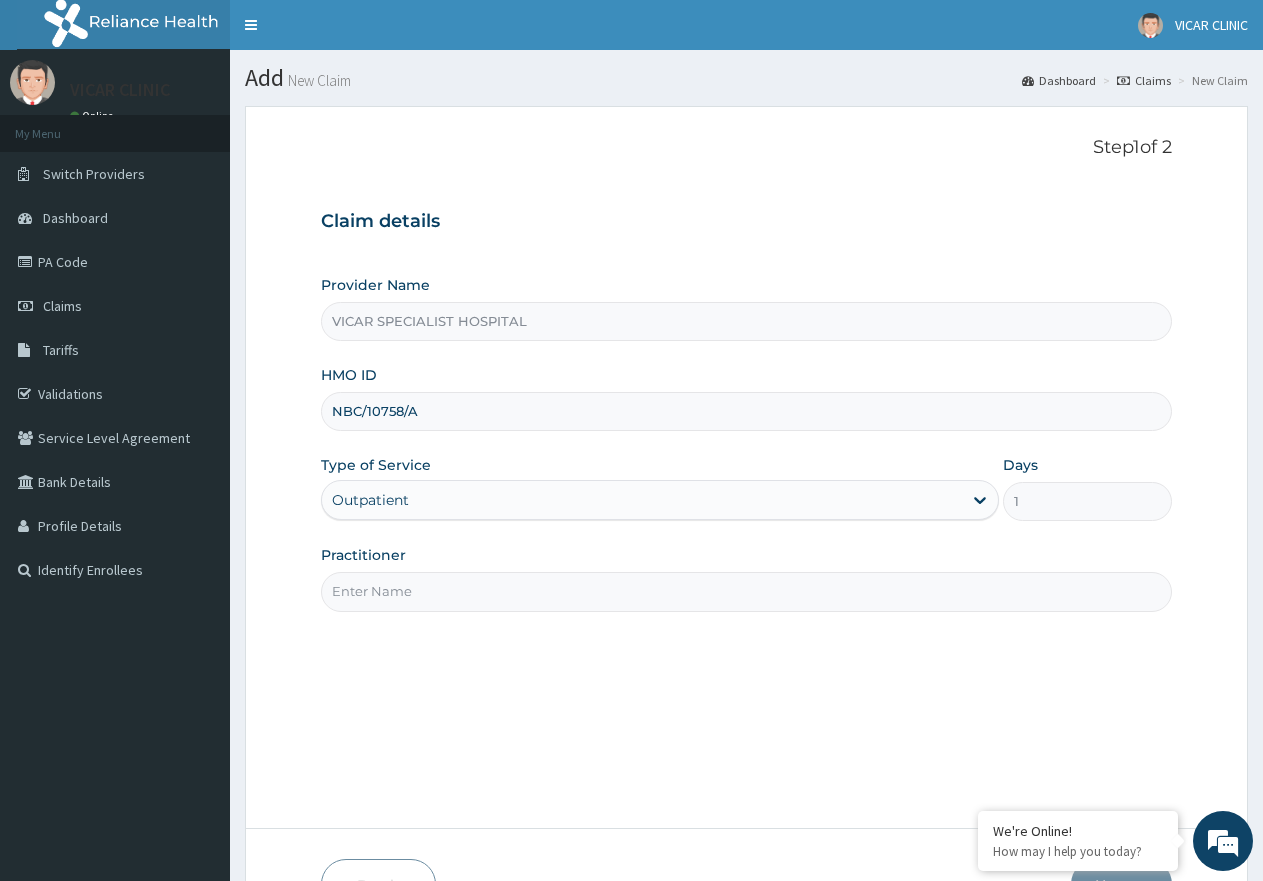 click on "Step  1  of 2 Claim details Provider Name VICAR SPECIALIST HOSPITAL HMO ID NBC/10758/A Type of Service Outpatient Days 1 Practitioner" at bounding box center (746, 467) 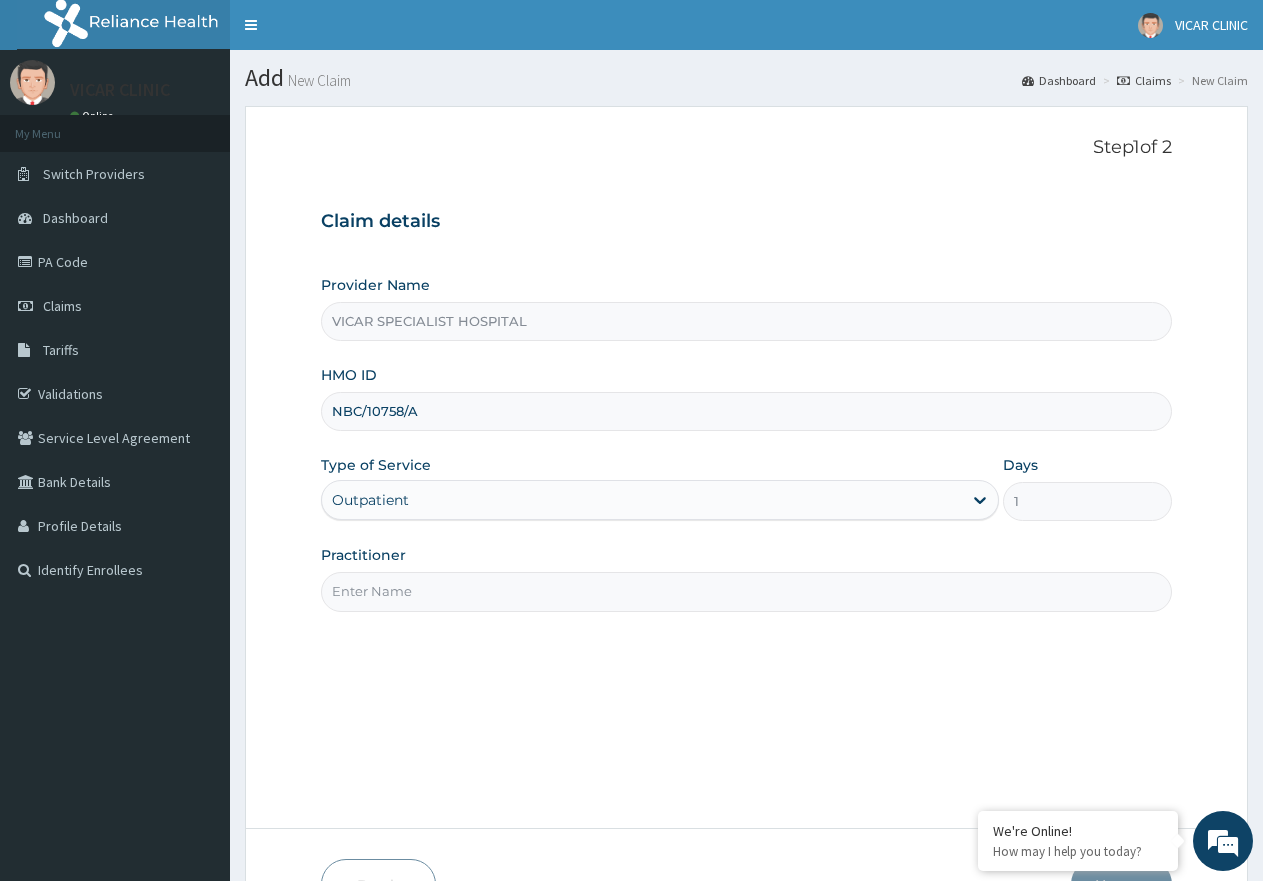 type on "DR. [LAST]" 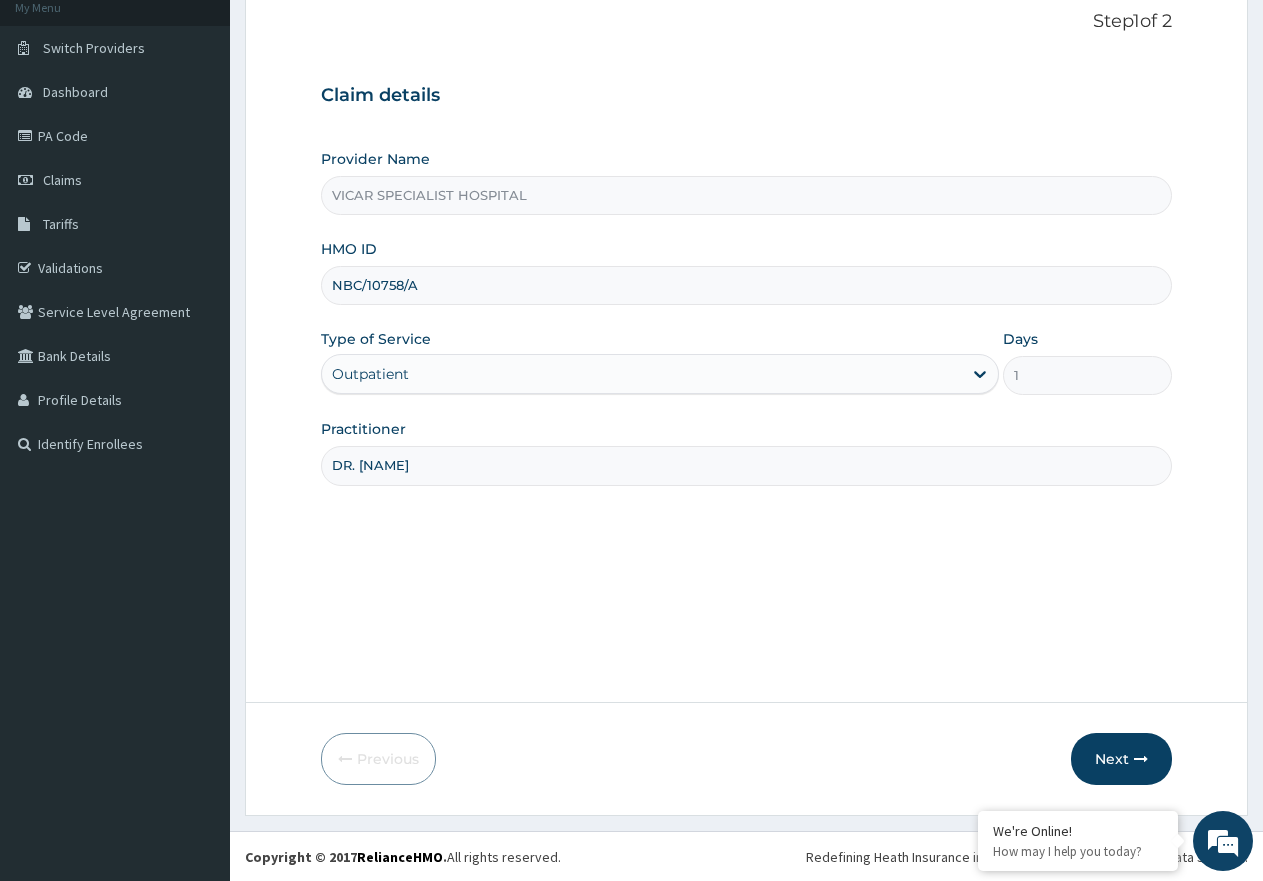 scroll, scrollTop: 127, scrollLeft: 0, axis: vertical 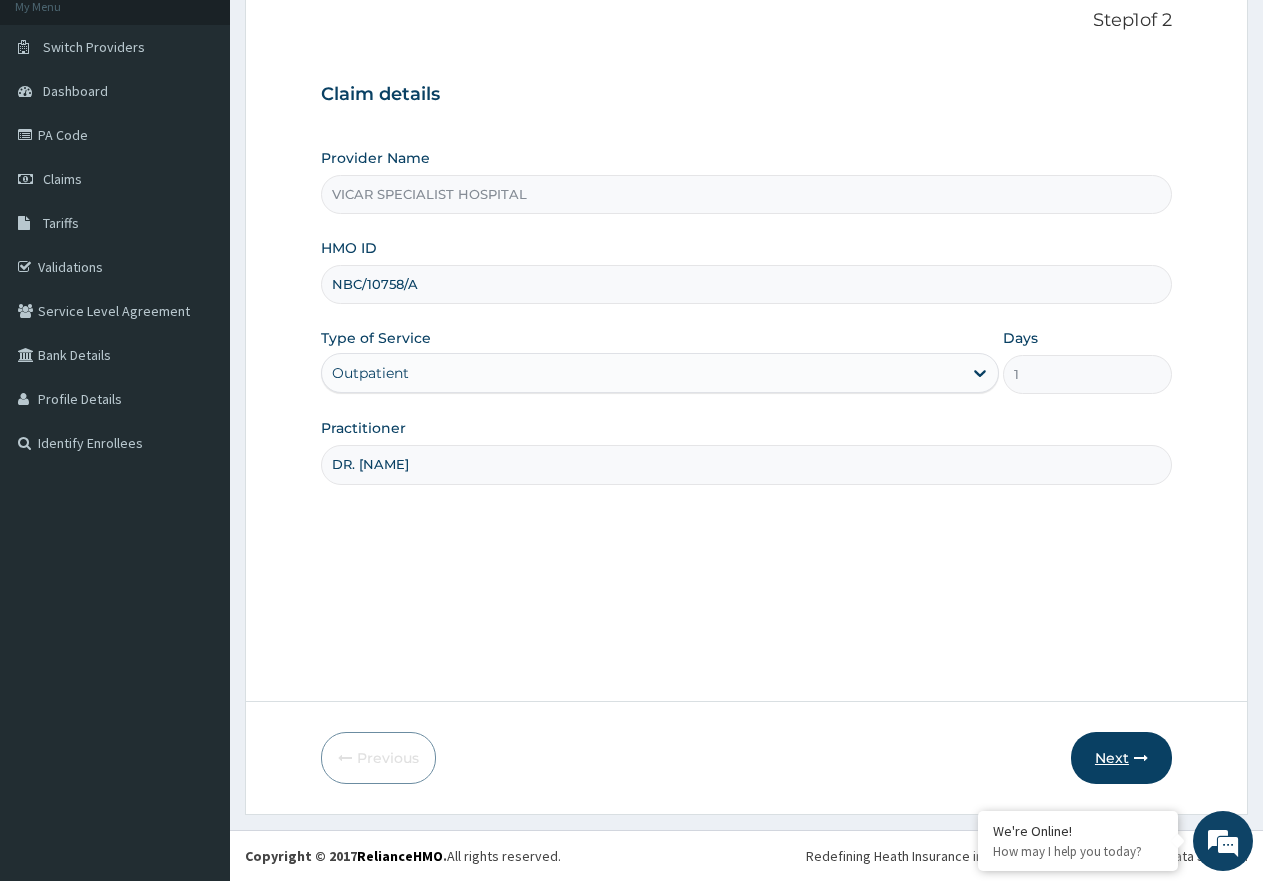 click on "Next" at bounding box center (1121, 758) 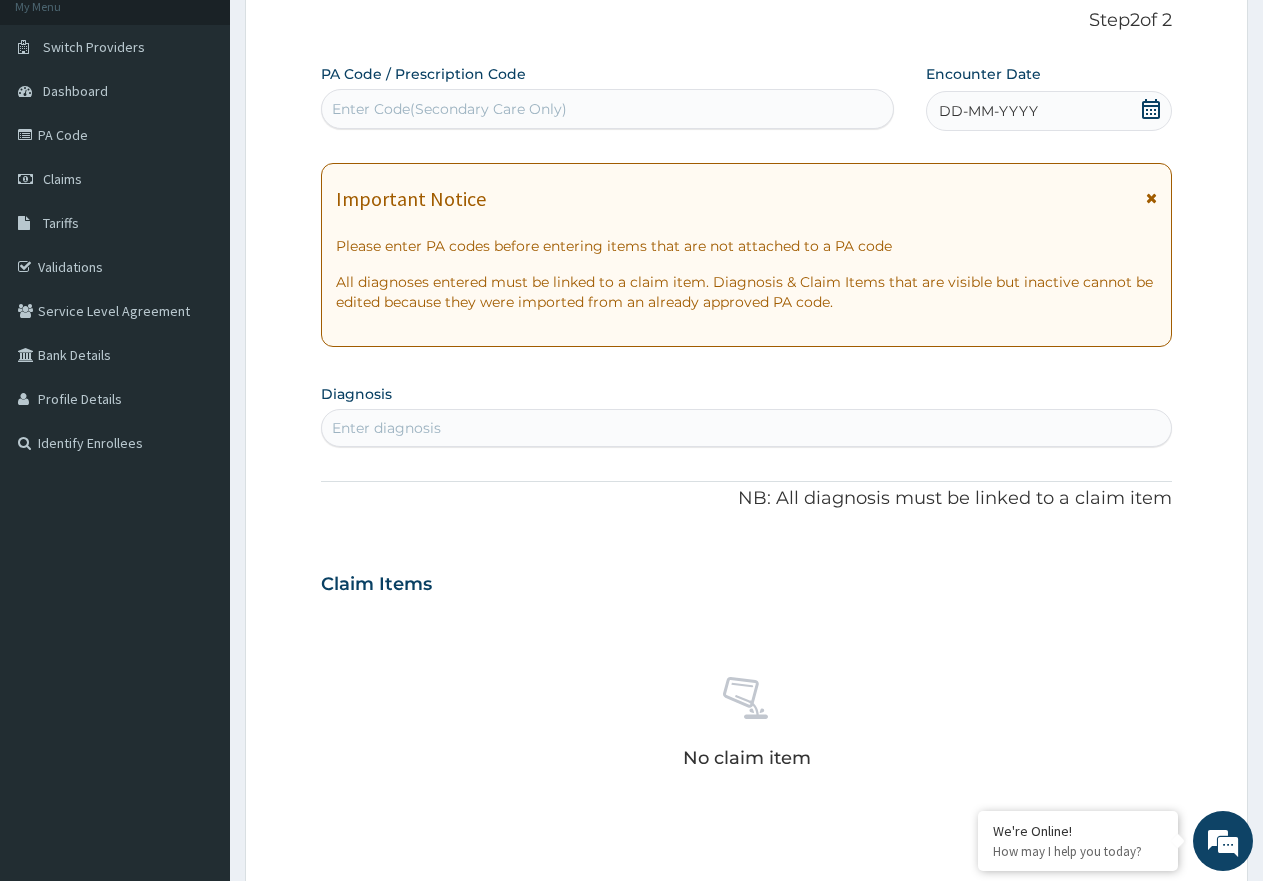 click at bounding box center [1151, 198] 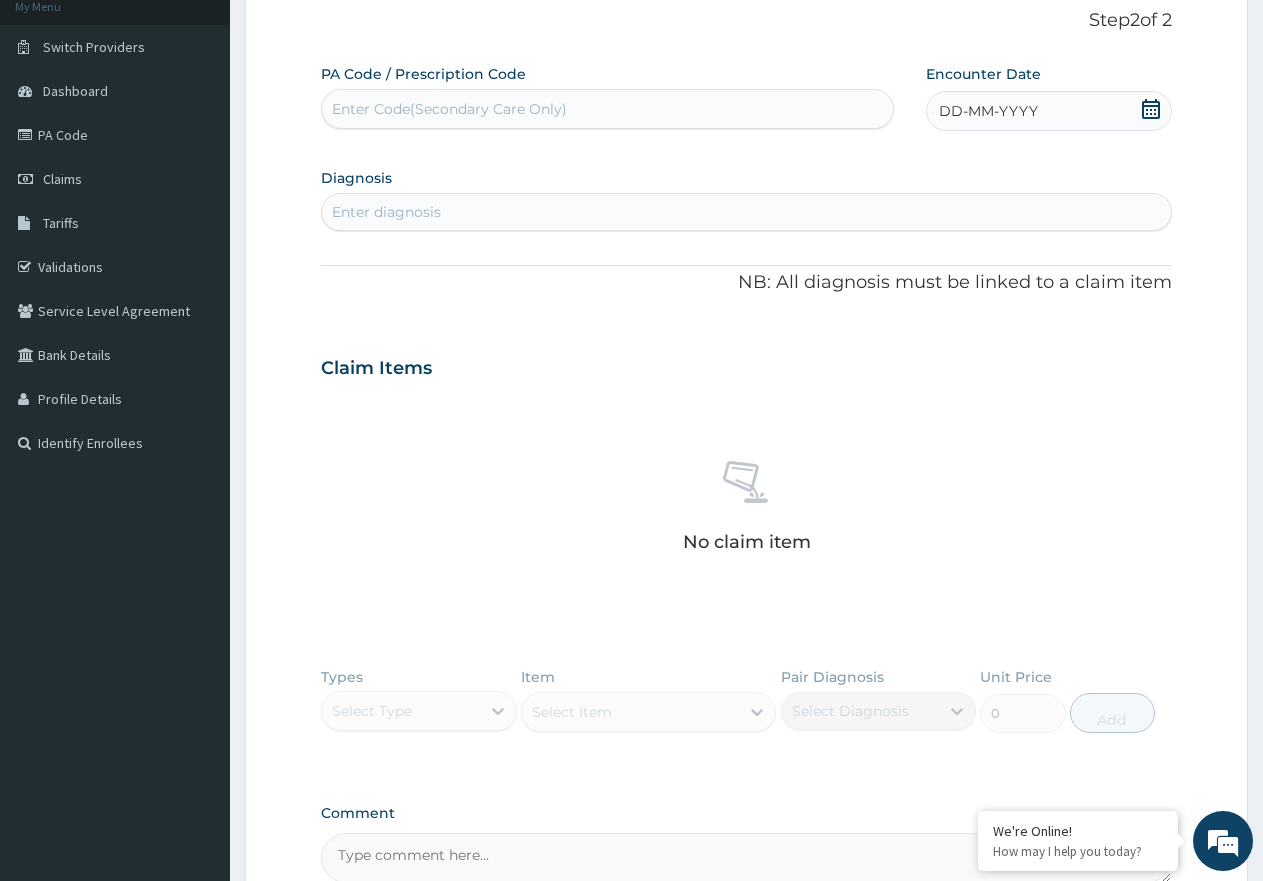 drag, startPoint x: 1129, startPoint y: 103, endPoint x: 1143, endPoint y: 109, distance: 15.231546 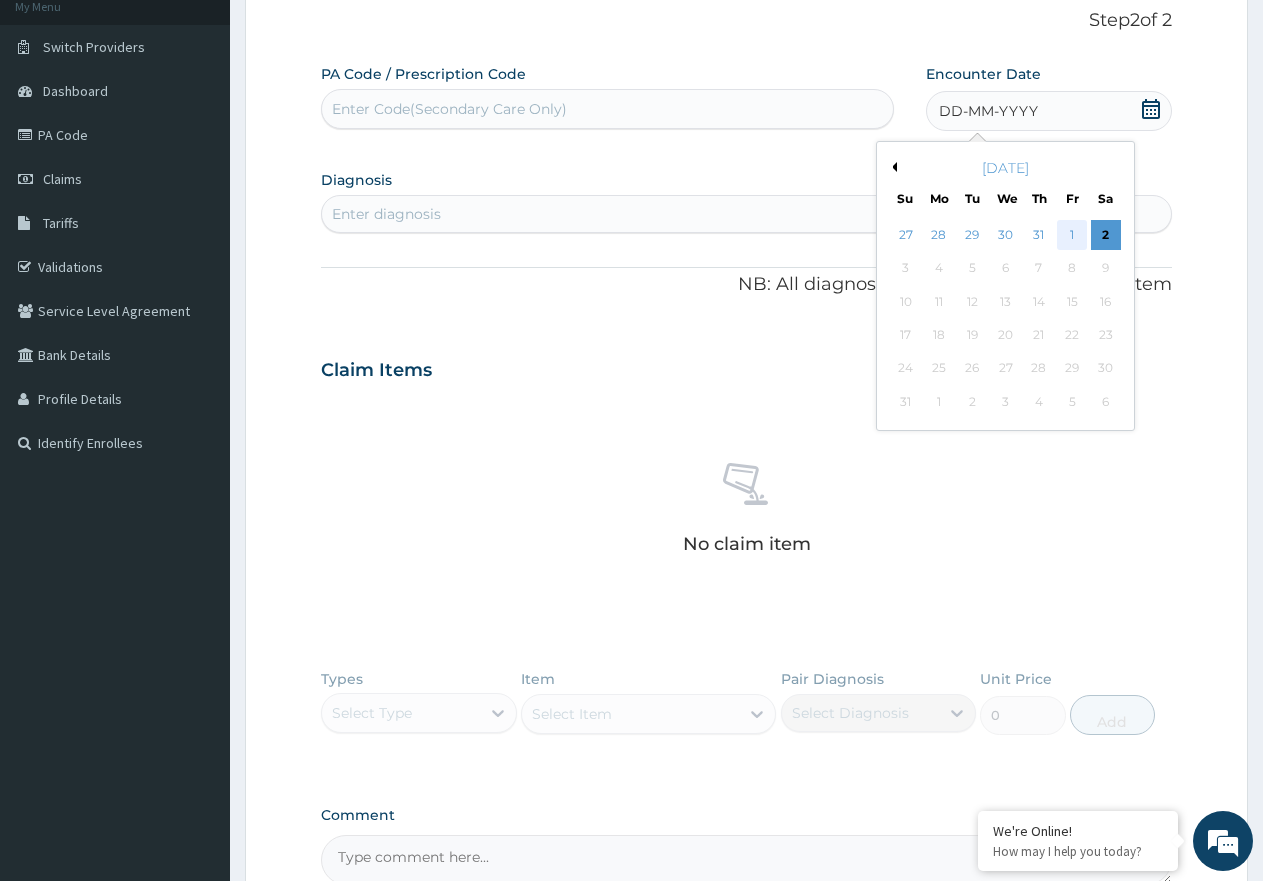 click on "1" at bounding box center [1072, 235] 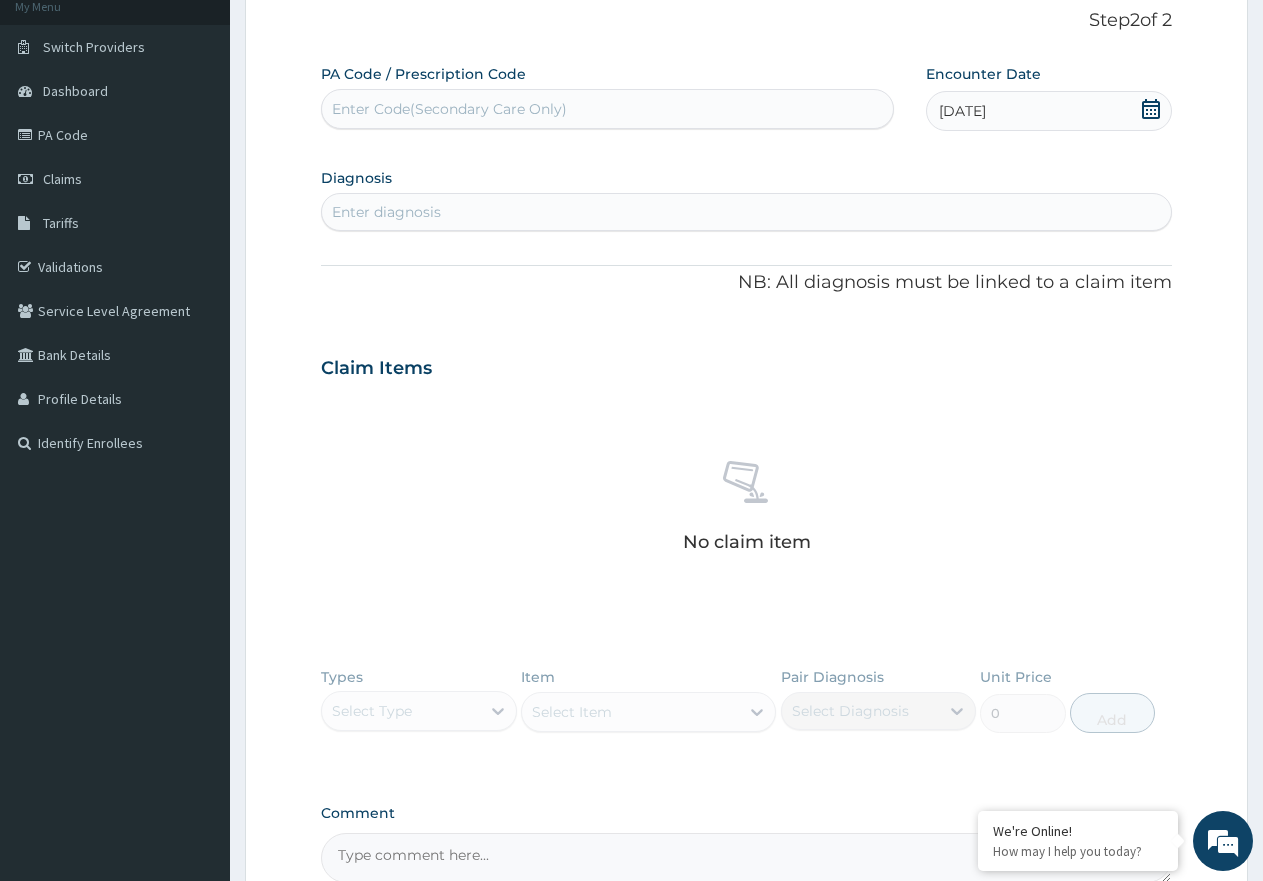 click on "Enter diagnosis" at bounding box center [746, 212] 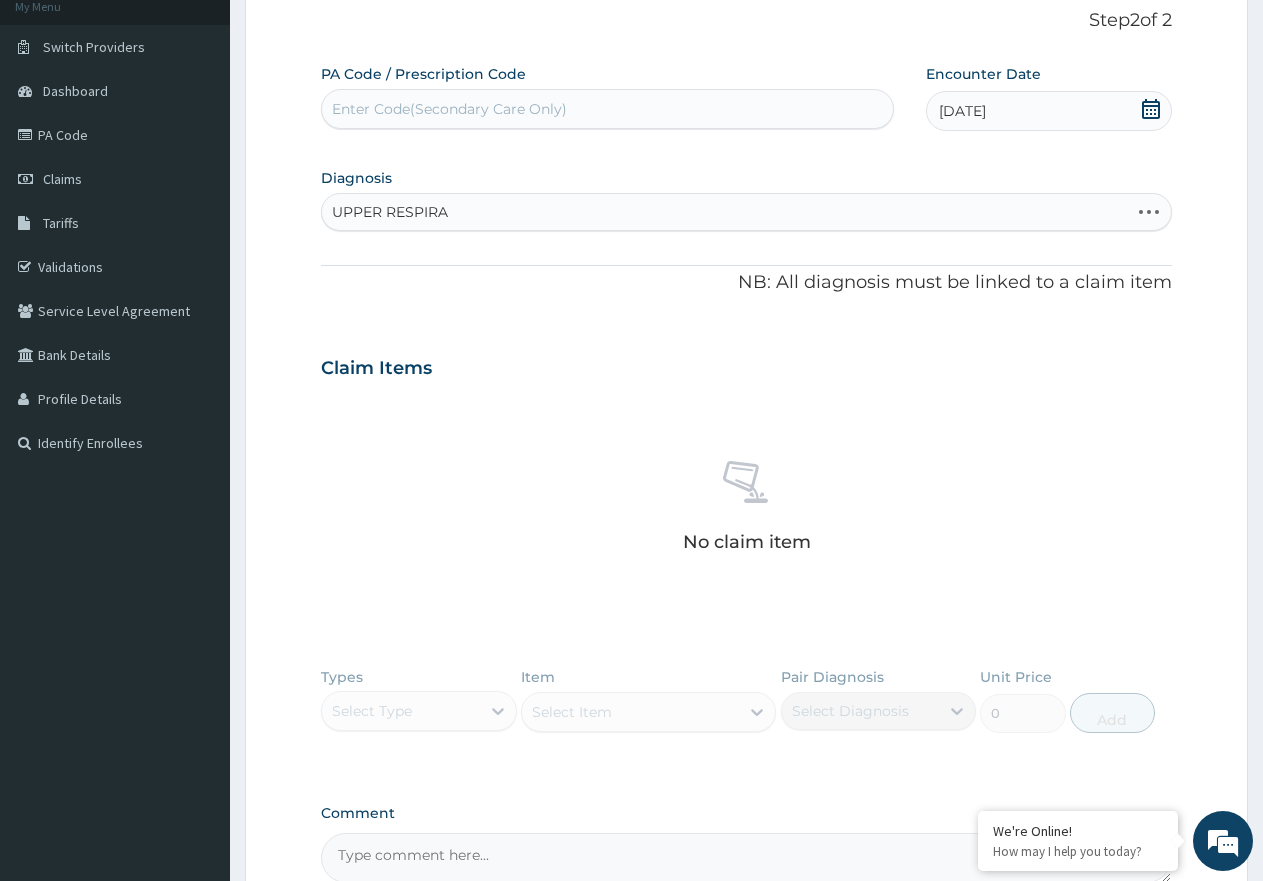 type on "UPPER RESPIRAT" 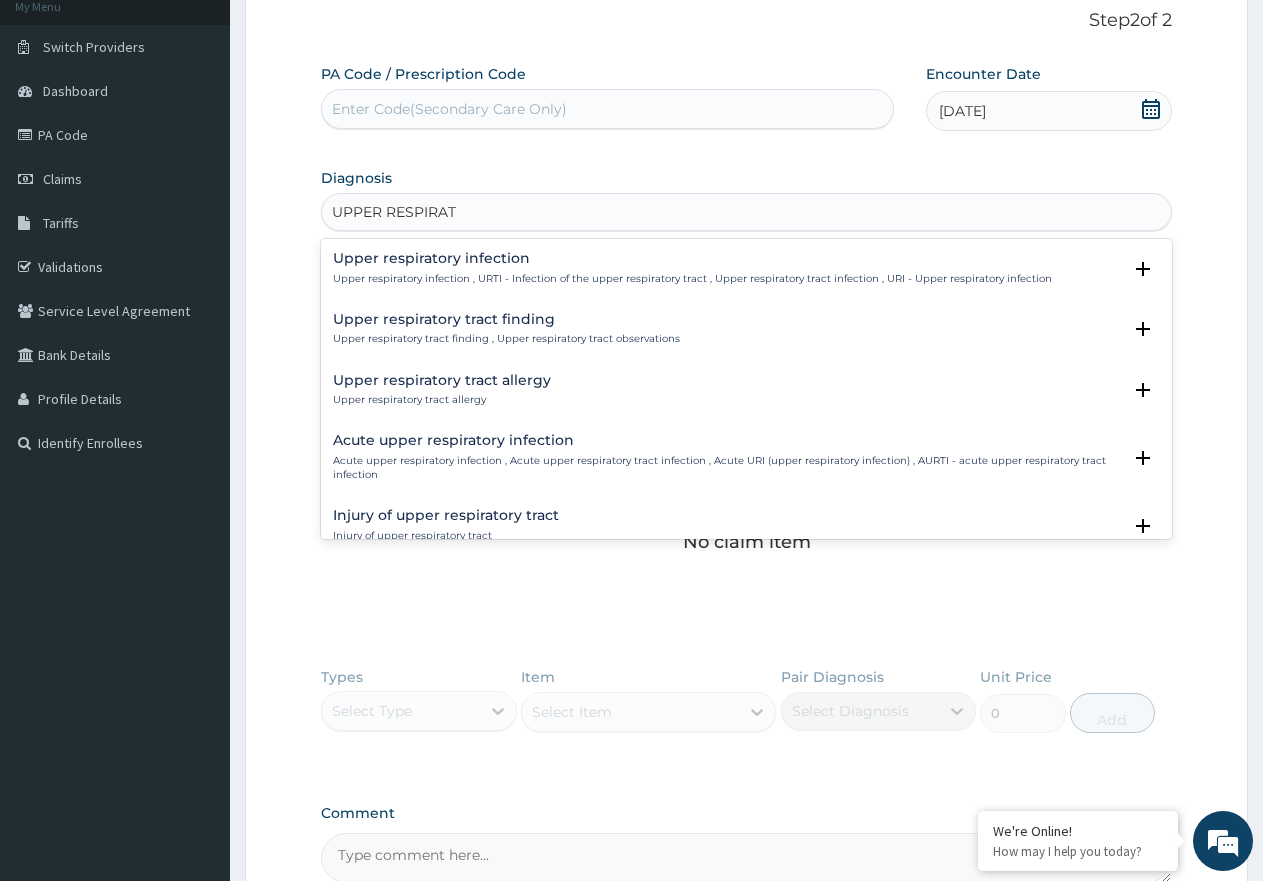 click on "Upper respiratory infection , URTI - Infection of the upper respiratory tract , Upper respiratory tract infection , URI - Upper respiratory infection" at bounding box center (692, 279) 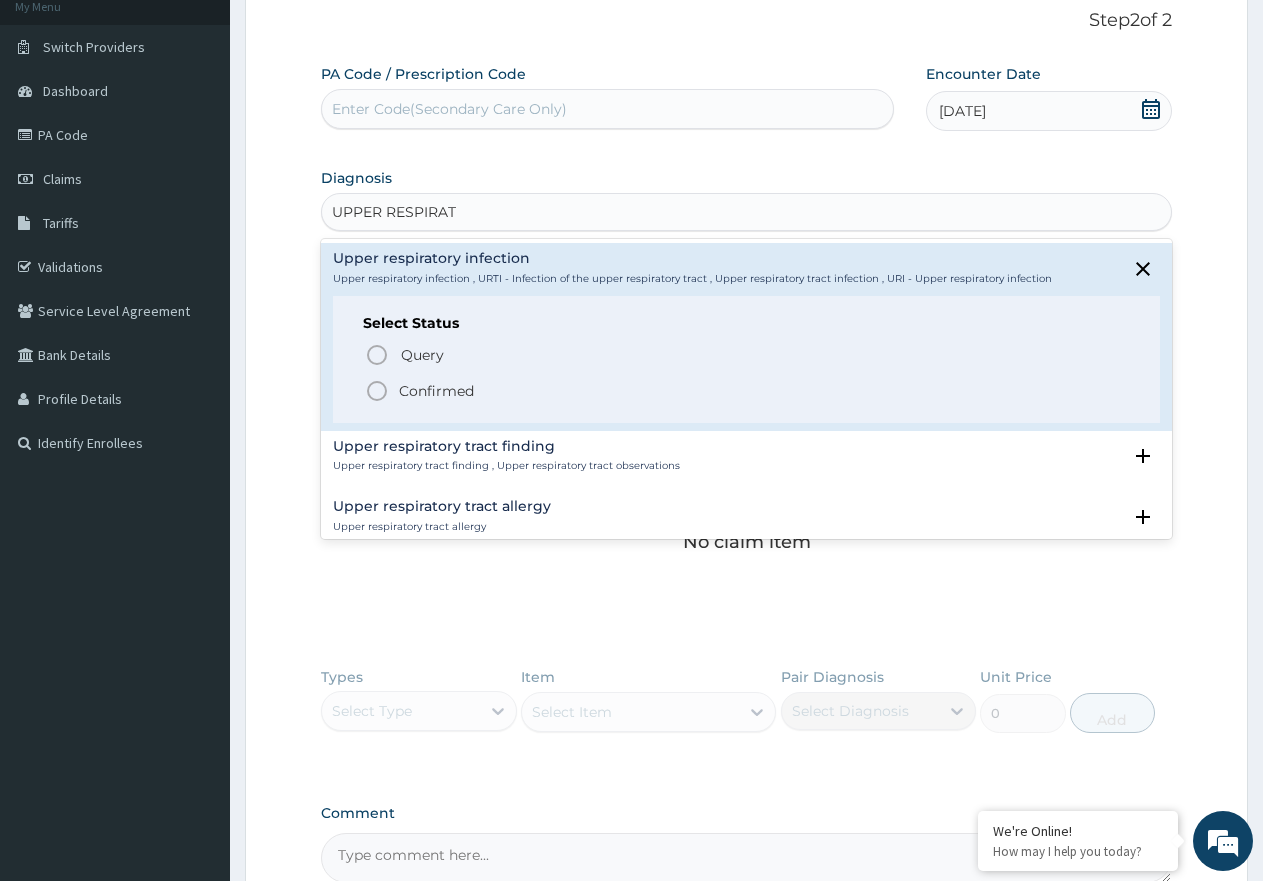 click 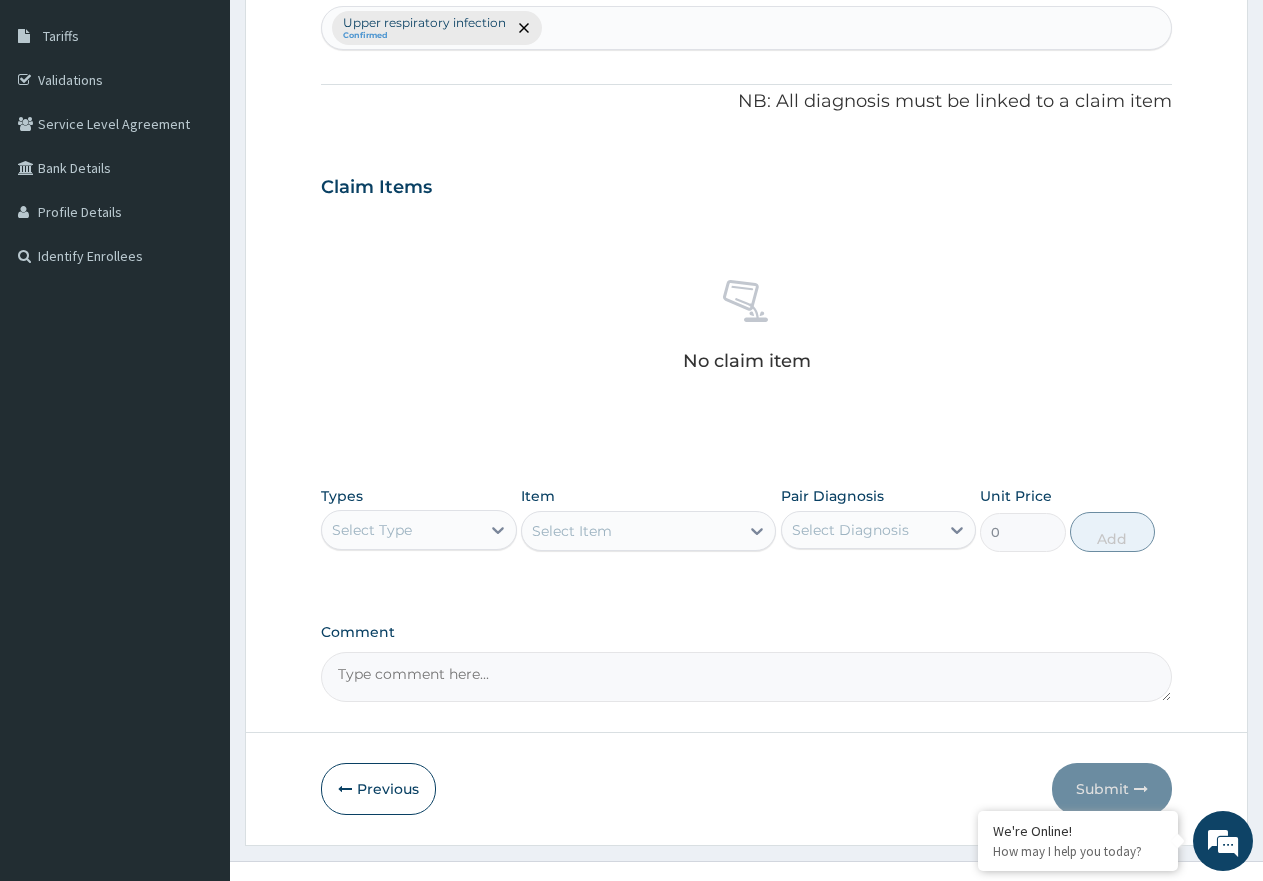 scroll, scrollTop: 345, scrollLeft: 0, axis: vertical 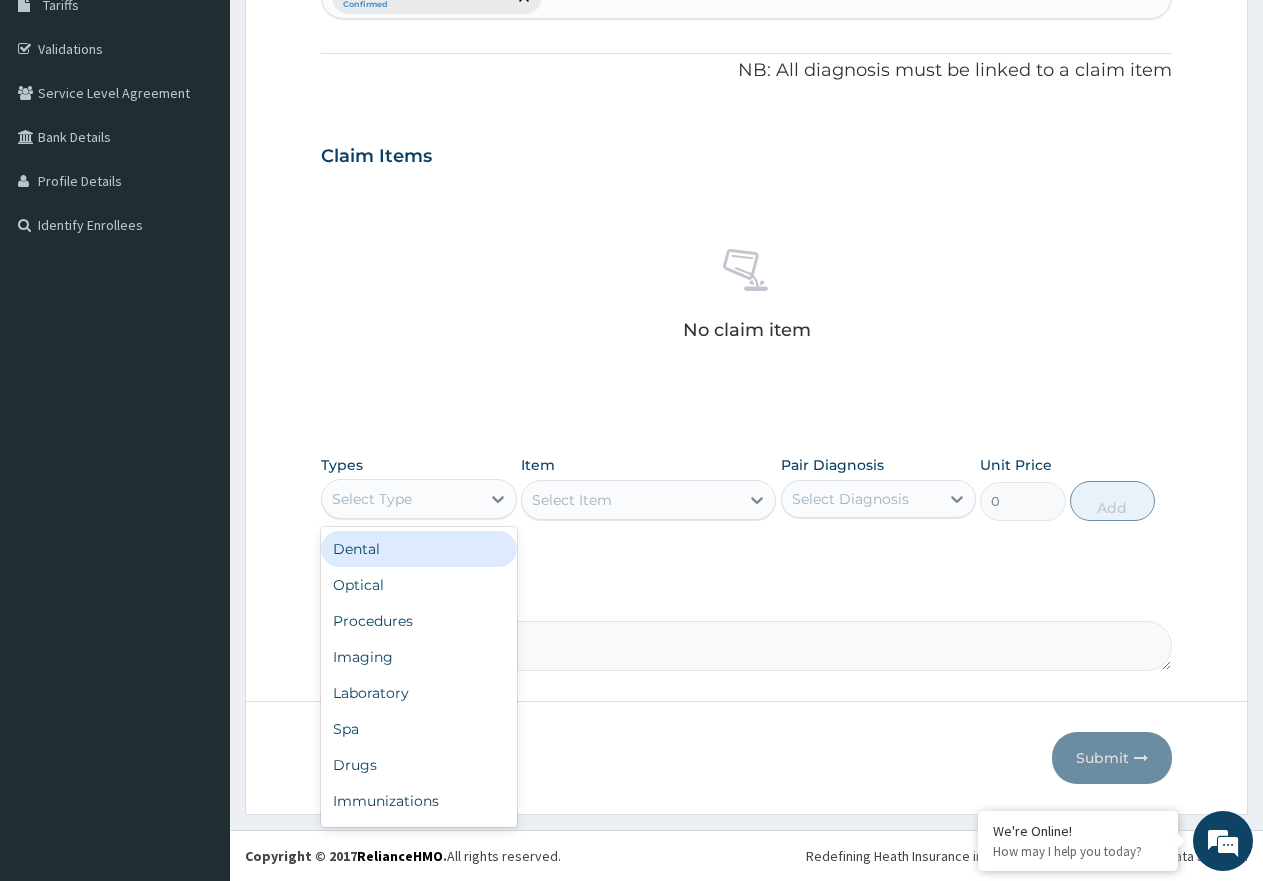 click on "Select Type" at bounding box center (401, 499) 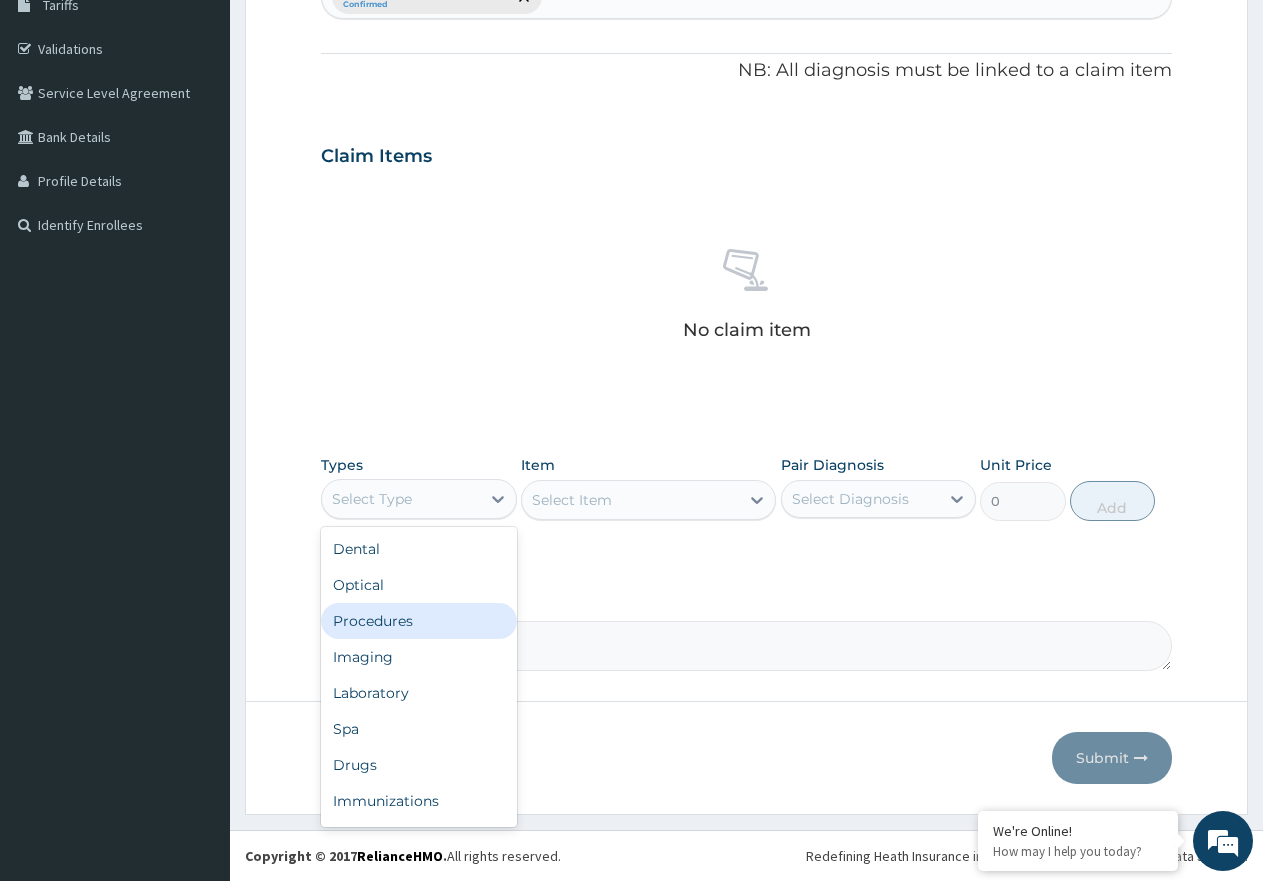 click on "Procedures" at bounding box center [419, 621] 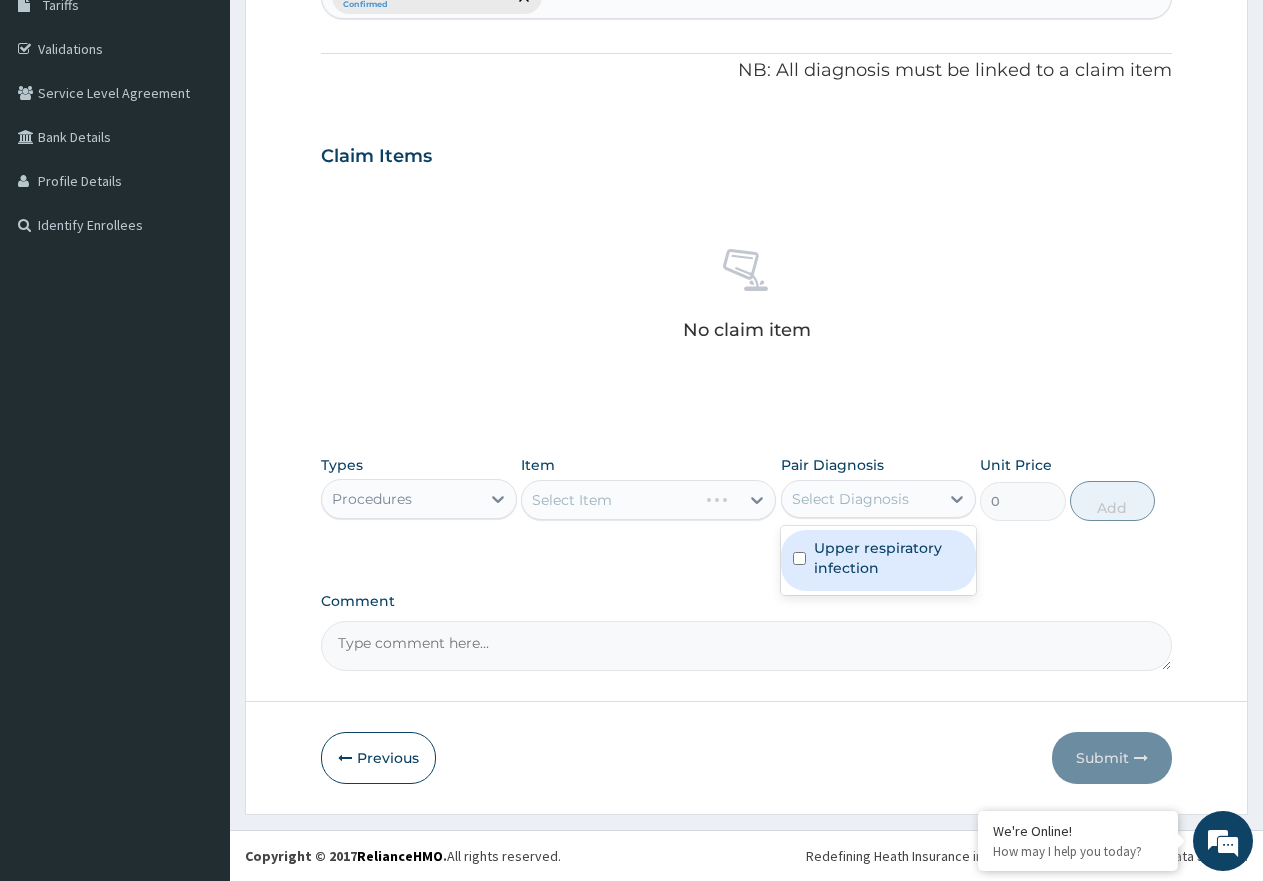 click on "Select Diagnosis" at bounding box center [861, 499] 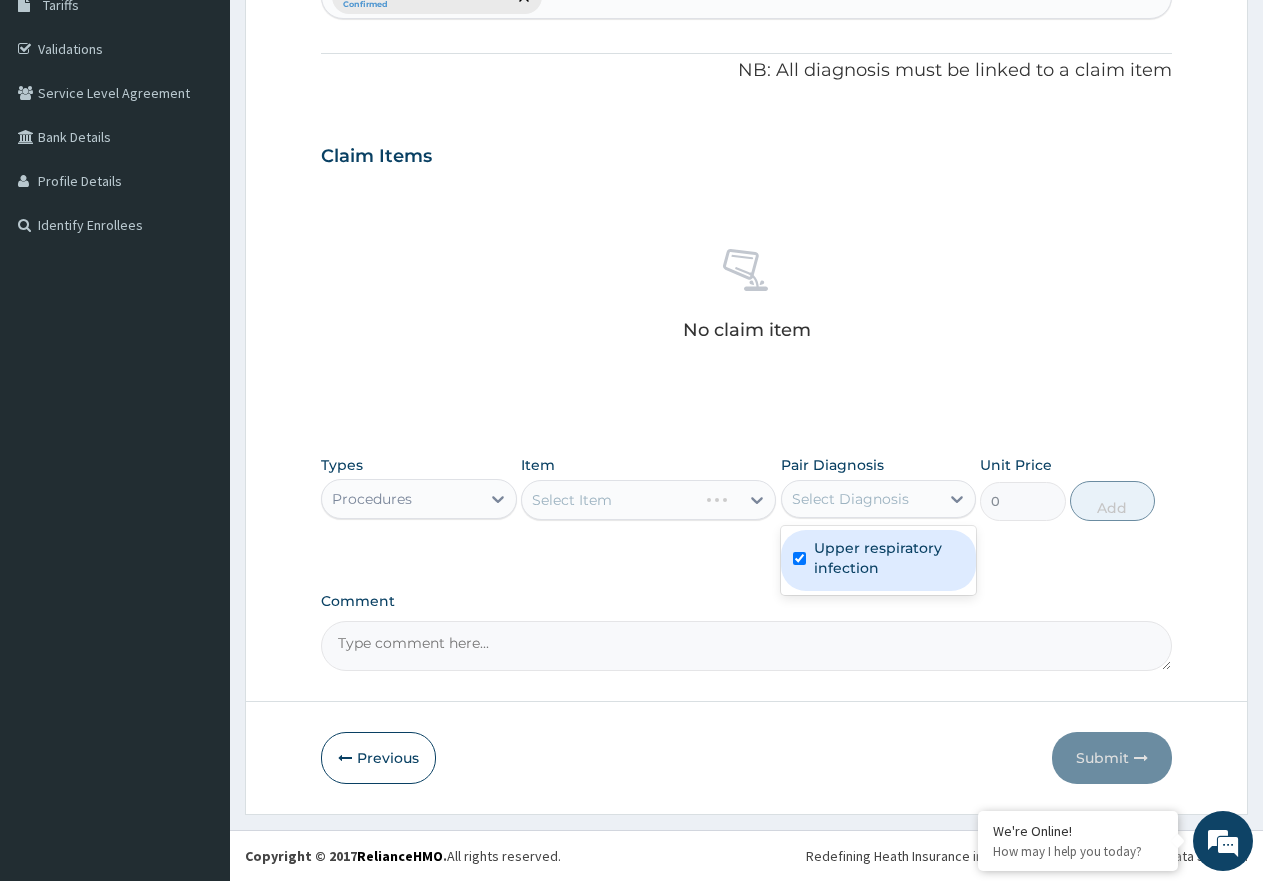 checkbox on "true" 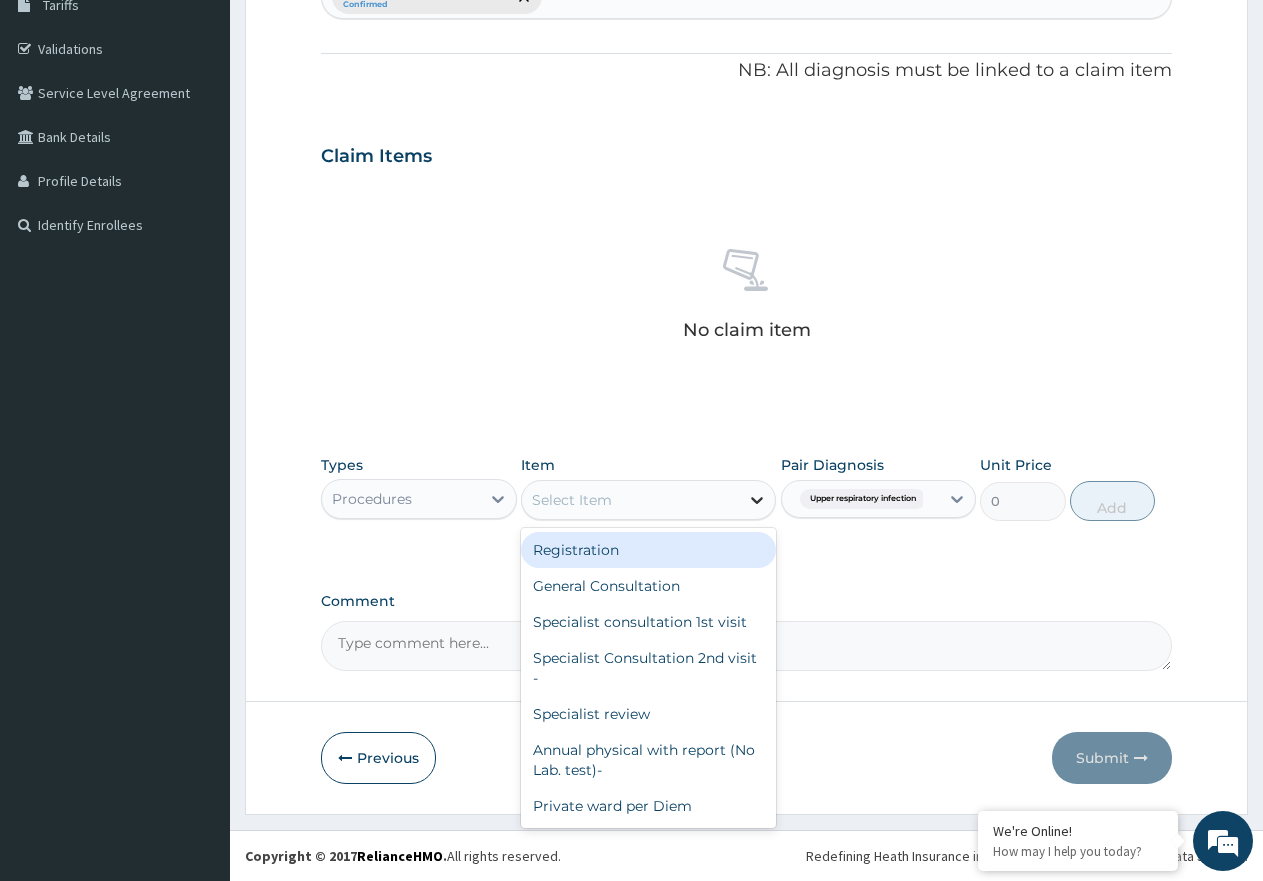 click at bounding box center [757, 500] 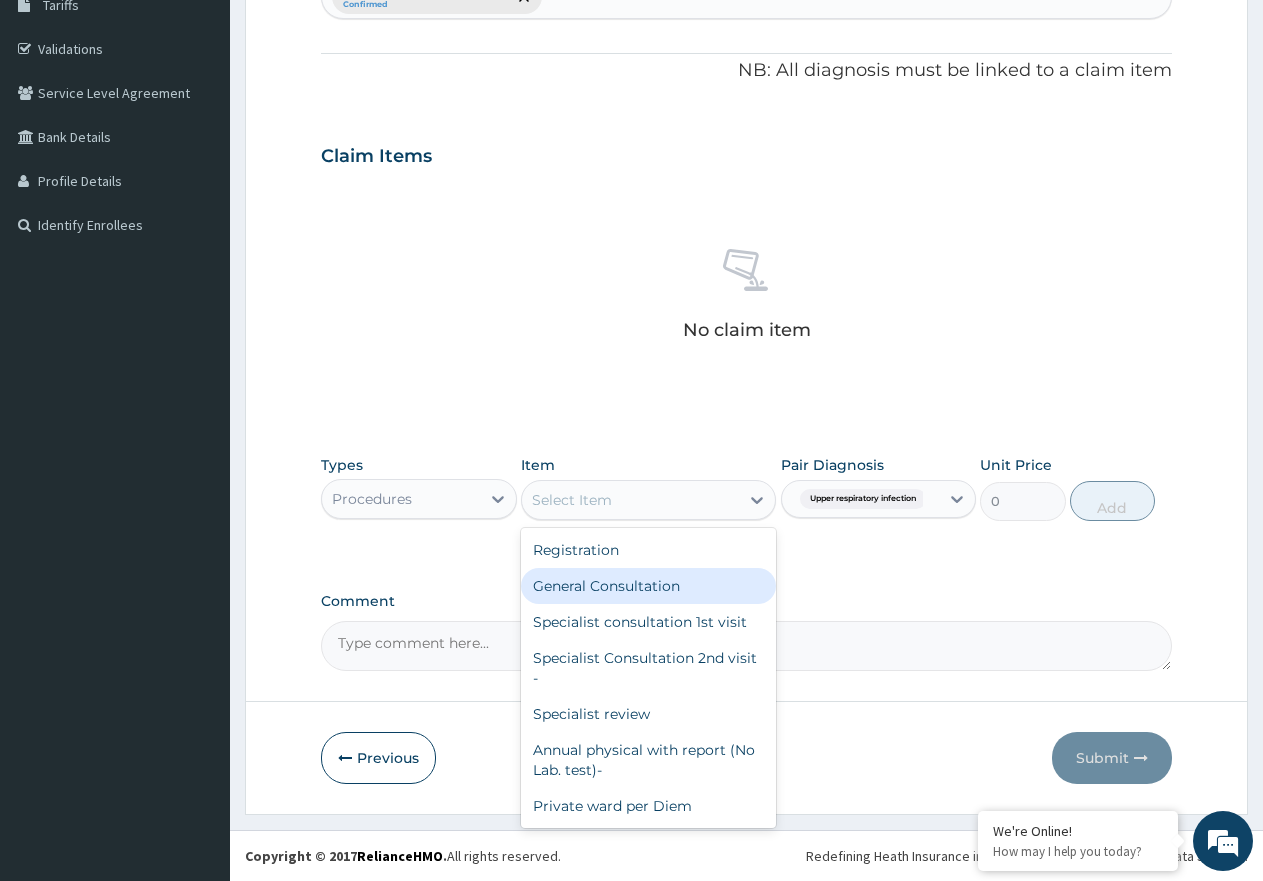 drag, startPoint x: 701, startPoint y: 585, endPoint x: 805, endPoint y: 570, distance: 105.076164 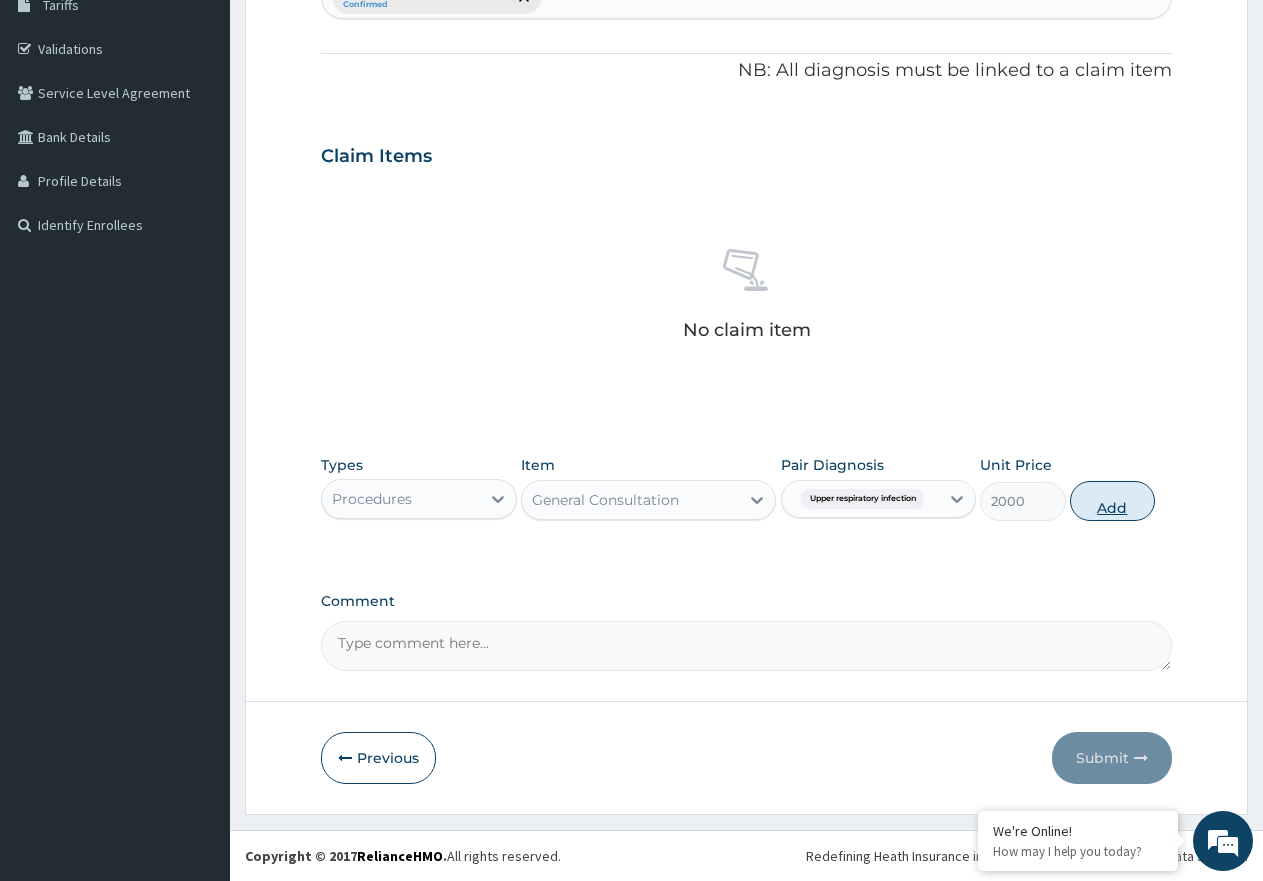click on "Add" at bounding box center [1112, 501] 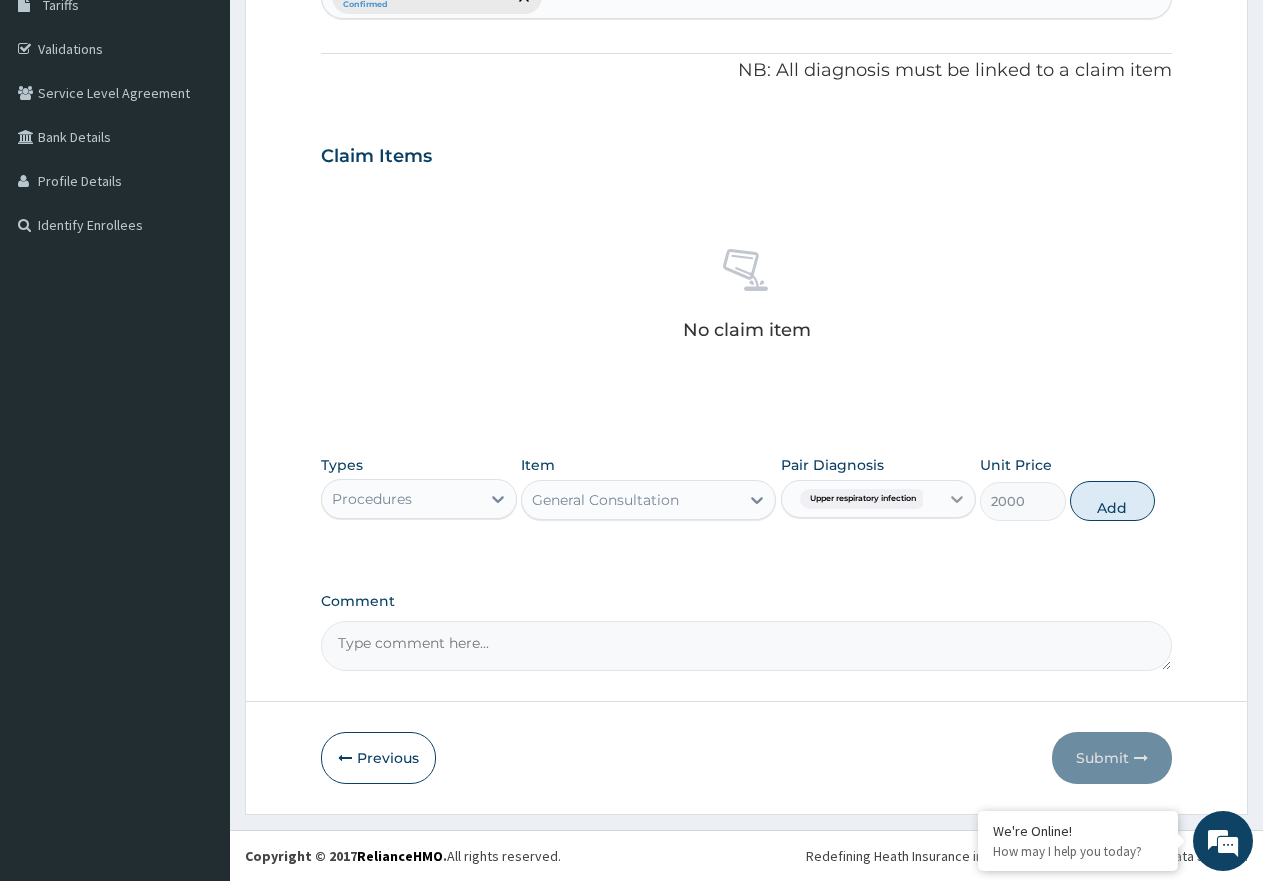 type on "0" 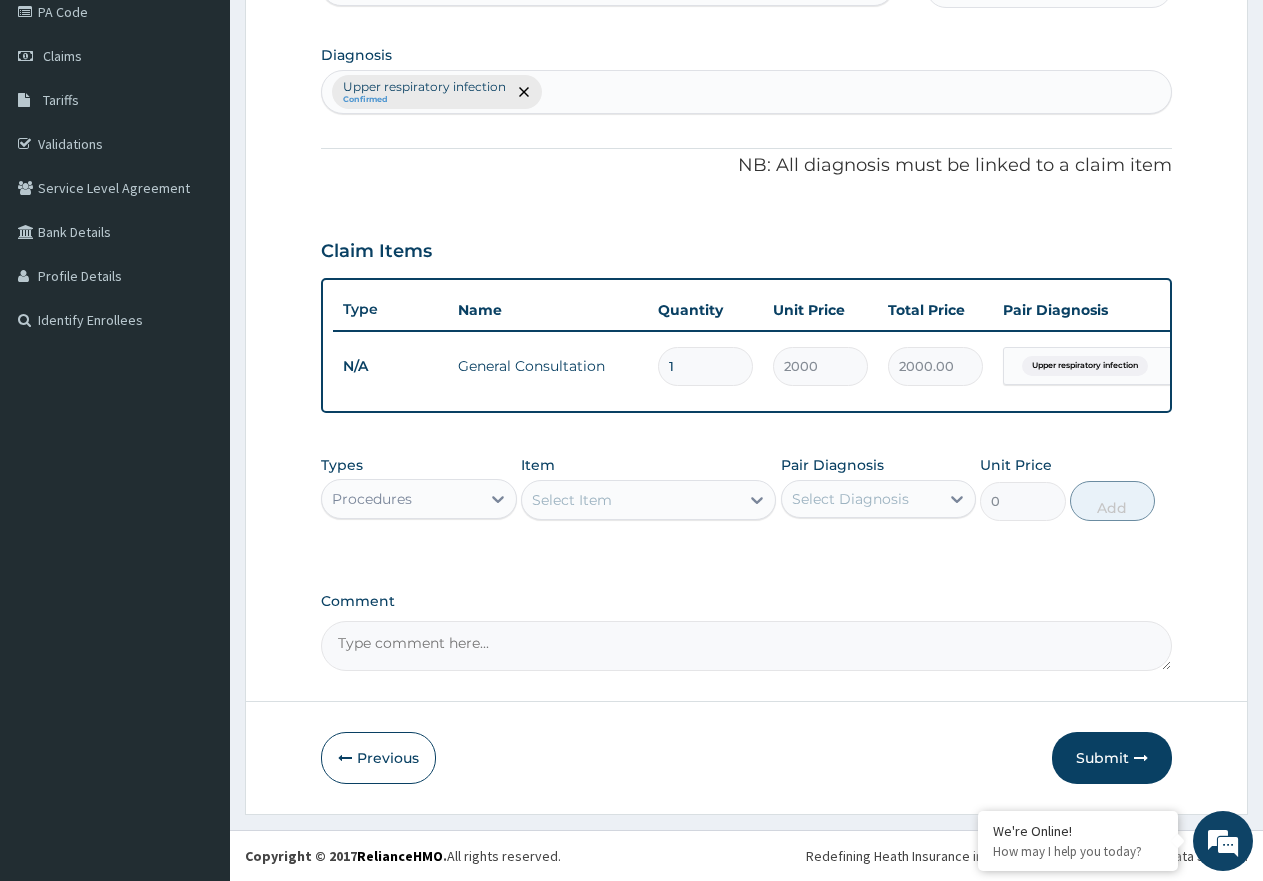 scroll, scrollTop: 267, scrollLeft: 0, axis: vertical 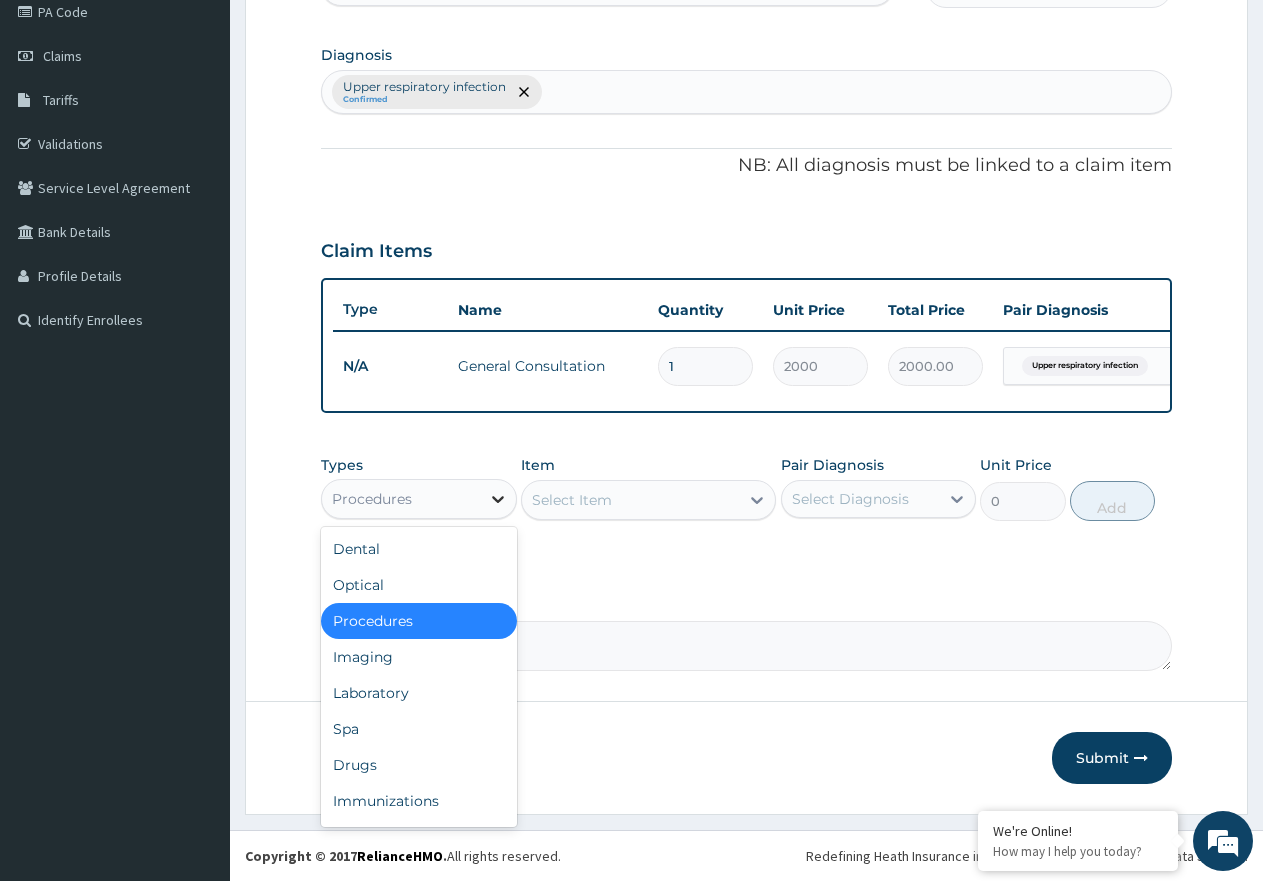 click at bounding box center (498, 499) 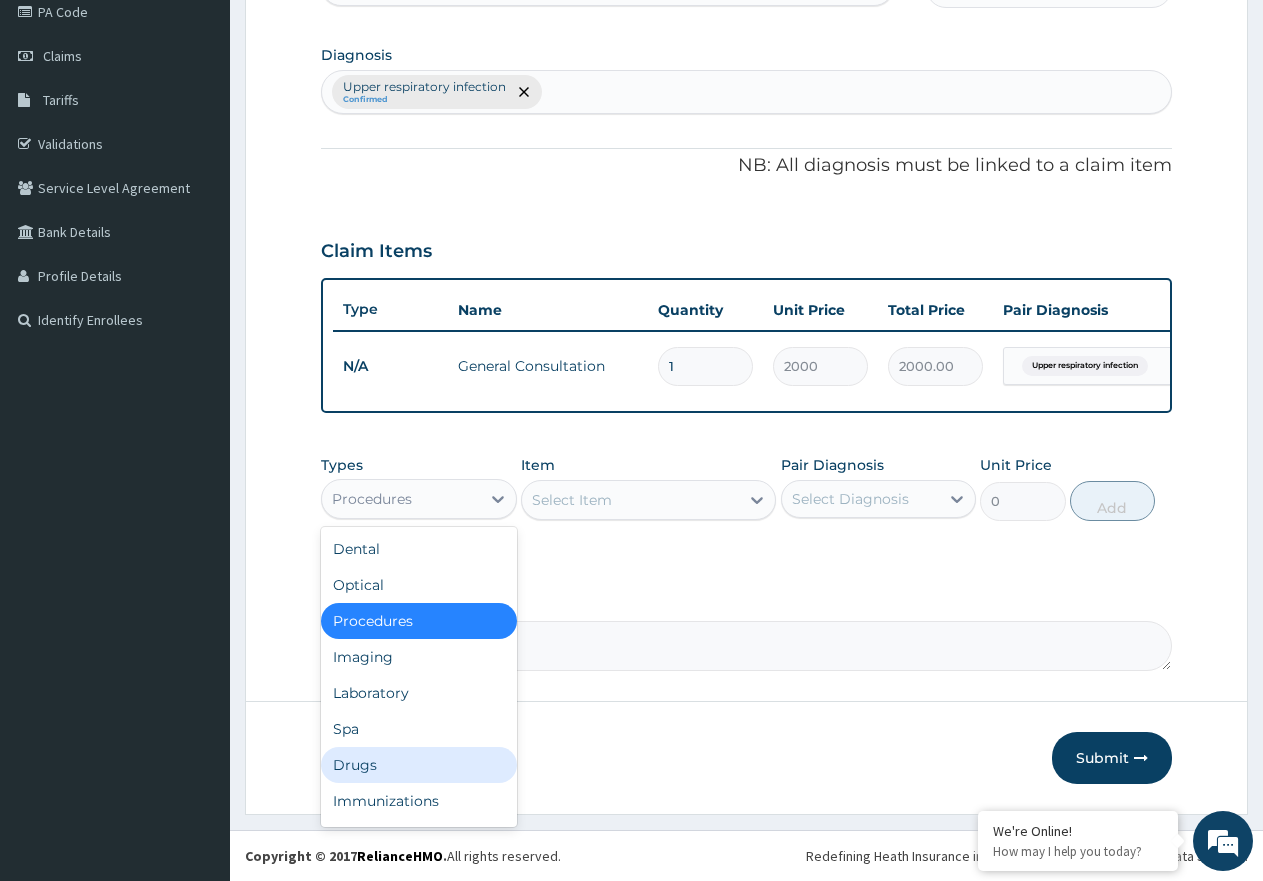 click on "Drugs" at bounding box center [419, 765] 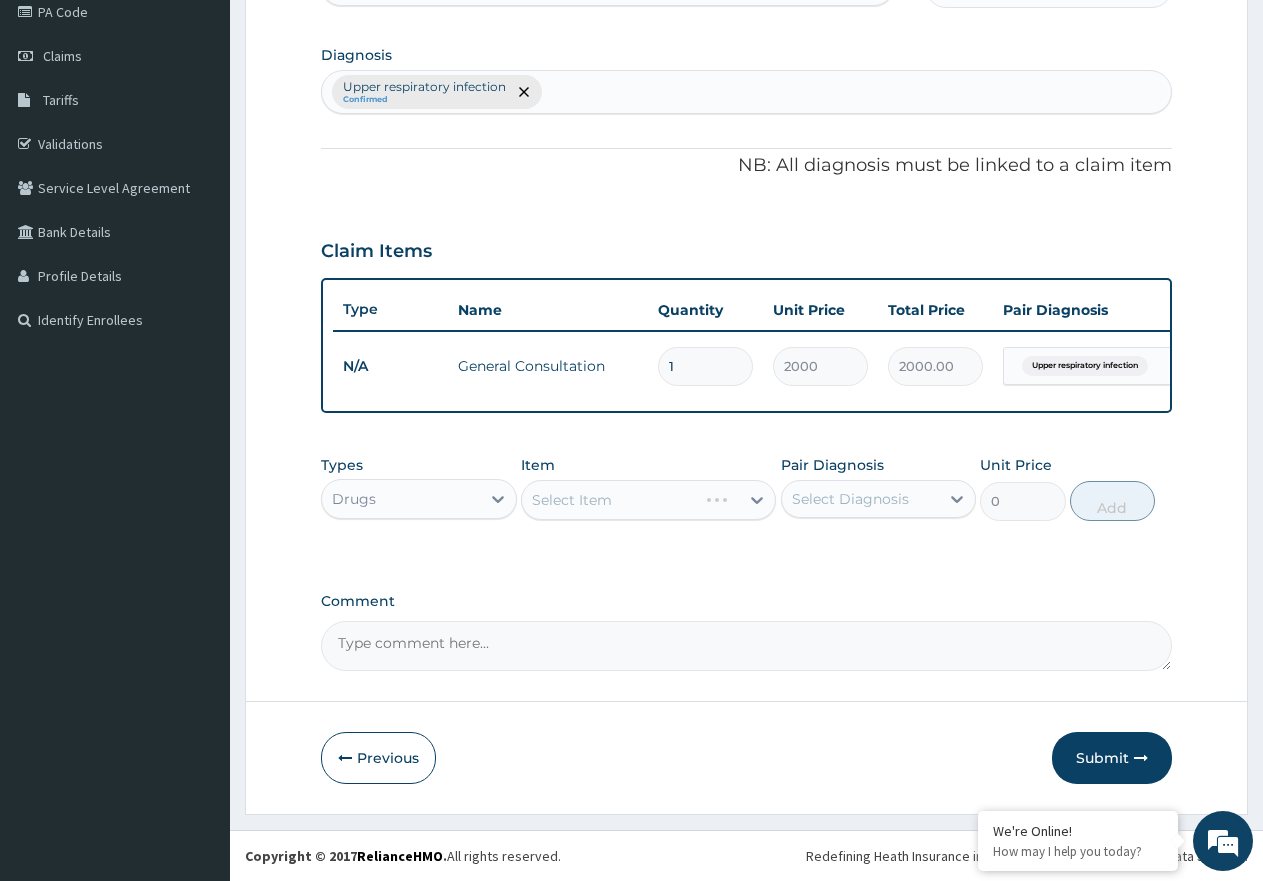 click on "Select Diagnosis" at bounding box center (850, 499) 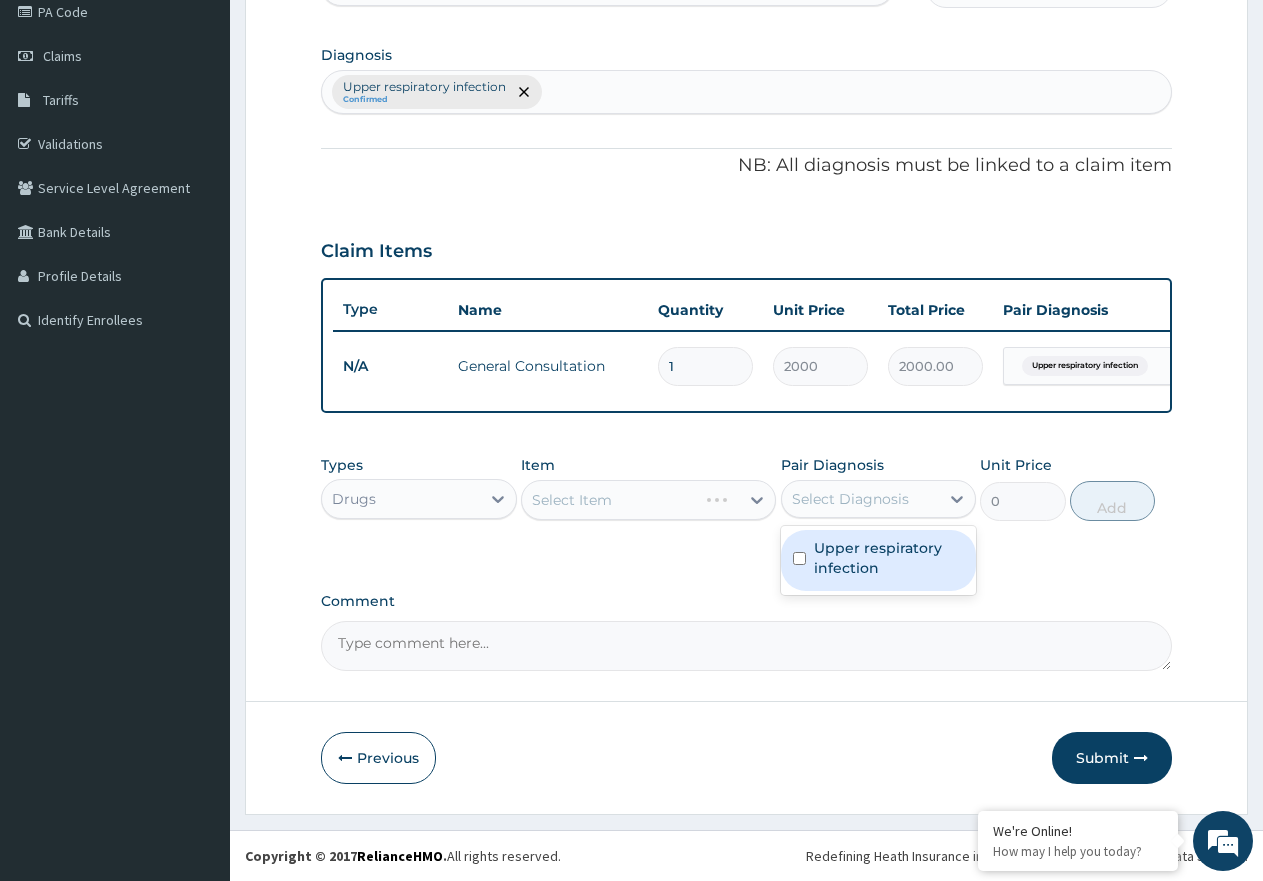 click on "Upper respiratory infection" at bounding box center (889, 558) 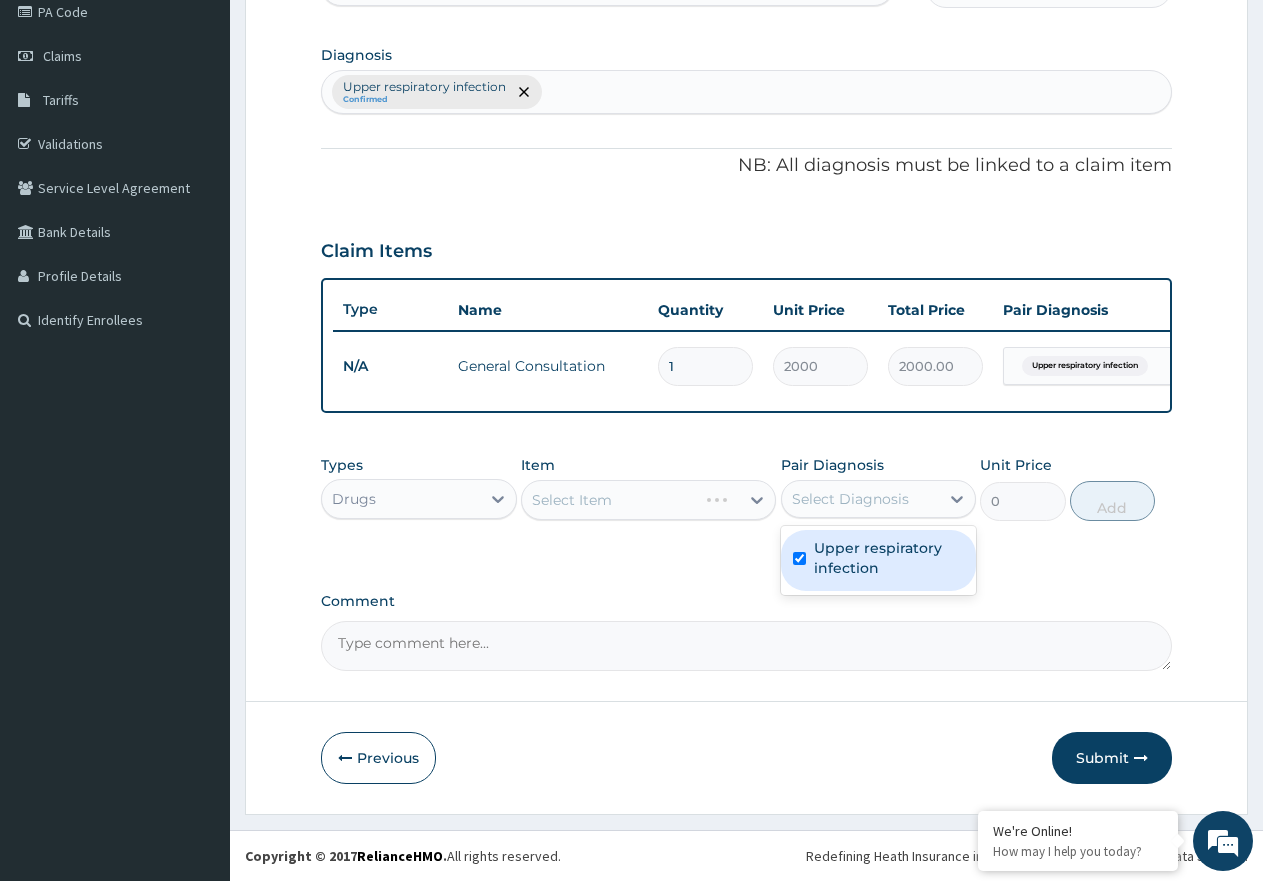 checkbox on "true" 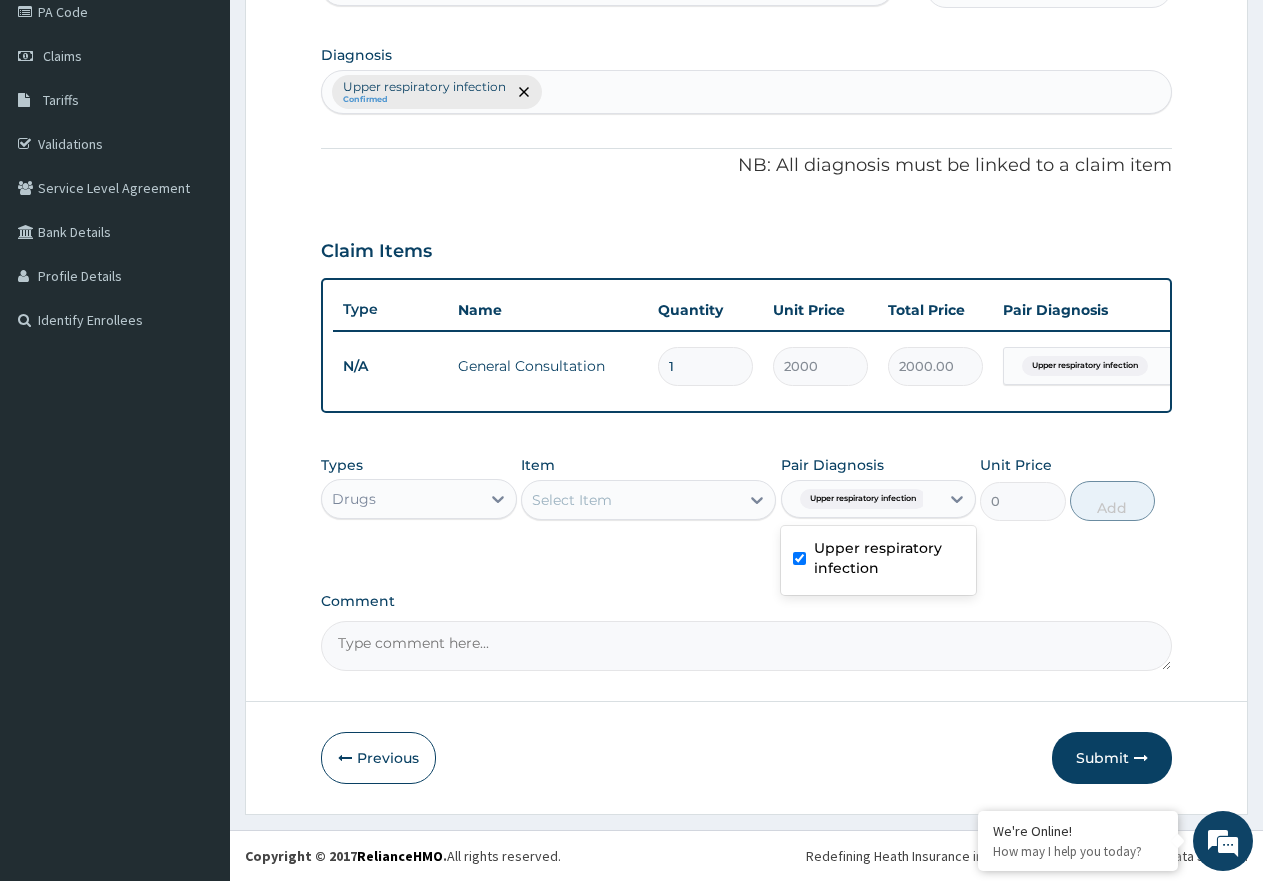 click on "Select Item" at bounding box center (630, 500) 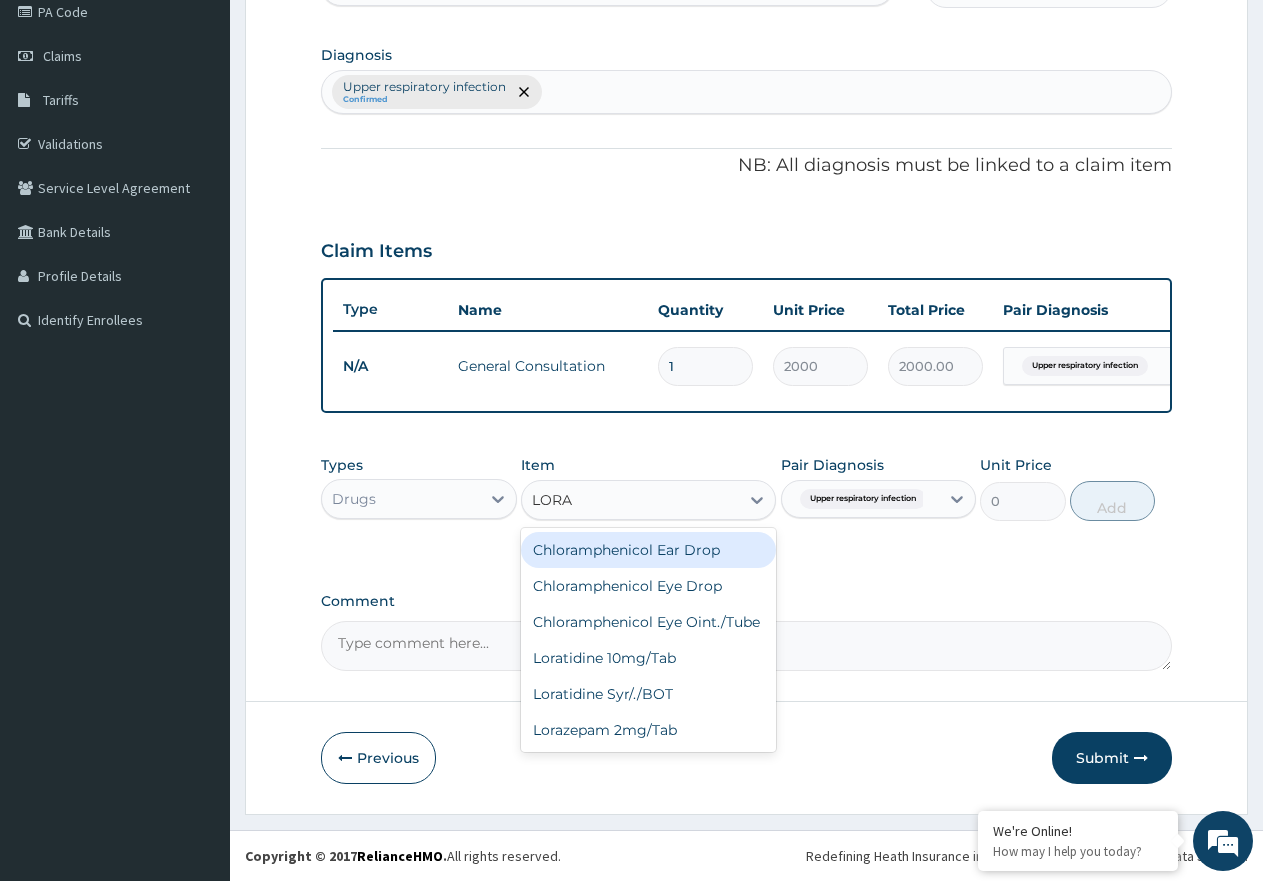 type on "LORAT" 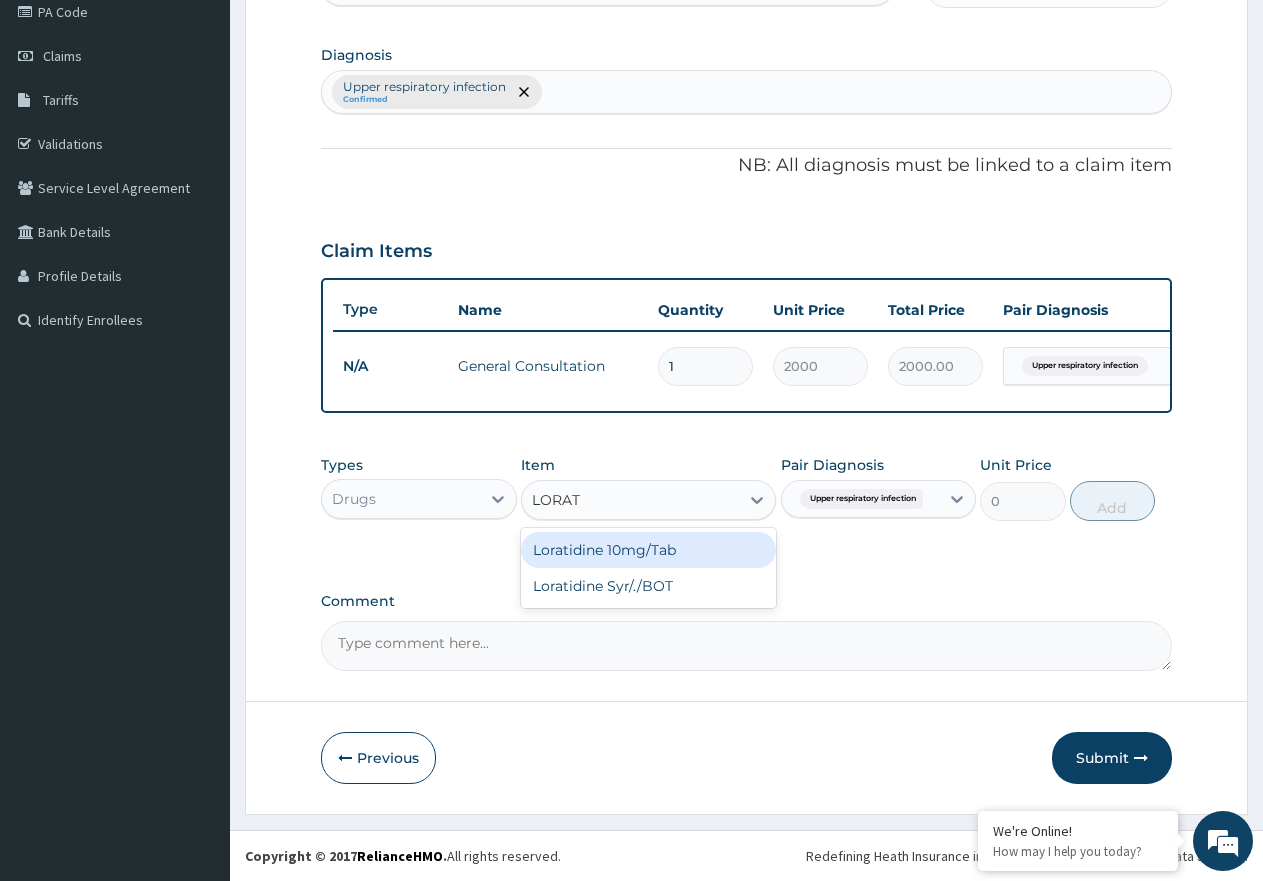 click on "Loratidine 10mg/Tab" at bounding box center (648, 550) 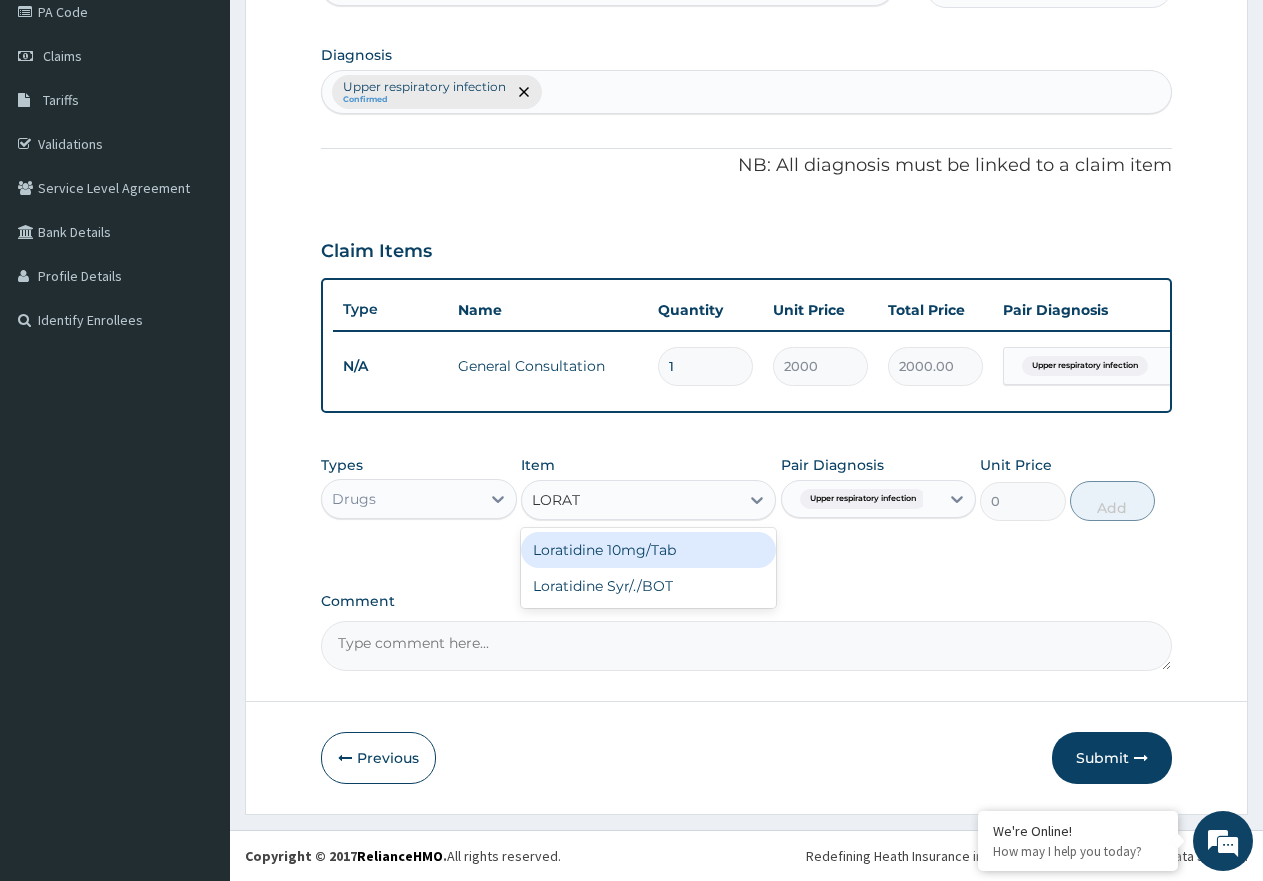 type 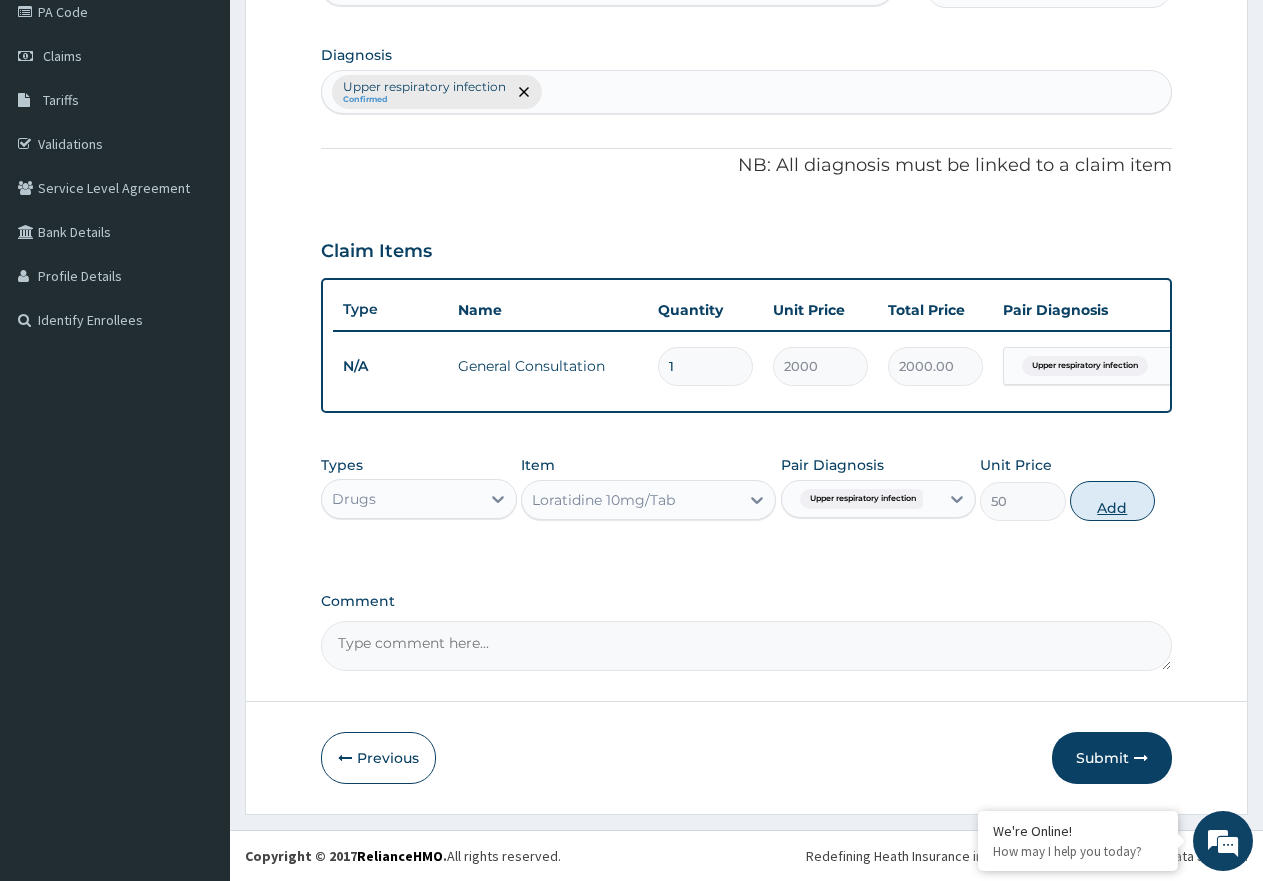 click on "Add" at bounding box center [1112, 501] 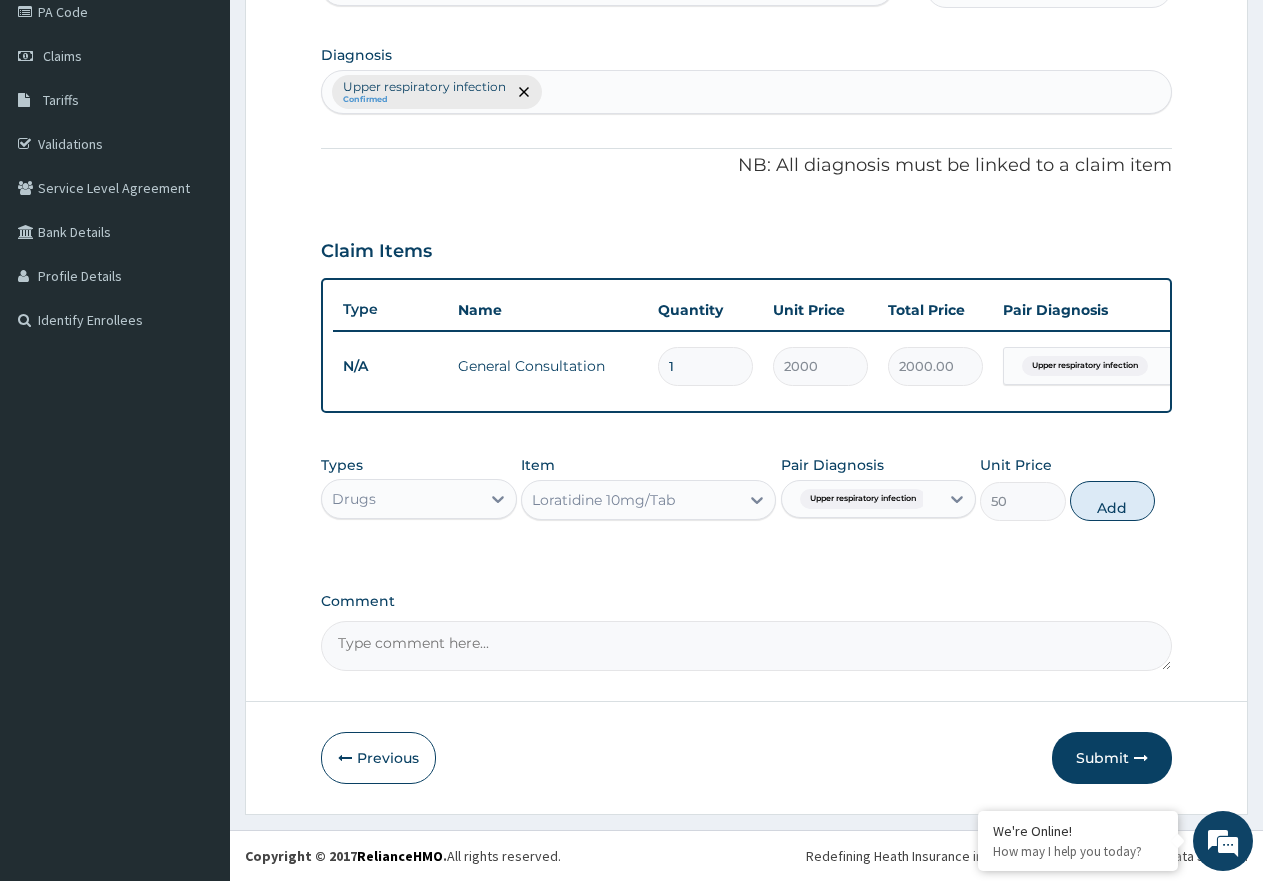type on "0" 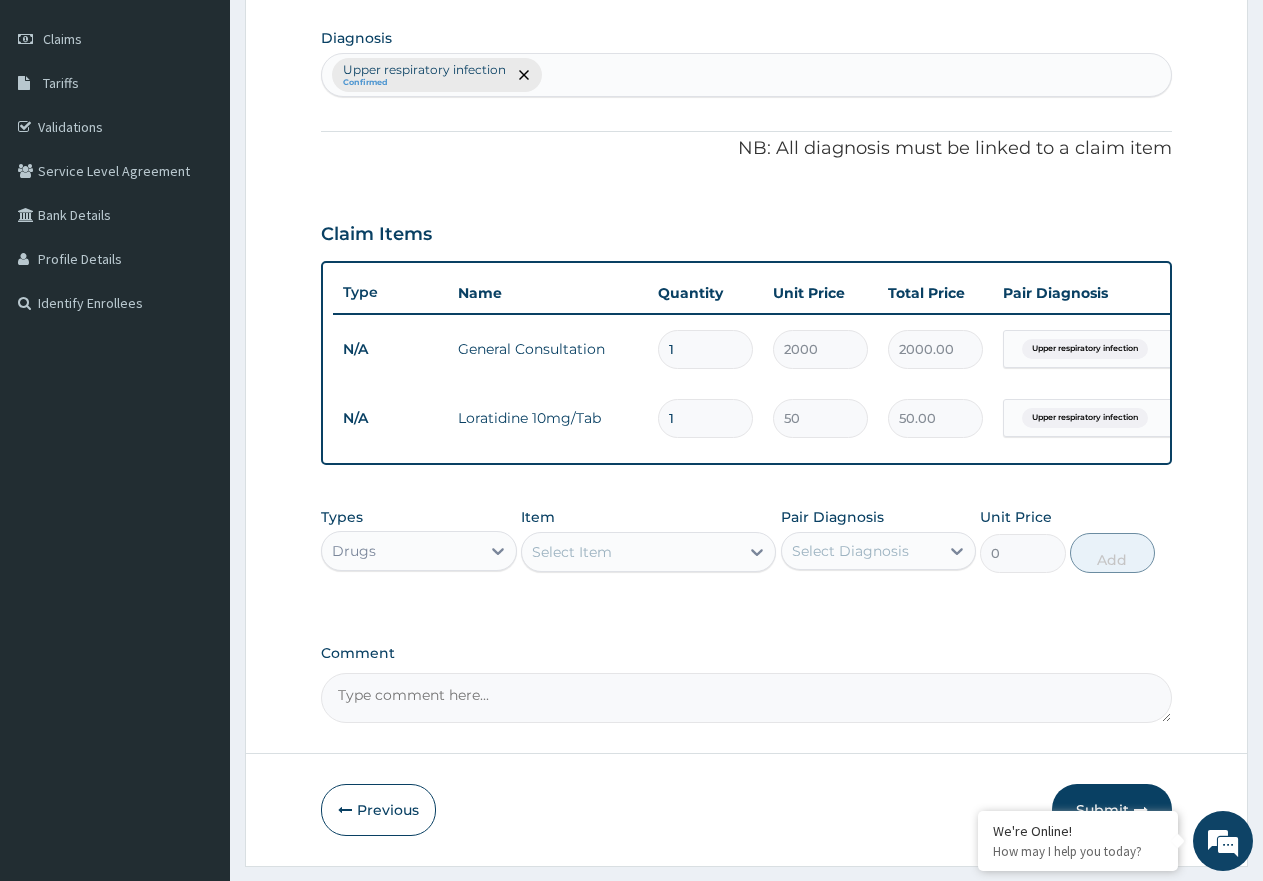 type on "10" 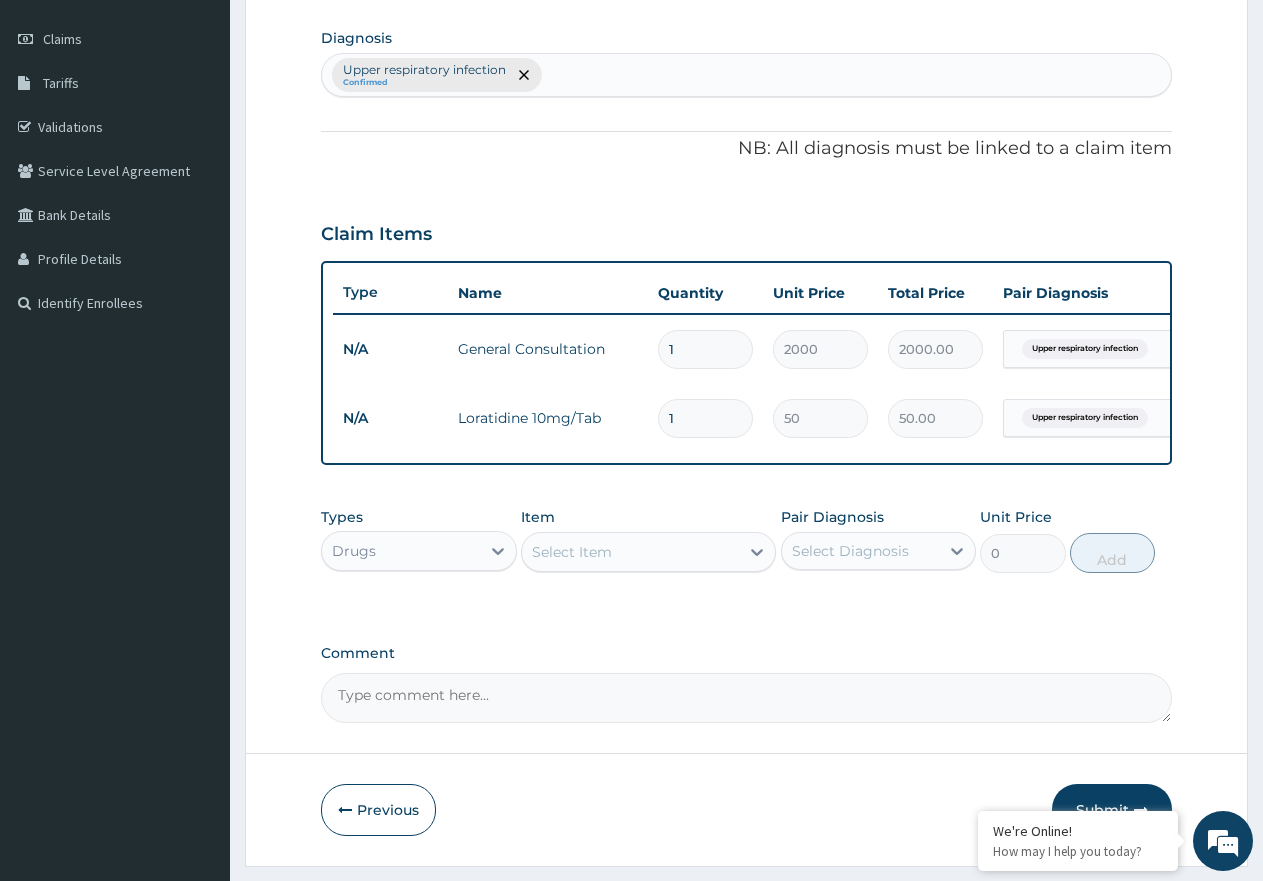 type on "500.00" 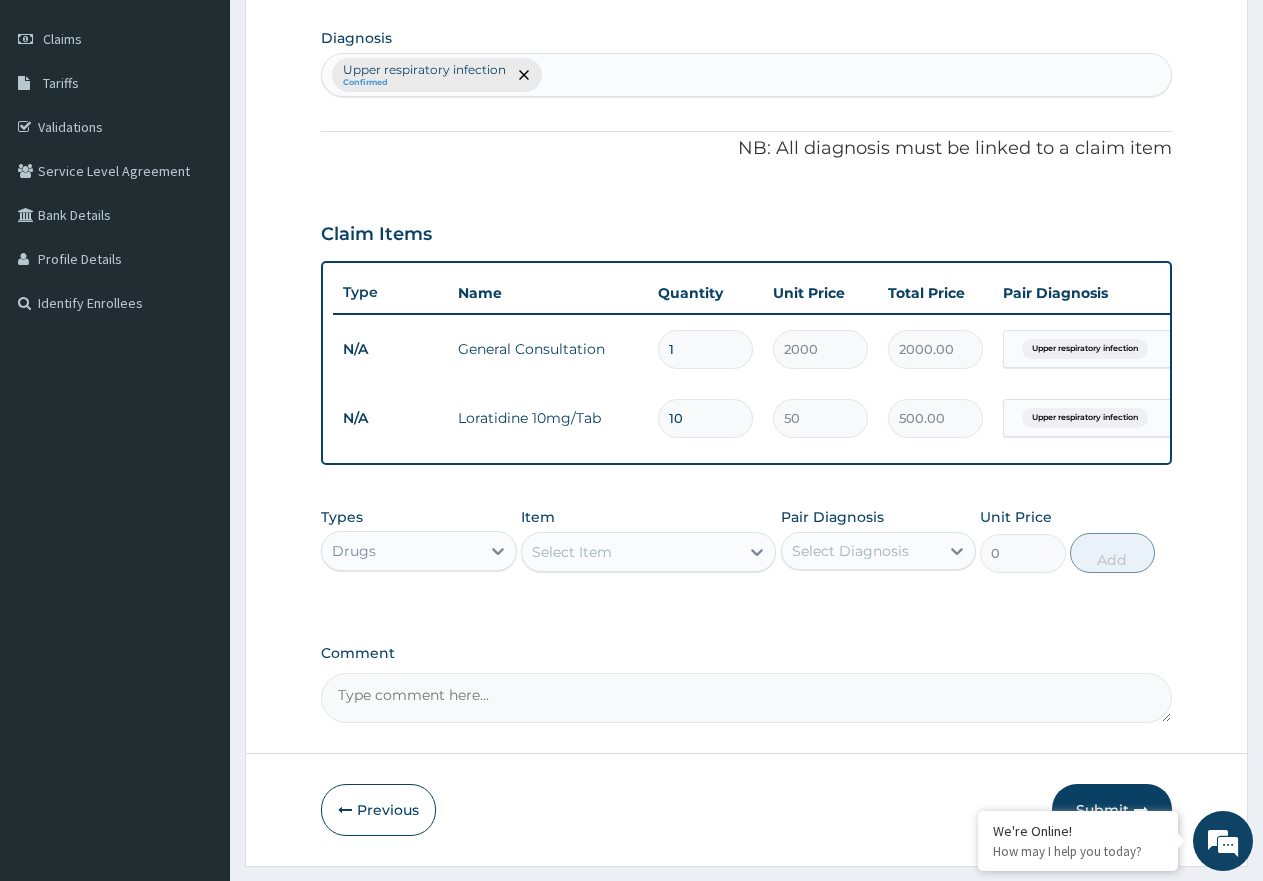type on "10" 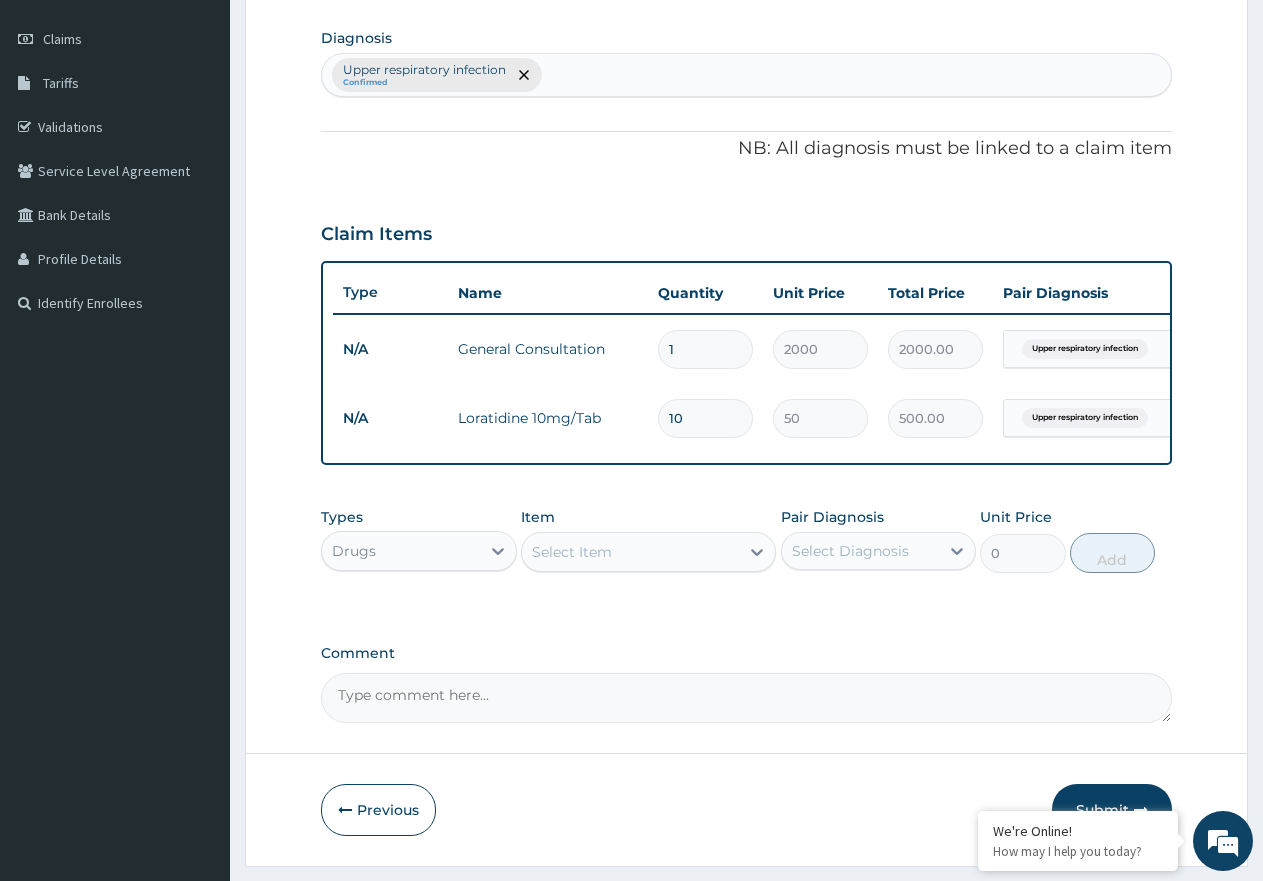 click on "Select Item" at bounding box center [630, 552] 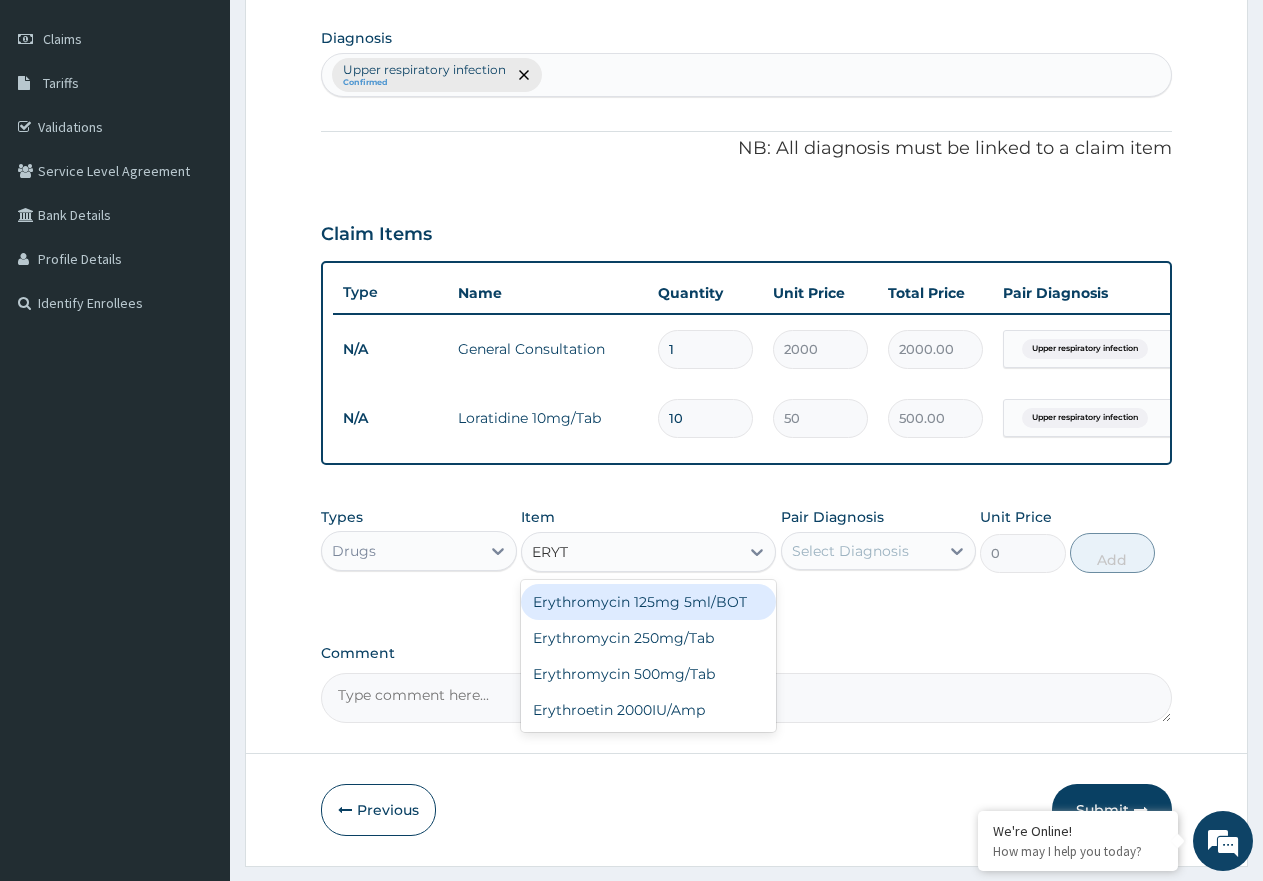 type on "ERYTH" 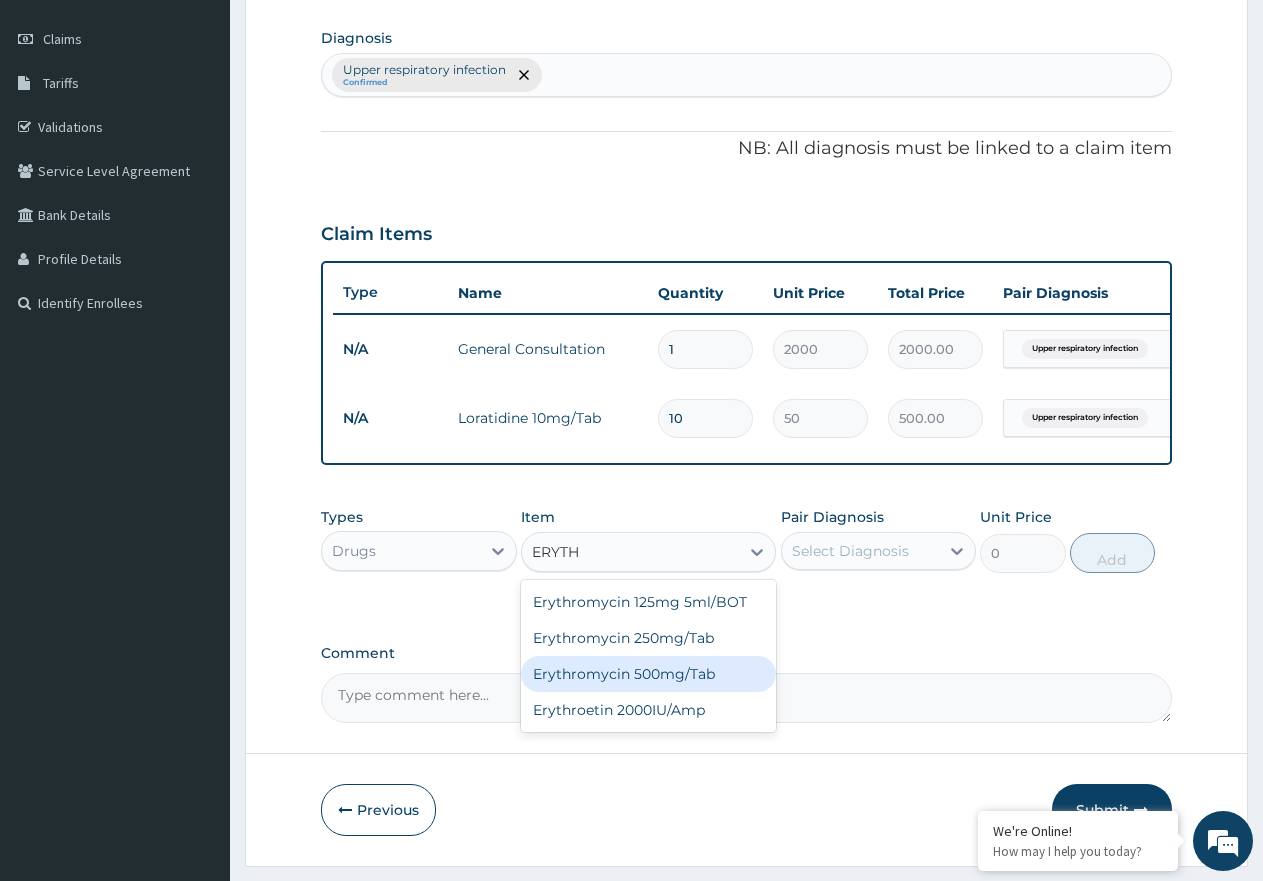 click on "[DRUG] [STRENGTH]/[FORM]" at bounding box center [648, 674] 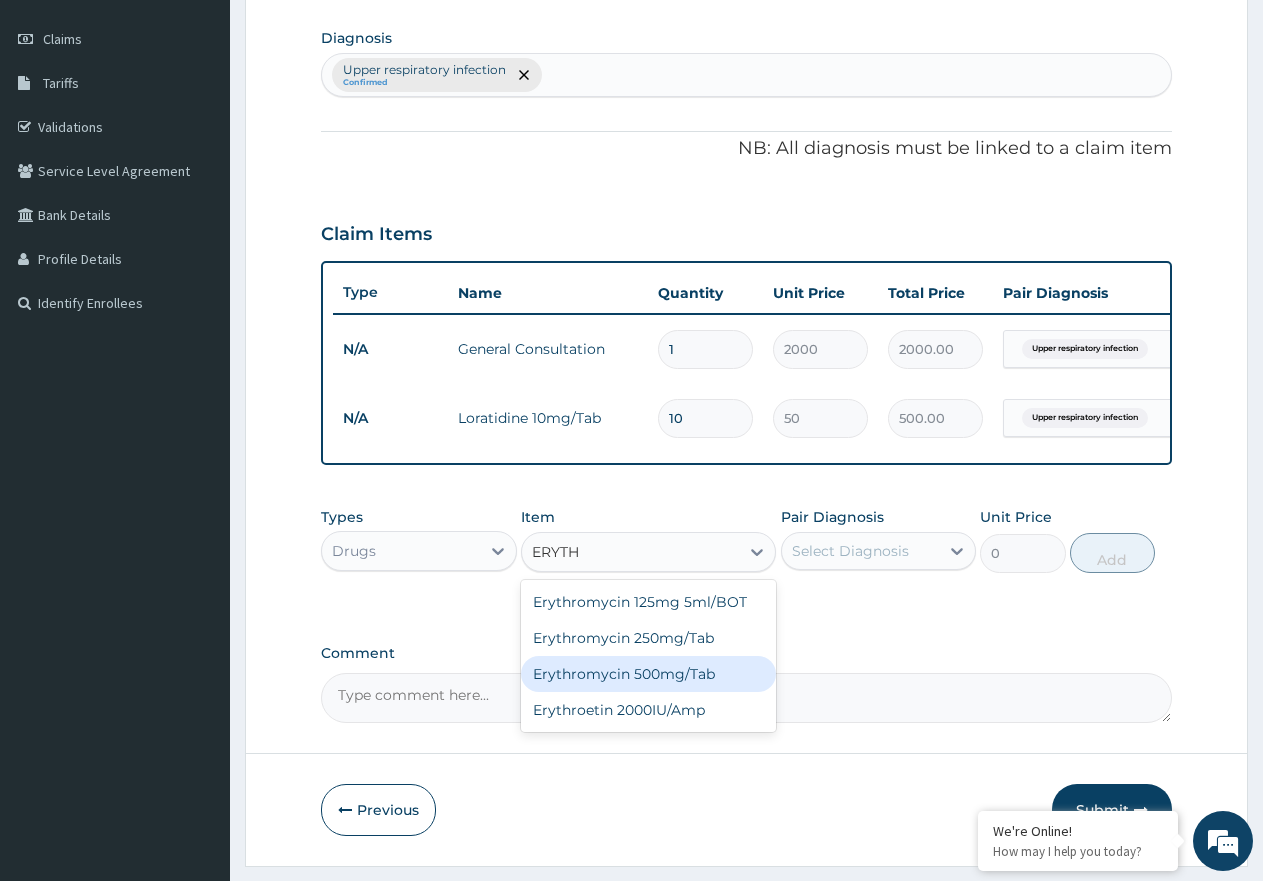 type 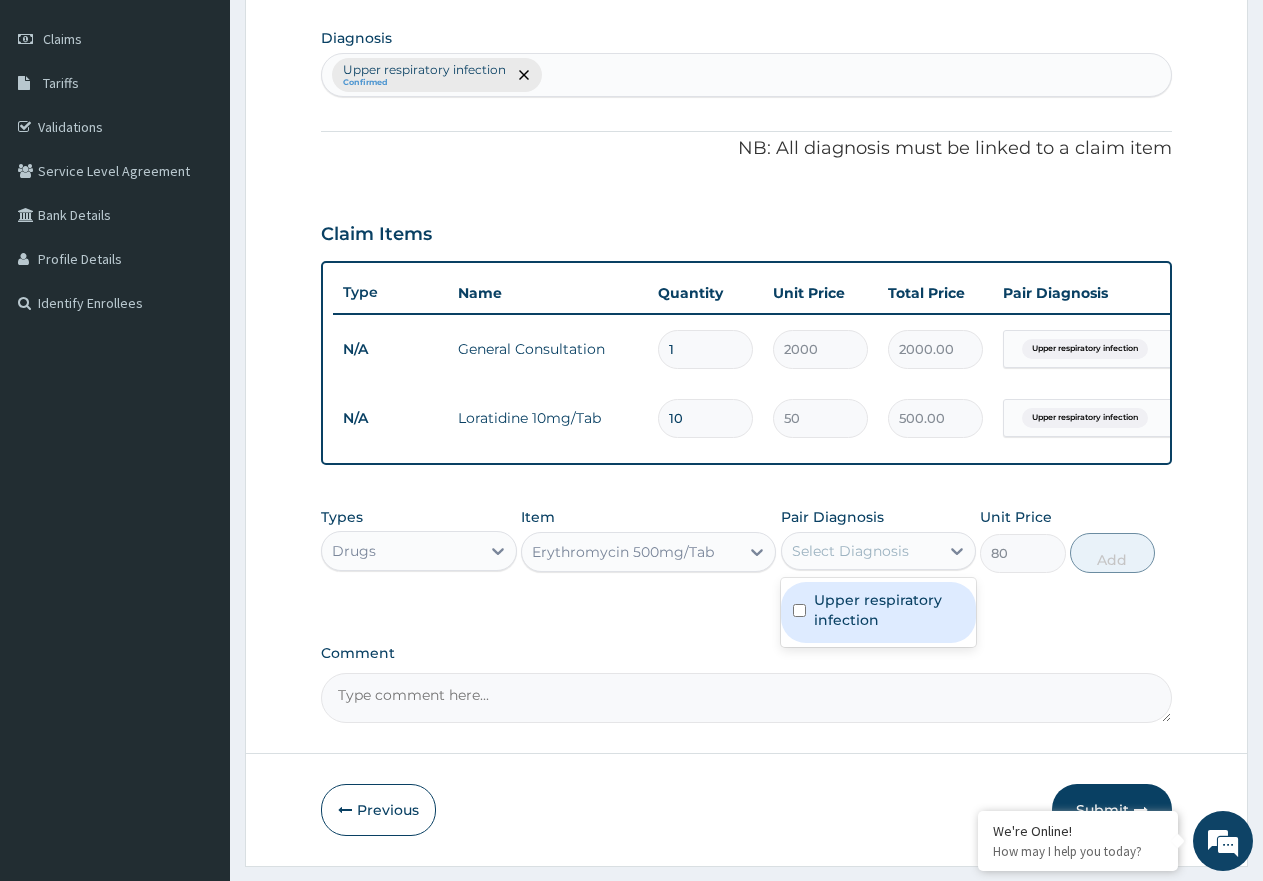 click on "Select Diagnosis" at bounding box center [850, 551] 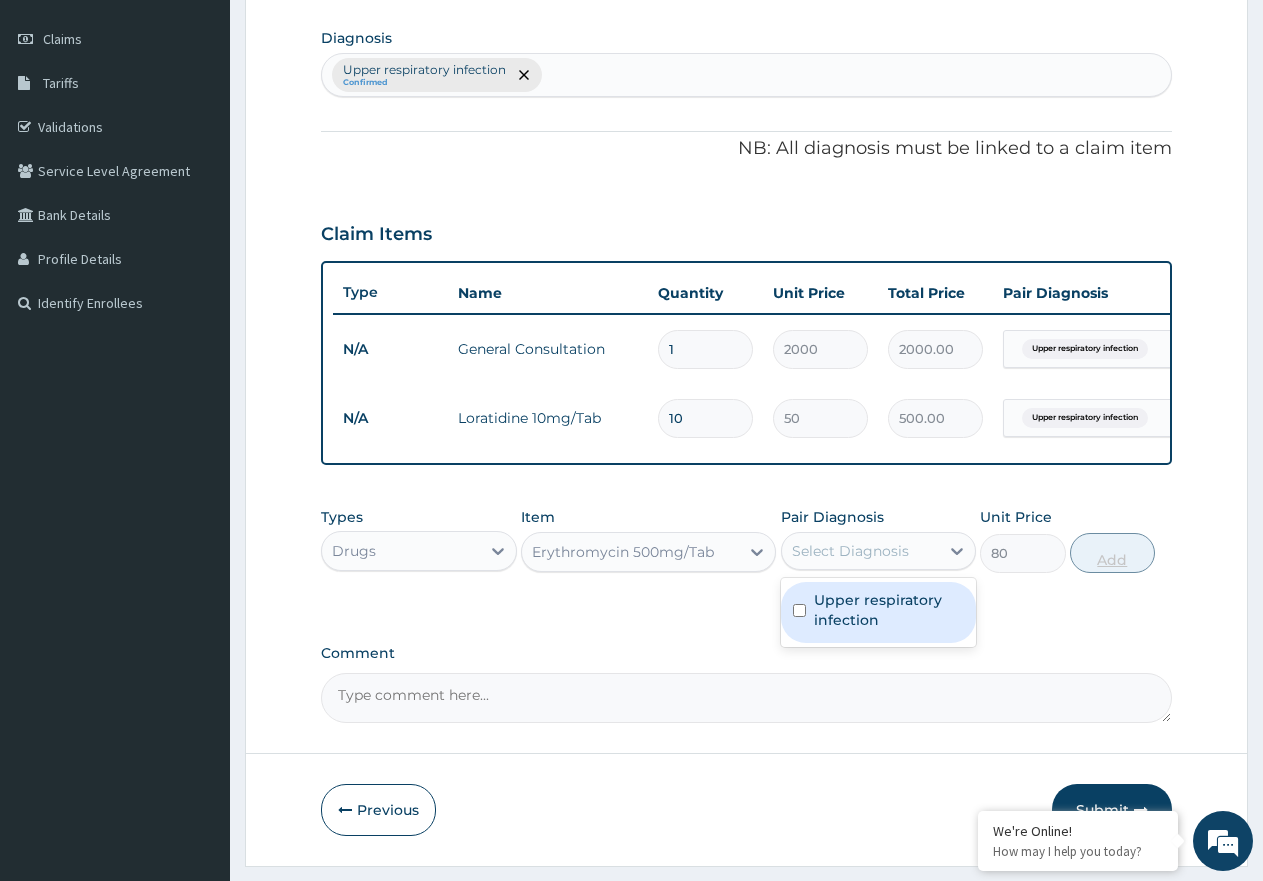 drag, startPoint x: 893, startPoint y: 632, endPoint x: 1152, endPoint y: 567, distance: 267.03183 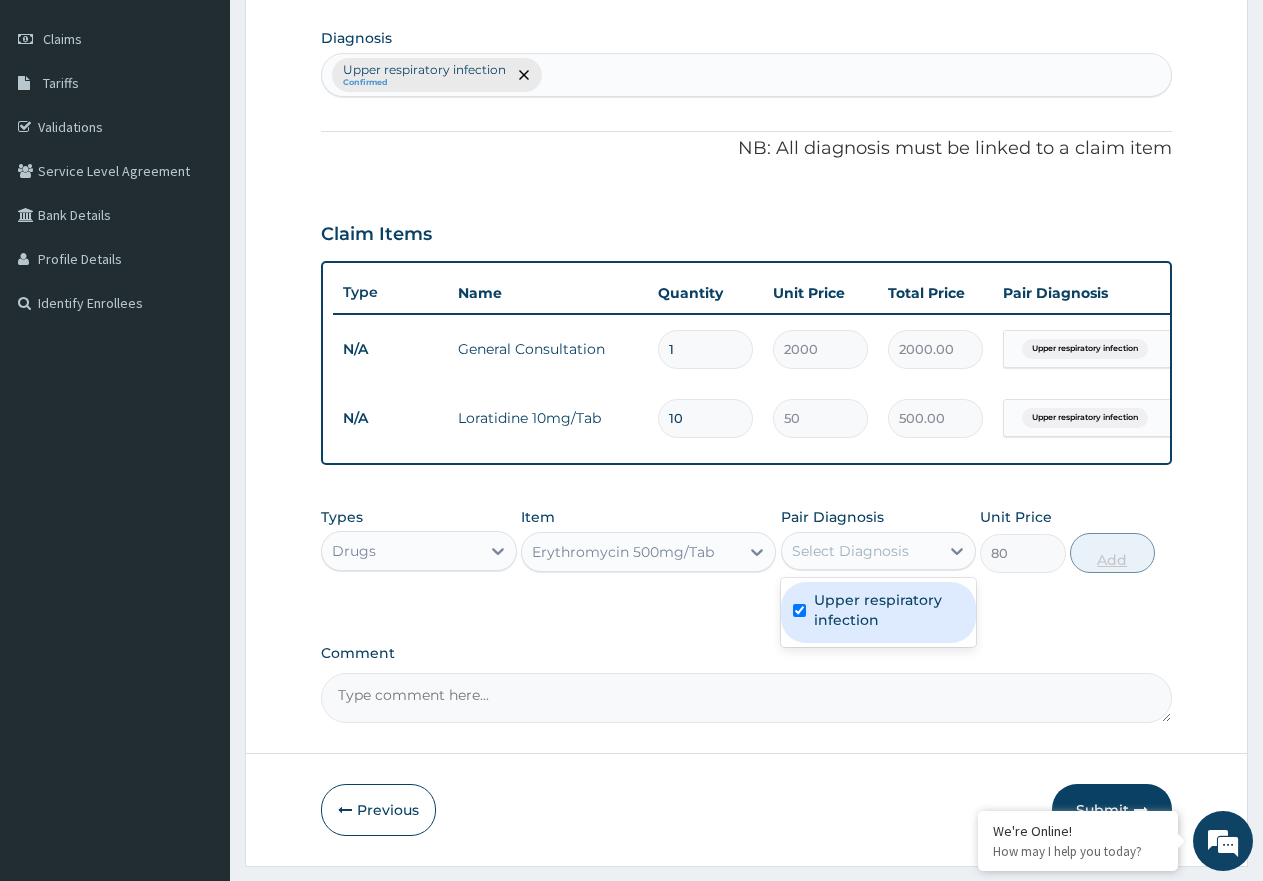 checkbox on "true" 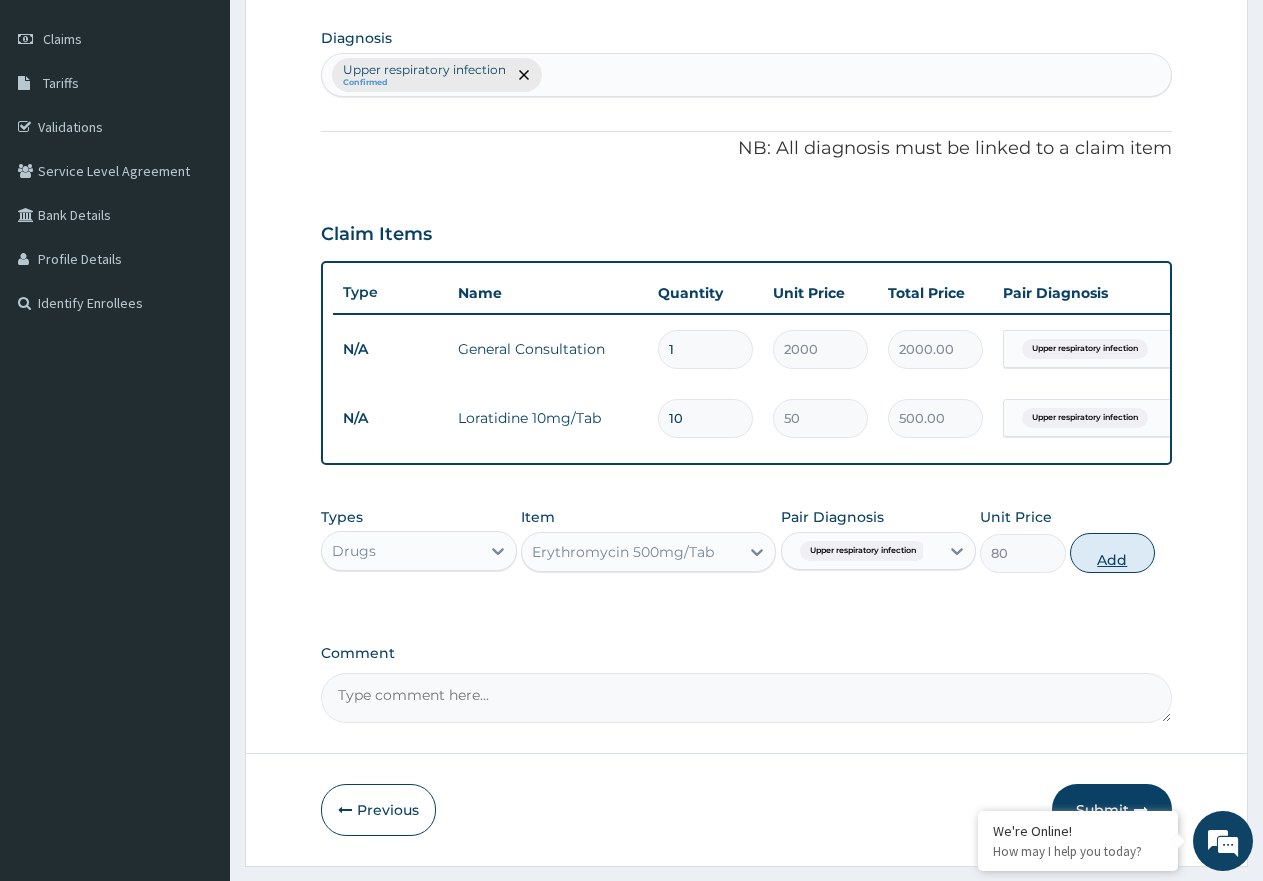 click on "Add" at bounding box center (1112, 553) 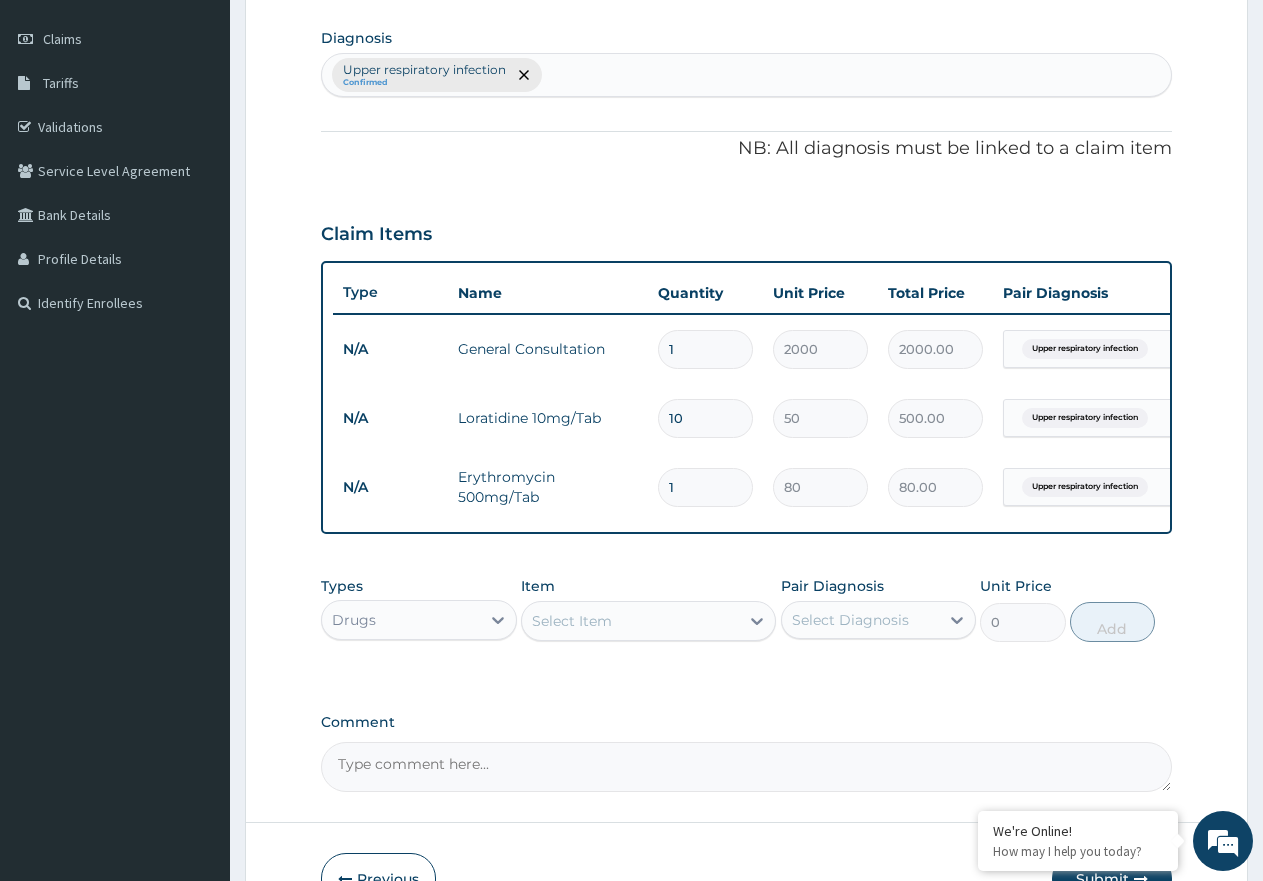 type on "15" 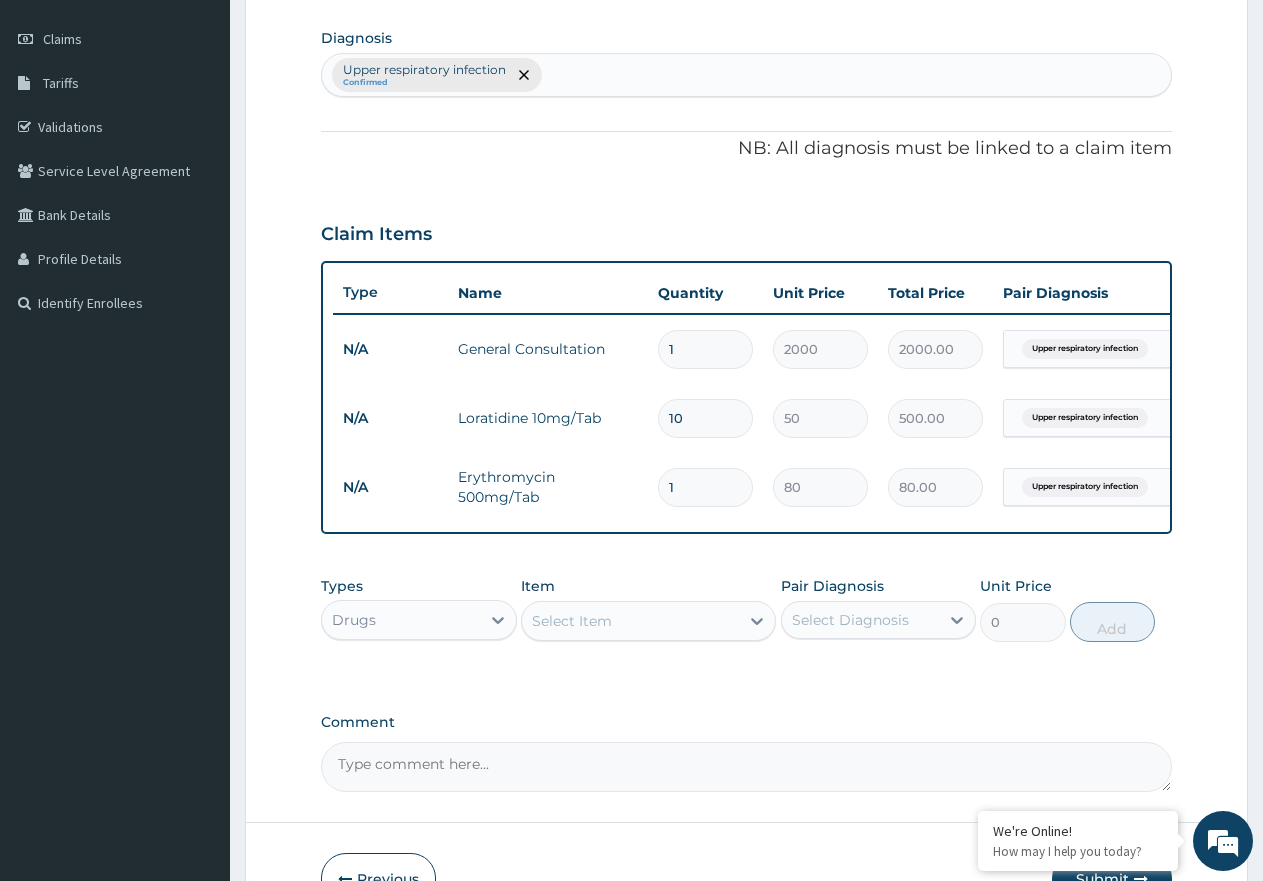 type on "1200.00" 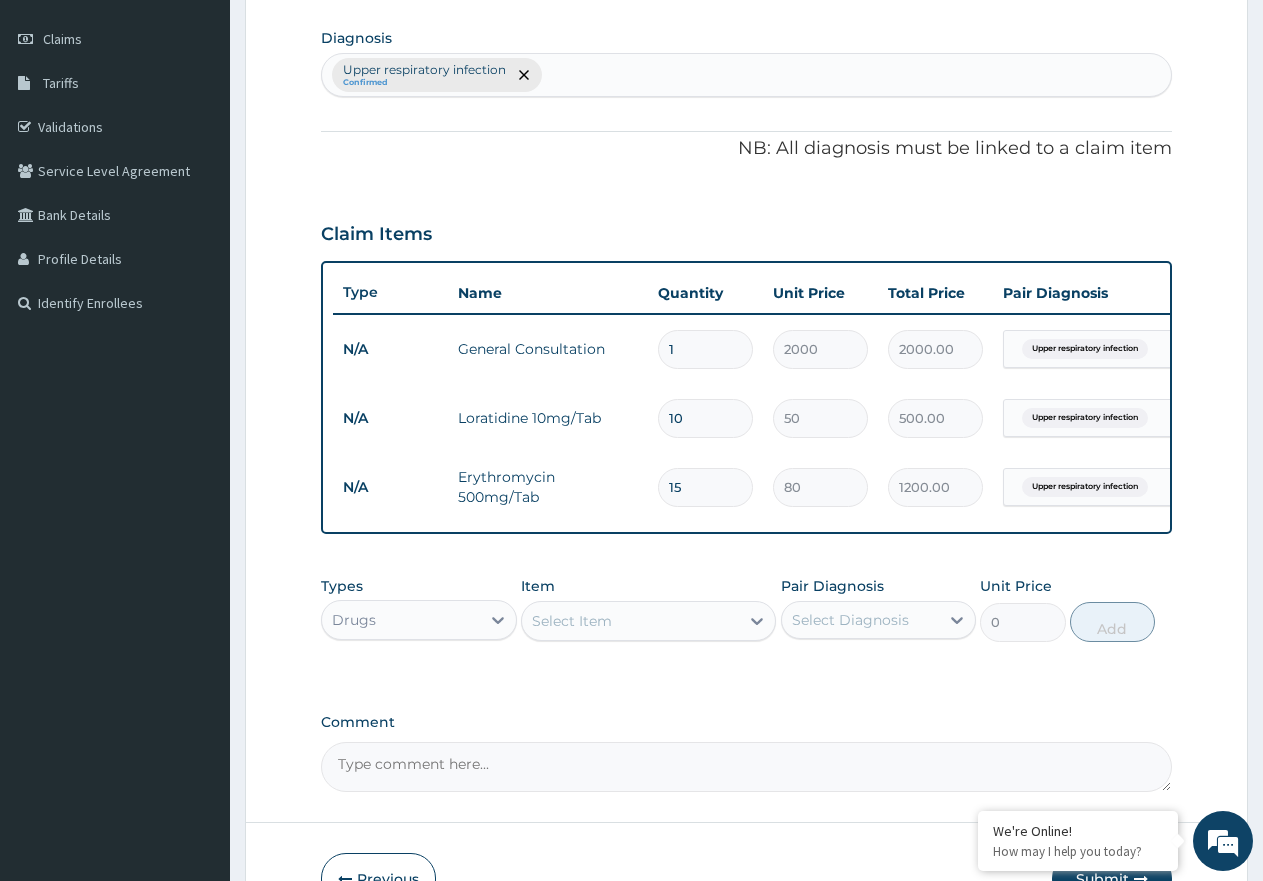type on "15" 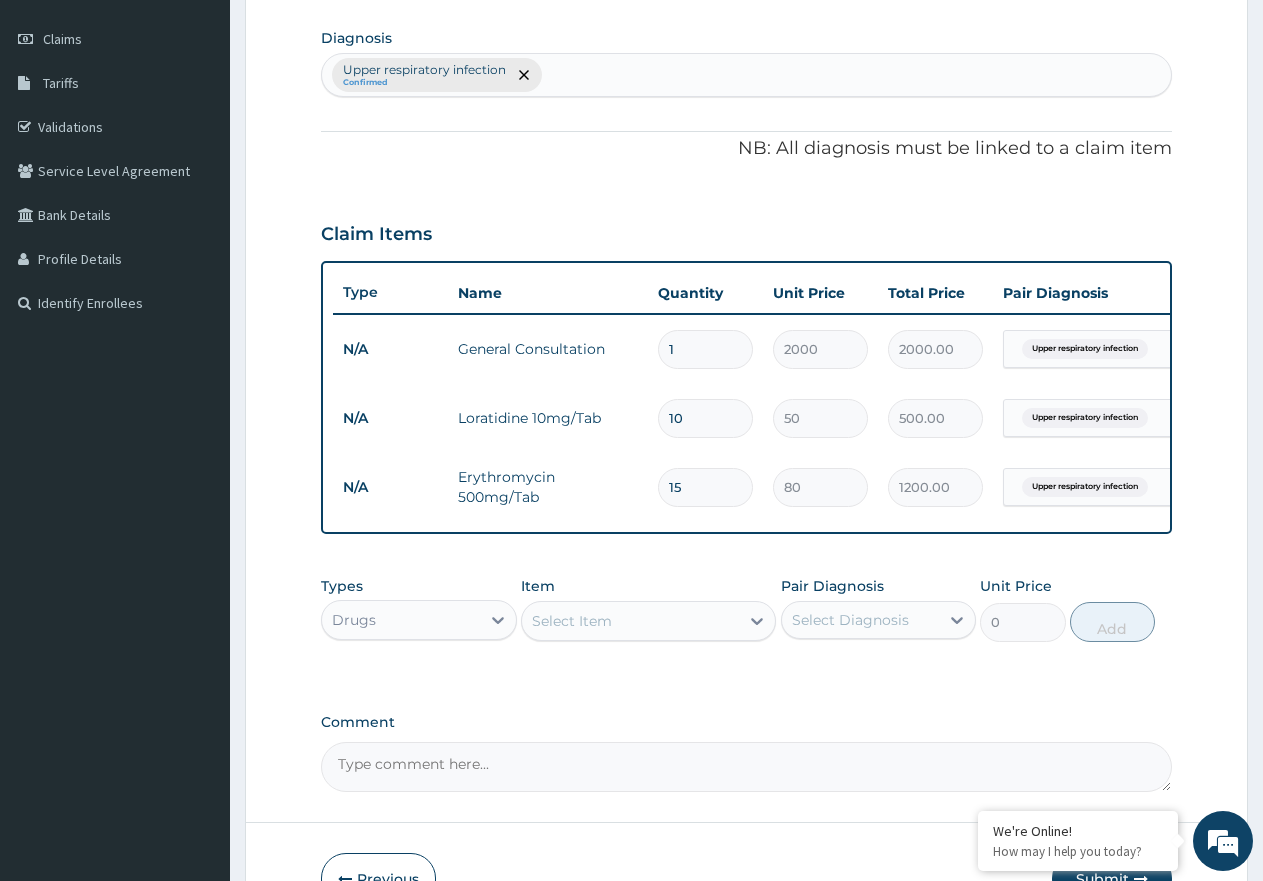 click on "Types Drugs Item Select Item Pair Diagnosis Select Diagnosis Unit Price 0 Add" at bounding box center [746, 609] 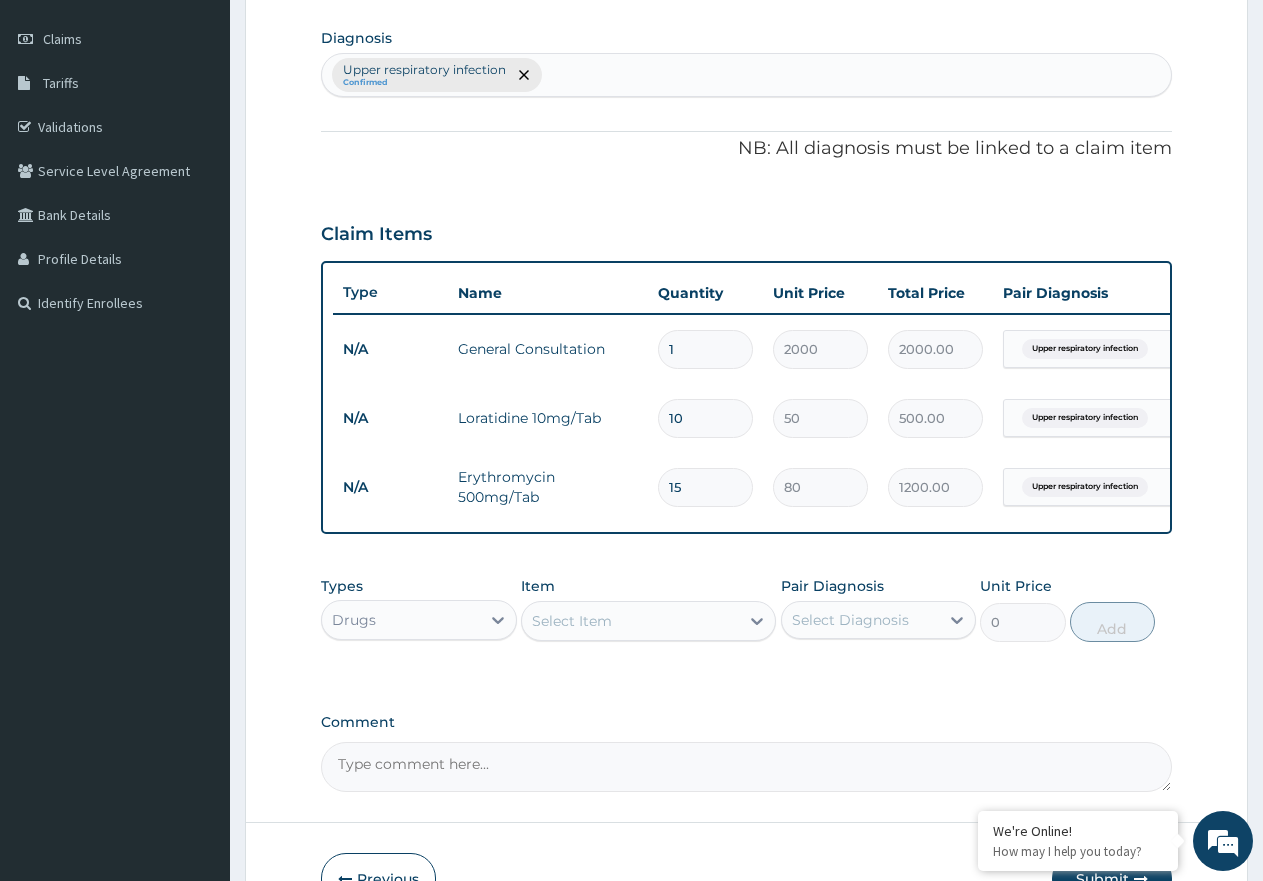scroll, scrollTop: 0, scrollLeft: 153, axis: horizontal 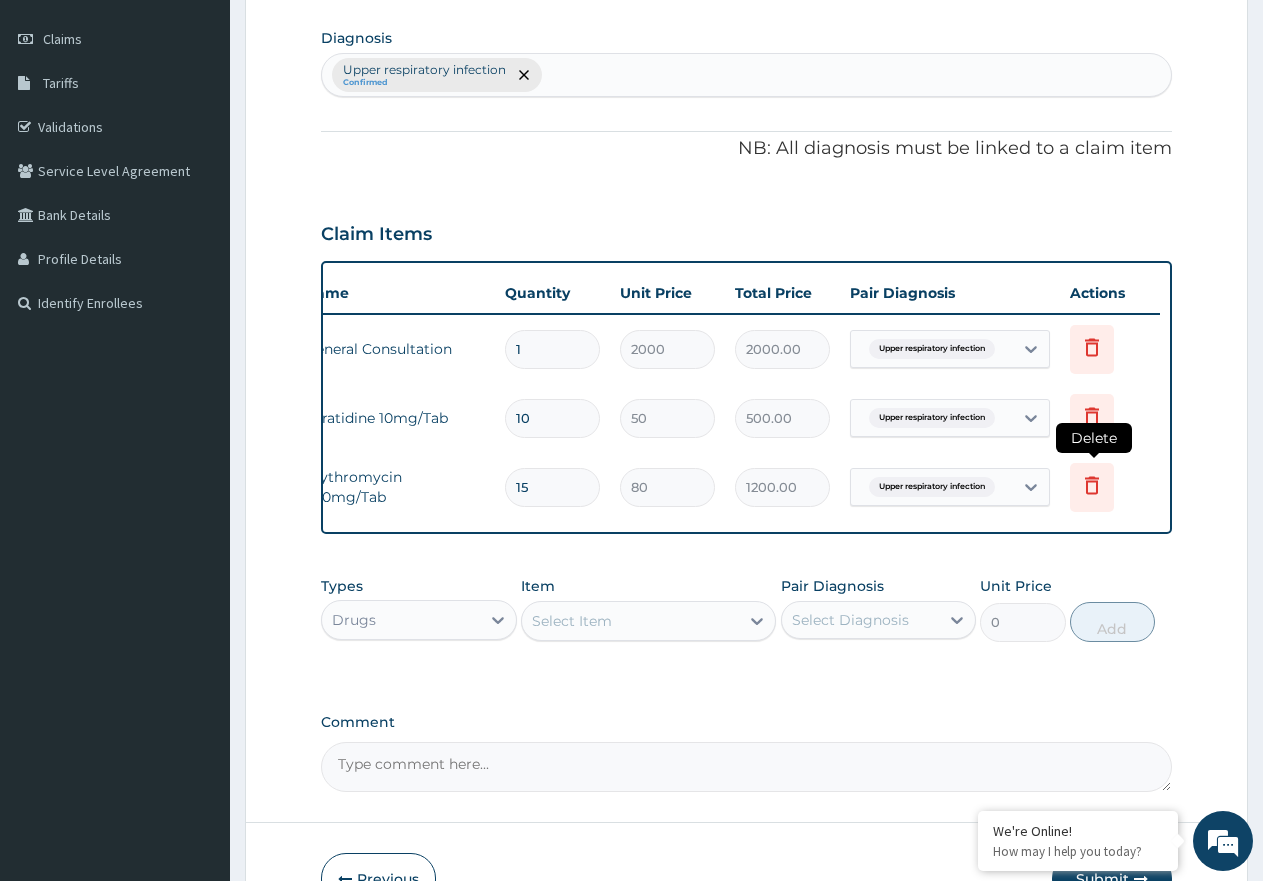 click 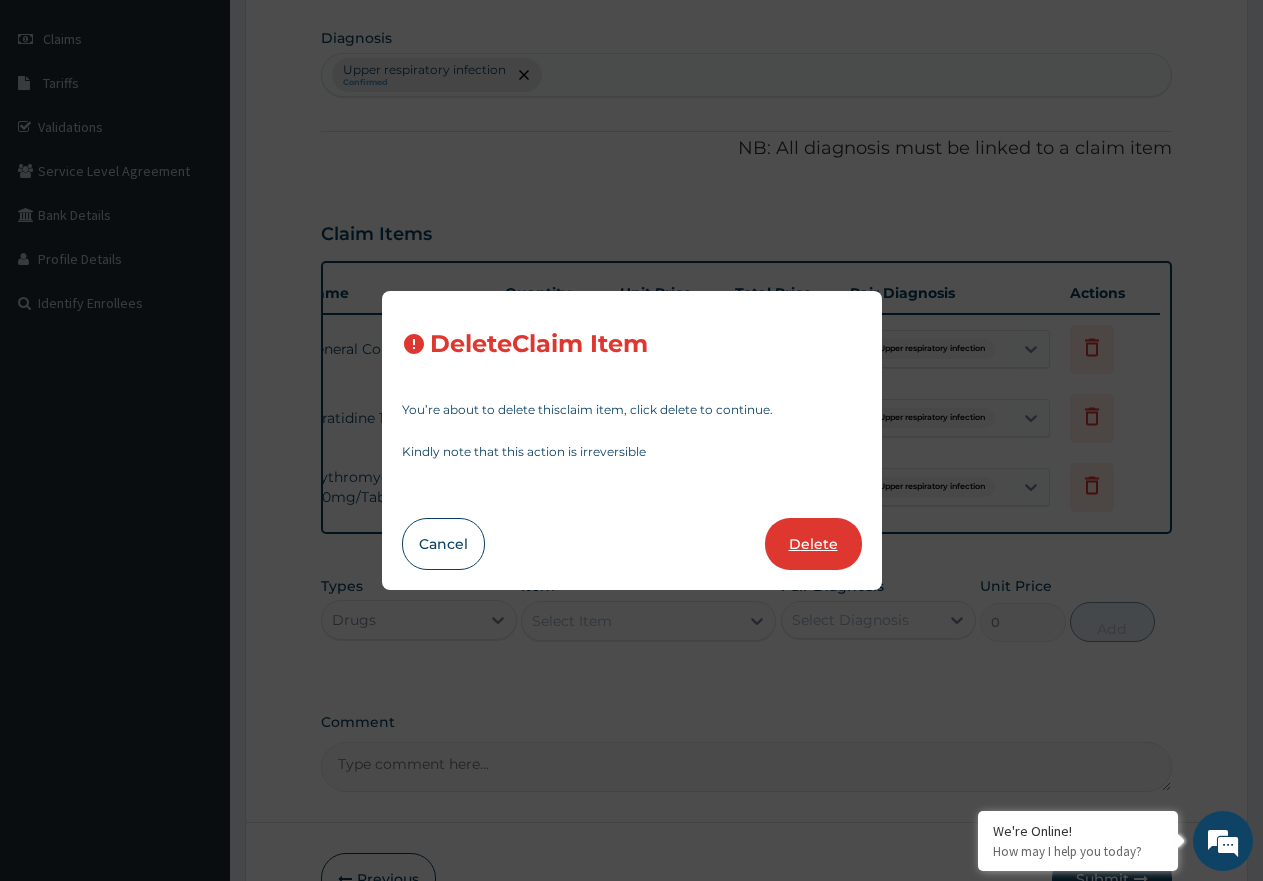 click on "Delete" at bounding box center (813, 544) 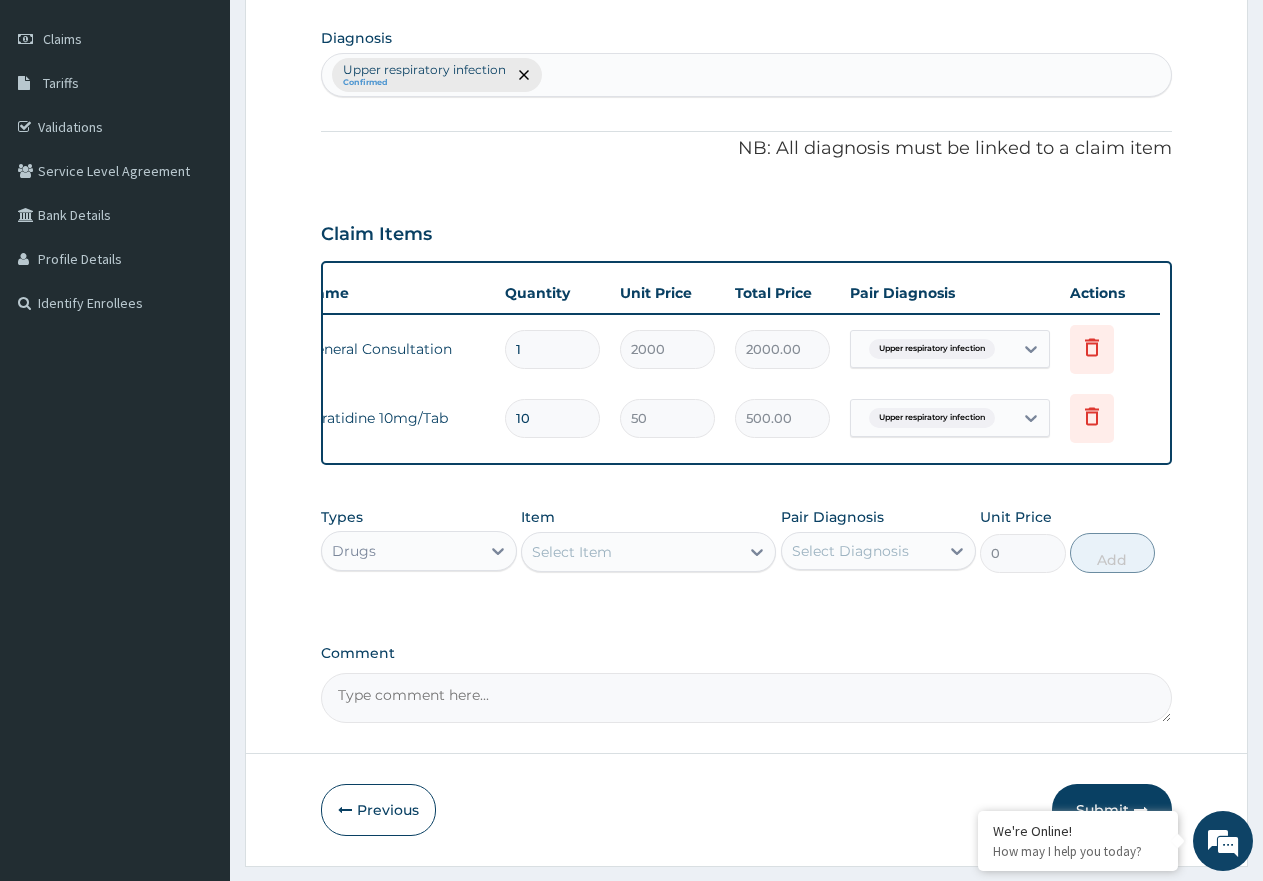 click on "Select Item" at bounding box center (630, 552) 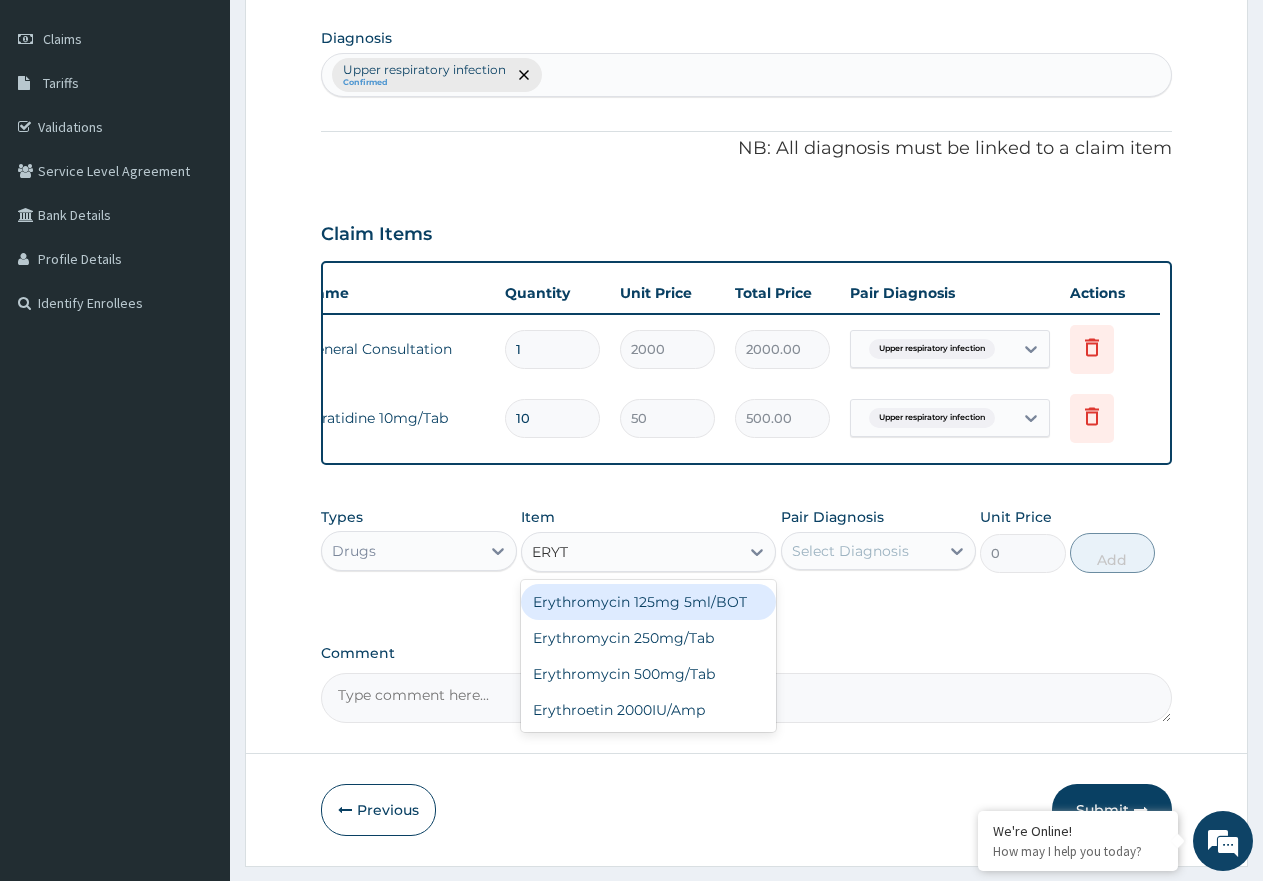 type on "ERYTH" 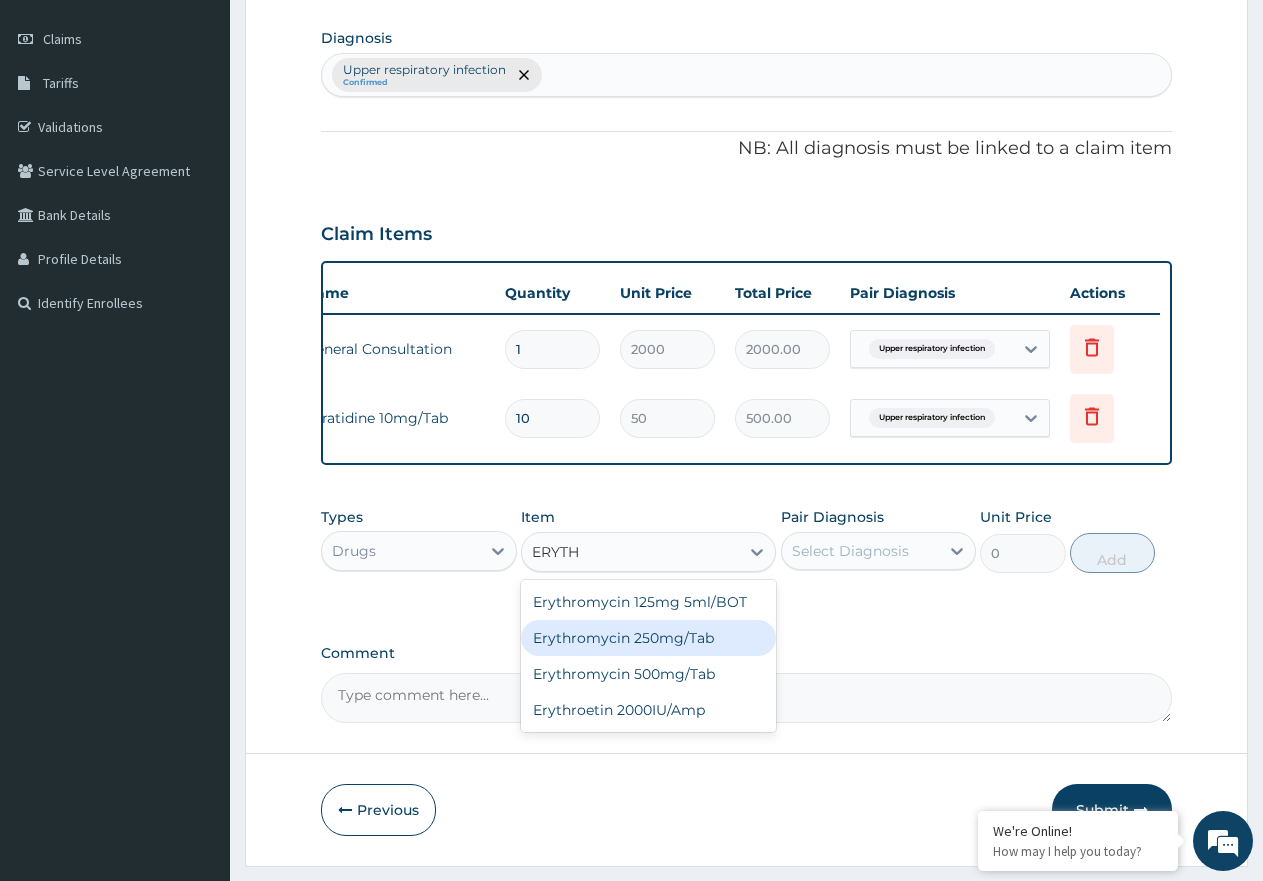 click on "Erythromycin 250mg/Tab" at bounding box center (648, 638) 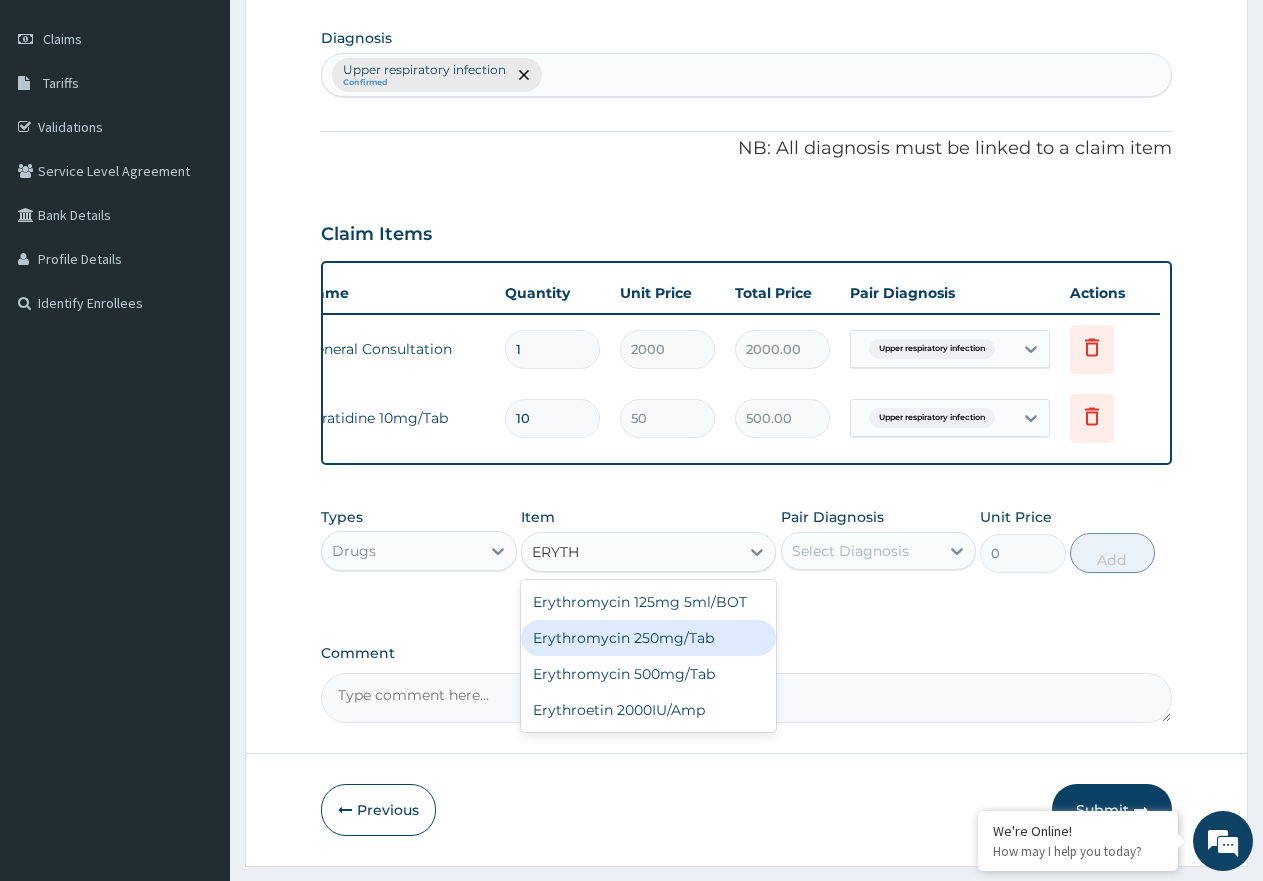 type 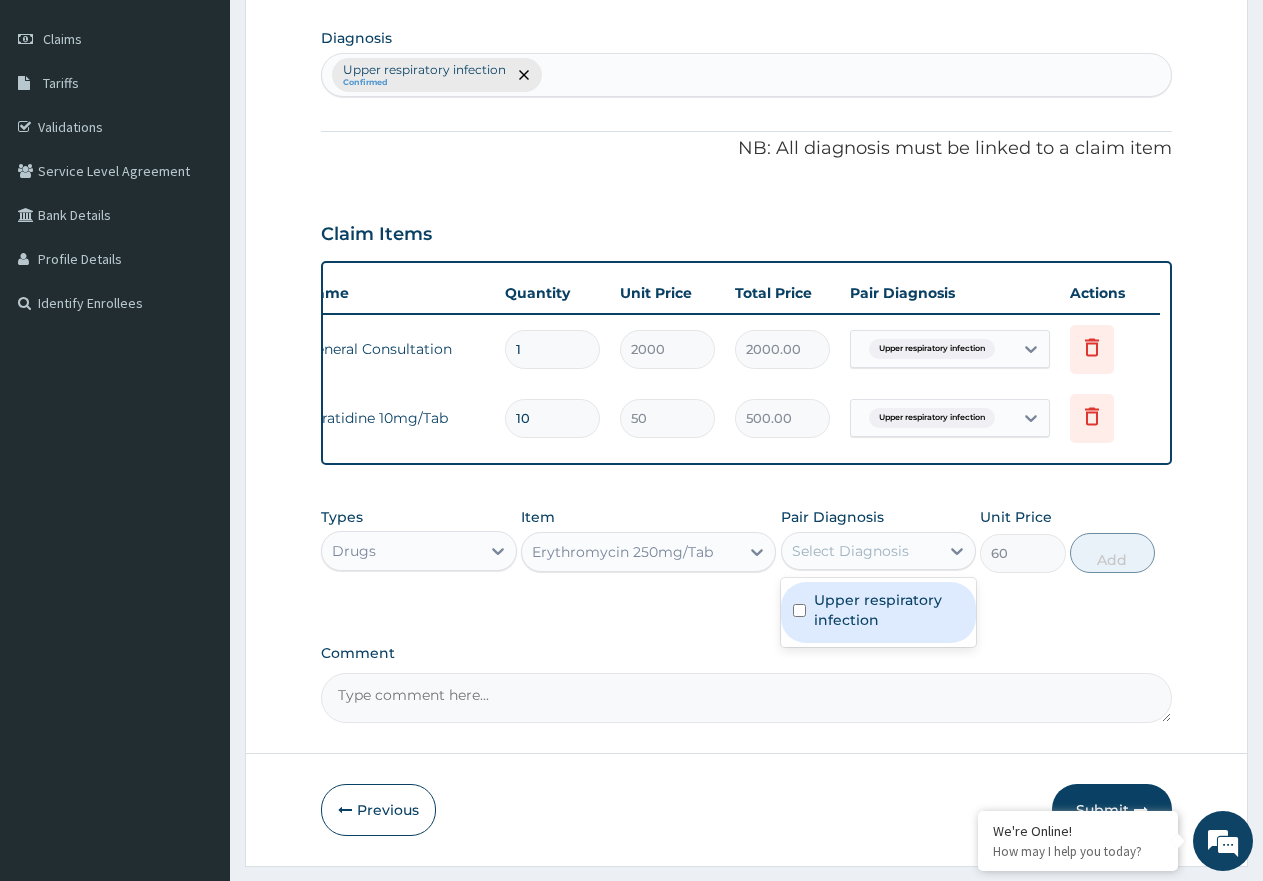 click on "Select Diagnosis" at bounding box center (850, 551) 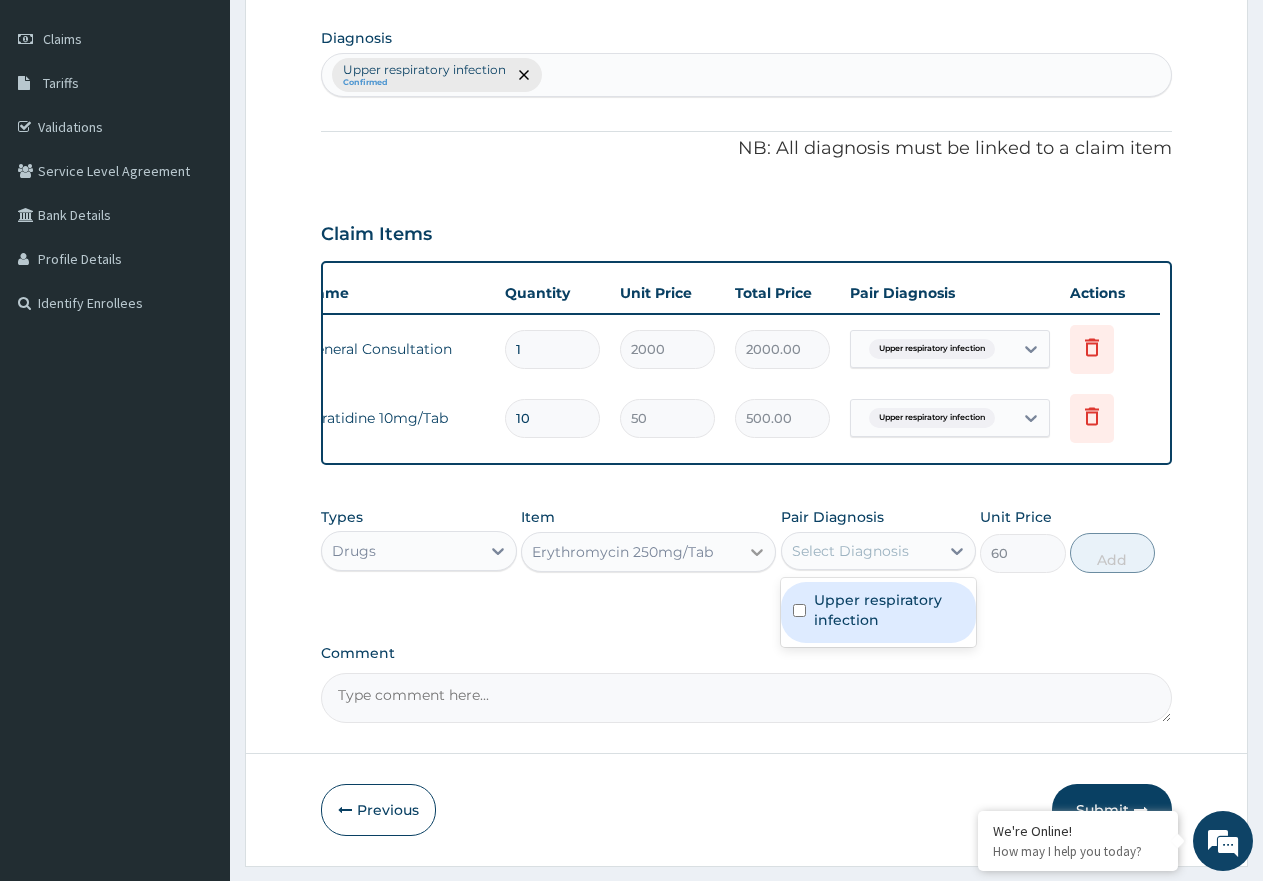 click at bounding box center [757, 552] 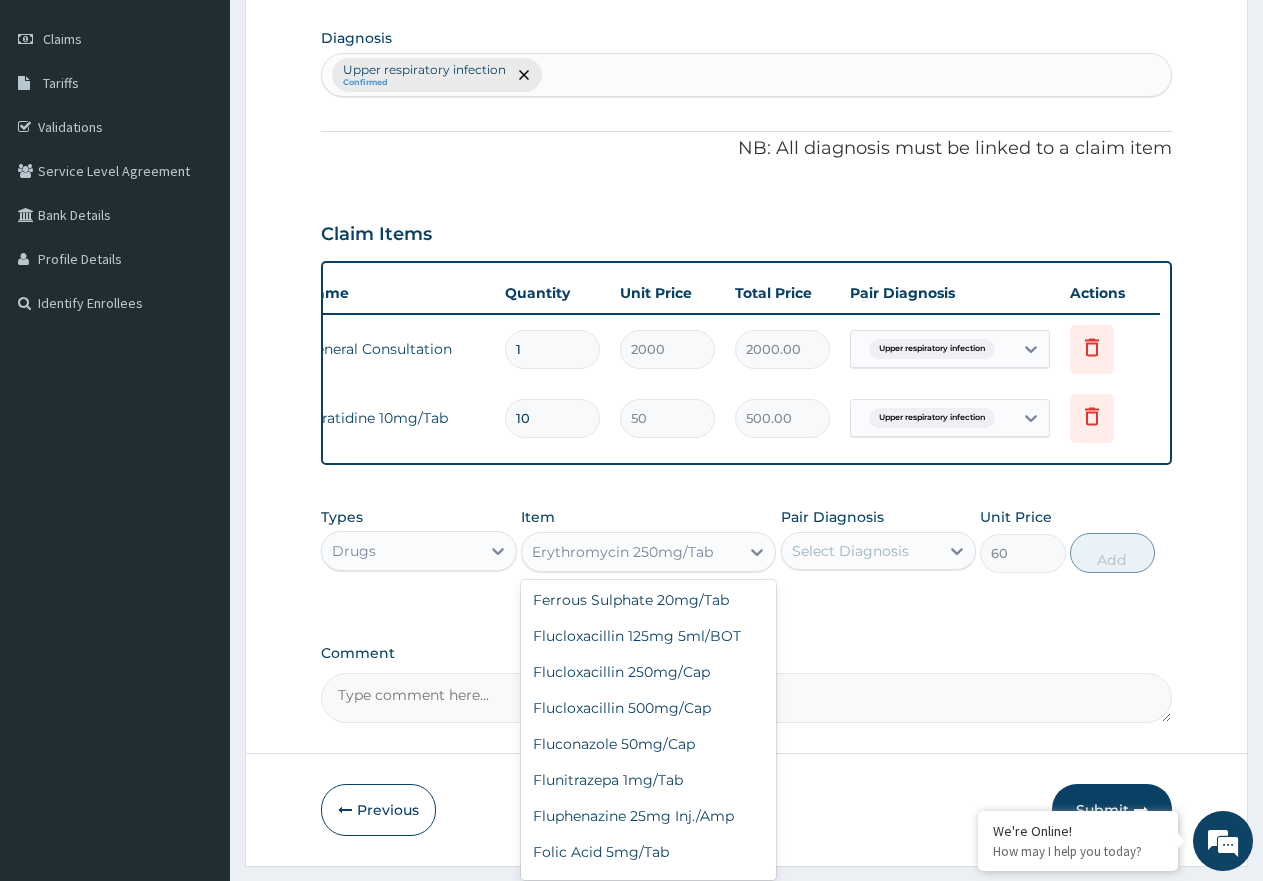 scroll, scrollTop: 7980, scrollLeft: 0, axis: vertical 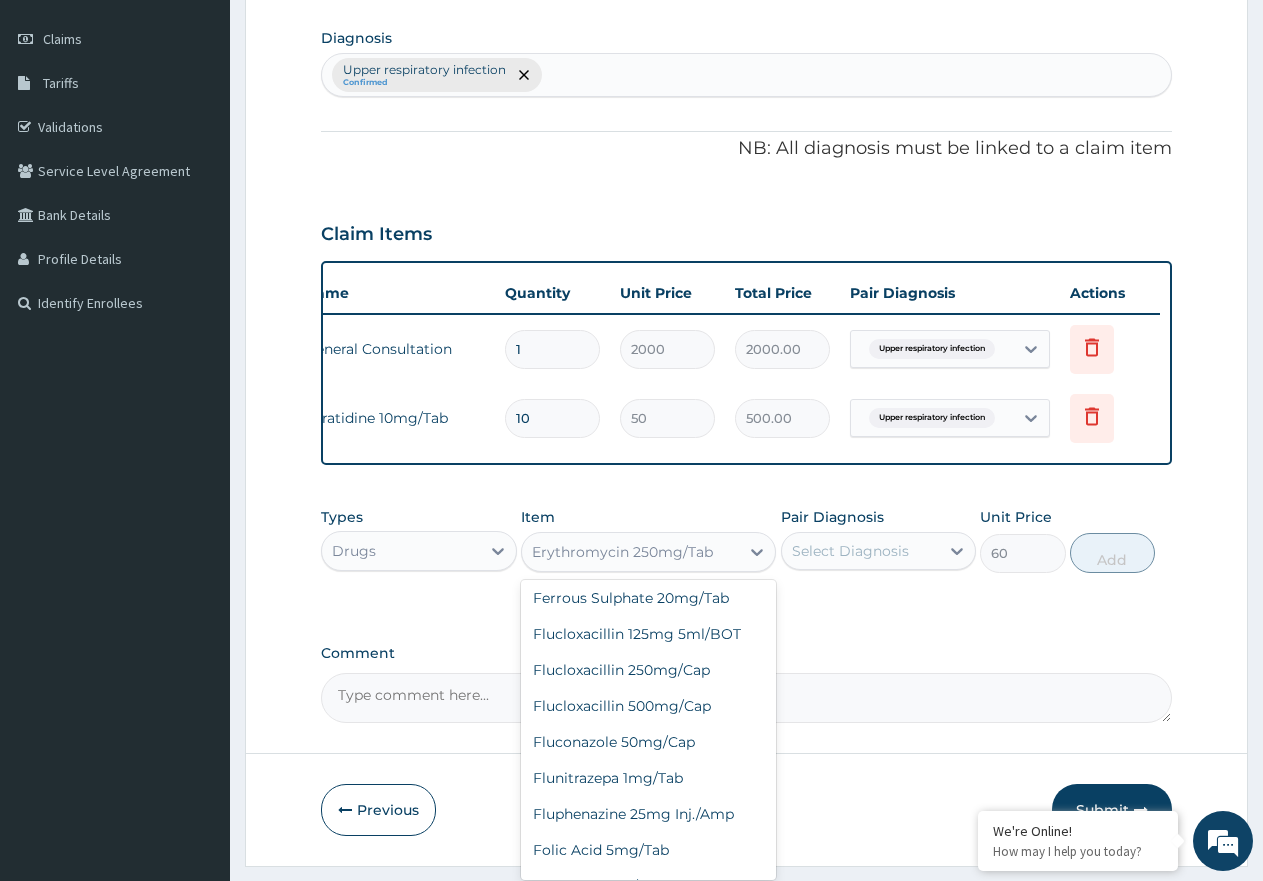 click on "[DRUG] [STRENGTH] [STRENGTH]/[FORM]" at bounding box center [648, 274] 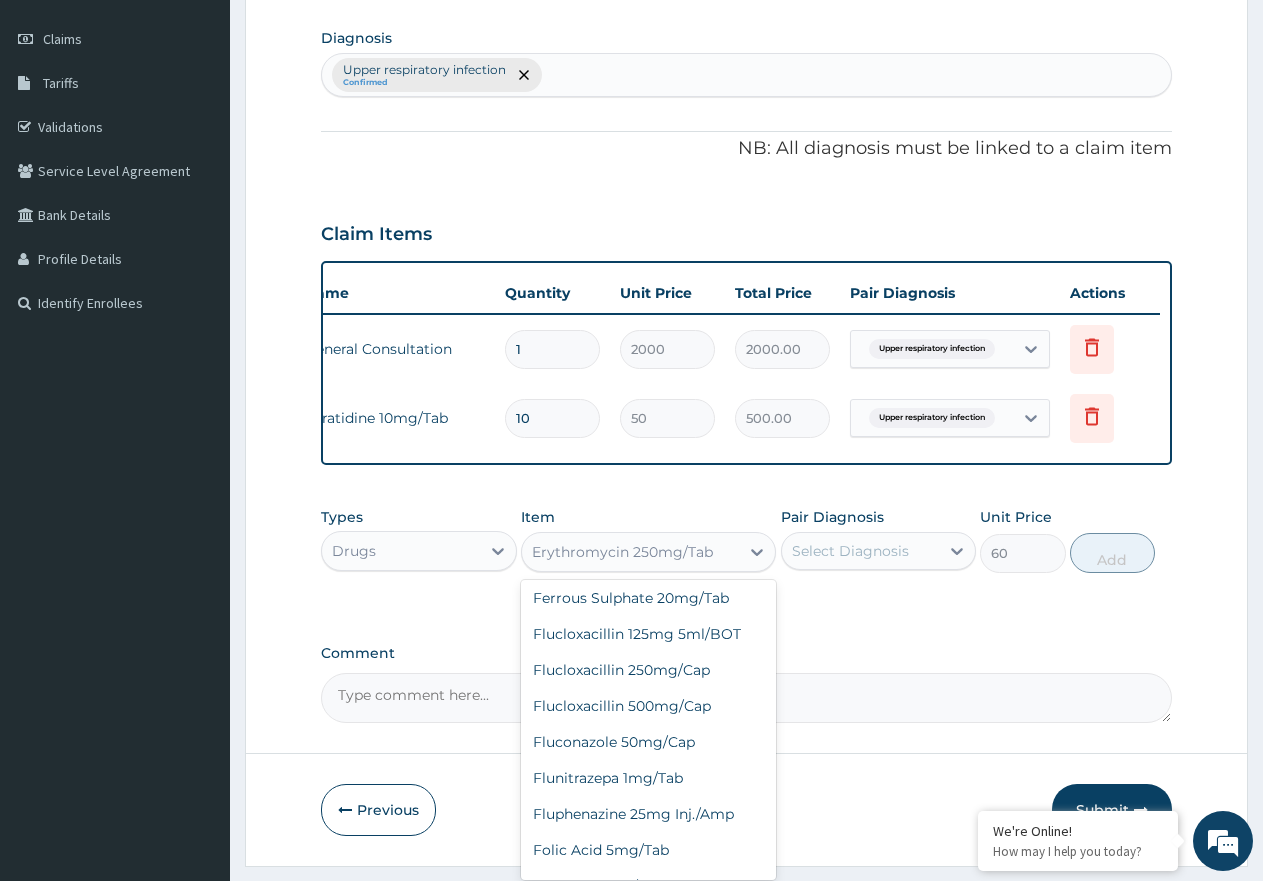 type on "1300" 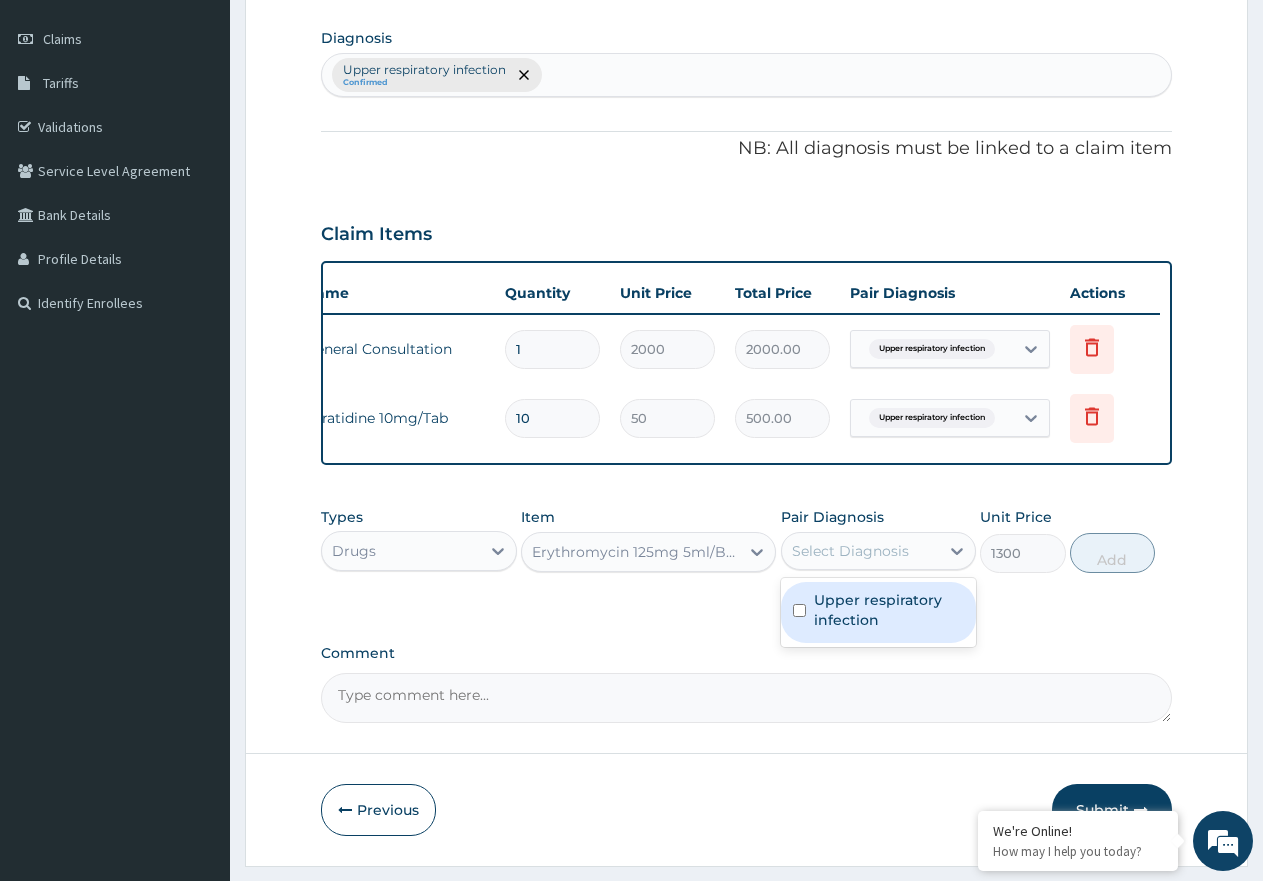 click on "Select Diagnosis" at bounding box center (850, 551) 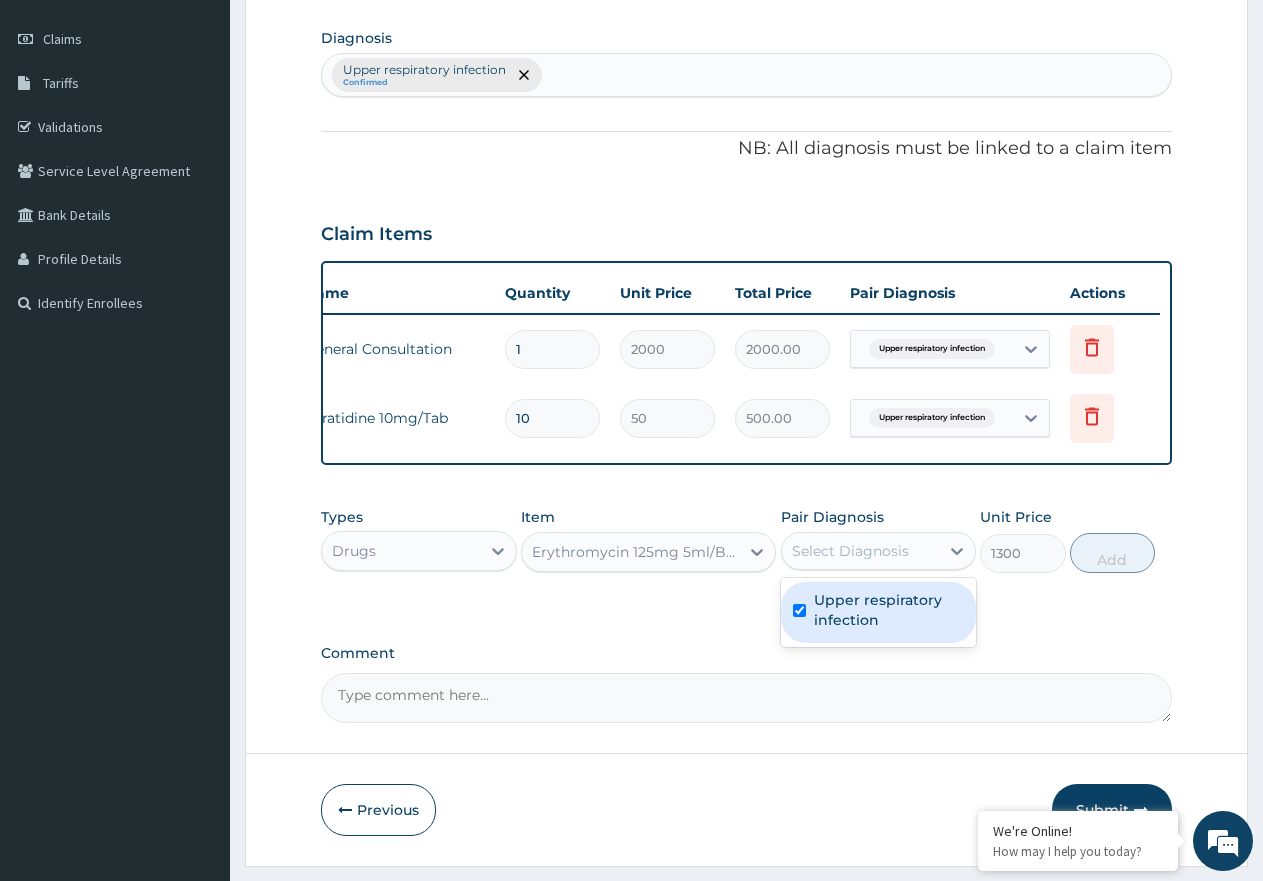 checkbox on "true" 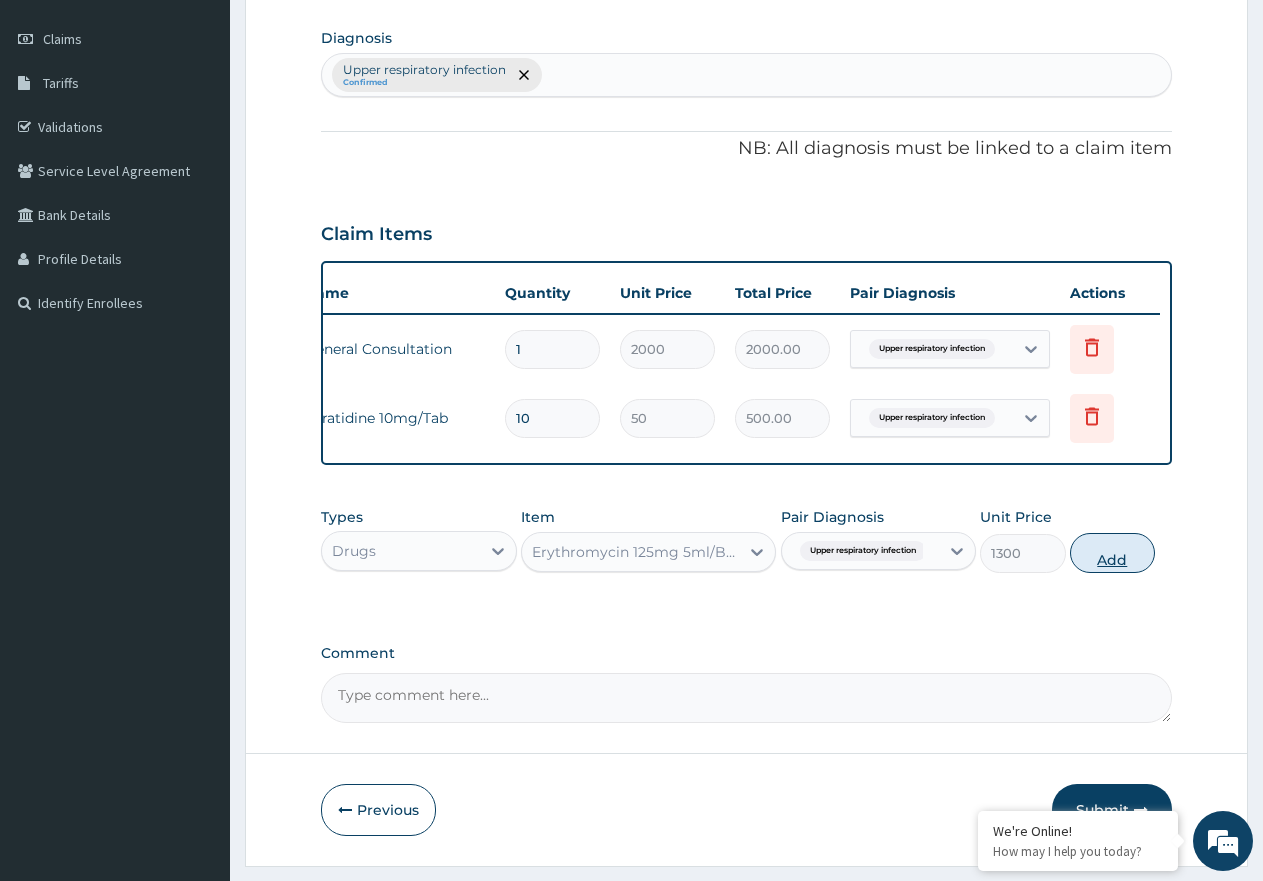 click on "Add" at bounding box center [1112, 553] 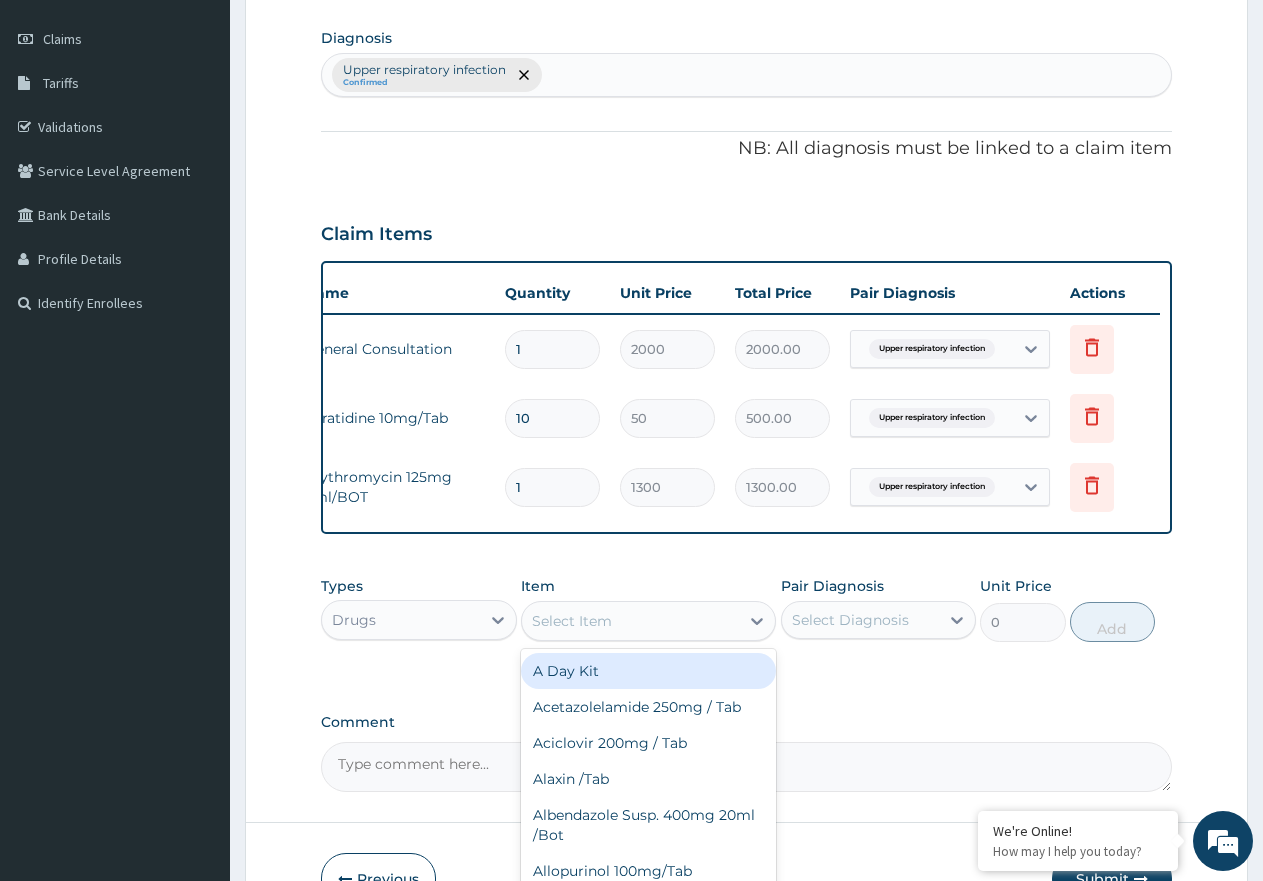 click on "Select Item" at bounding box center [572, 621] 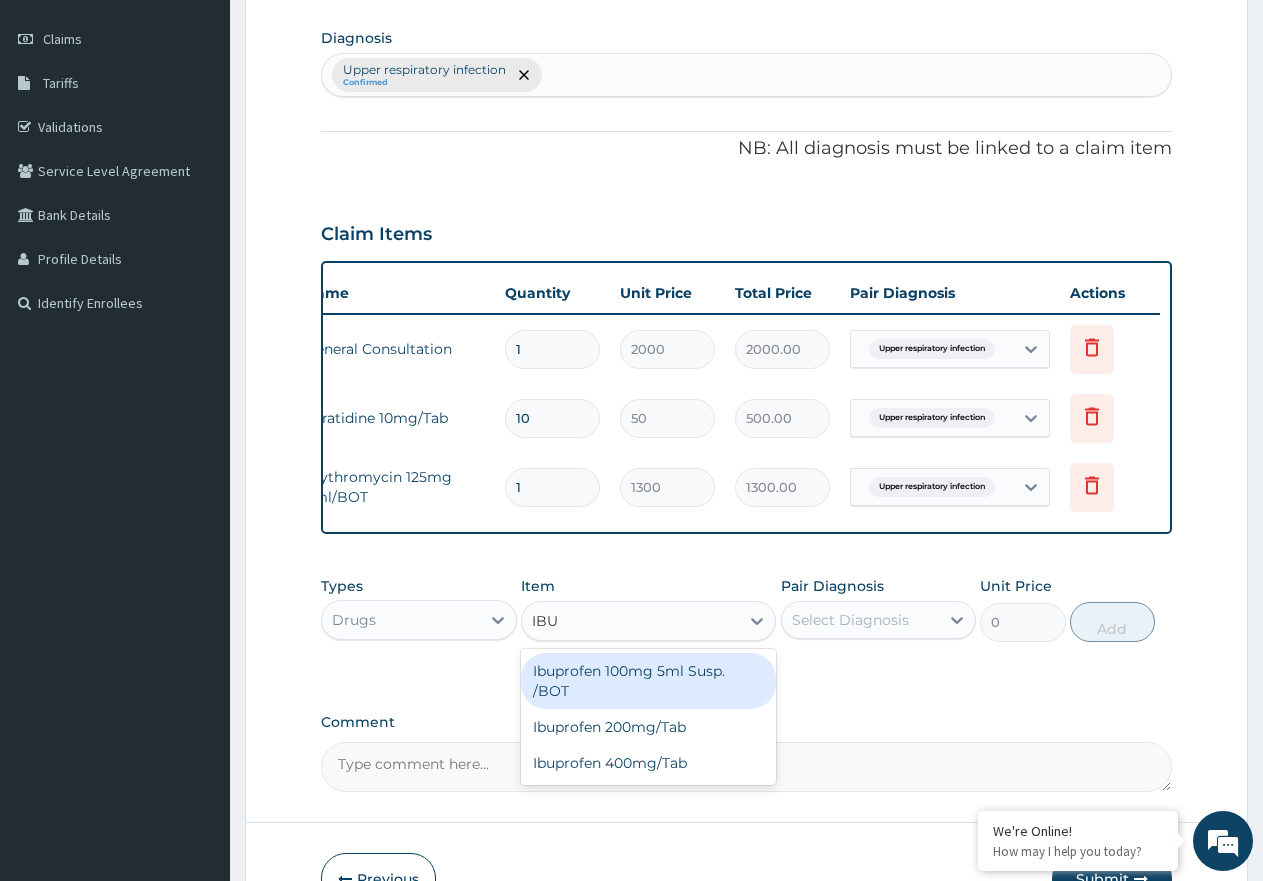 type on "IBUP" 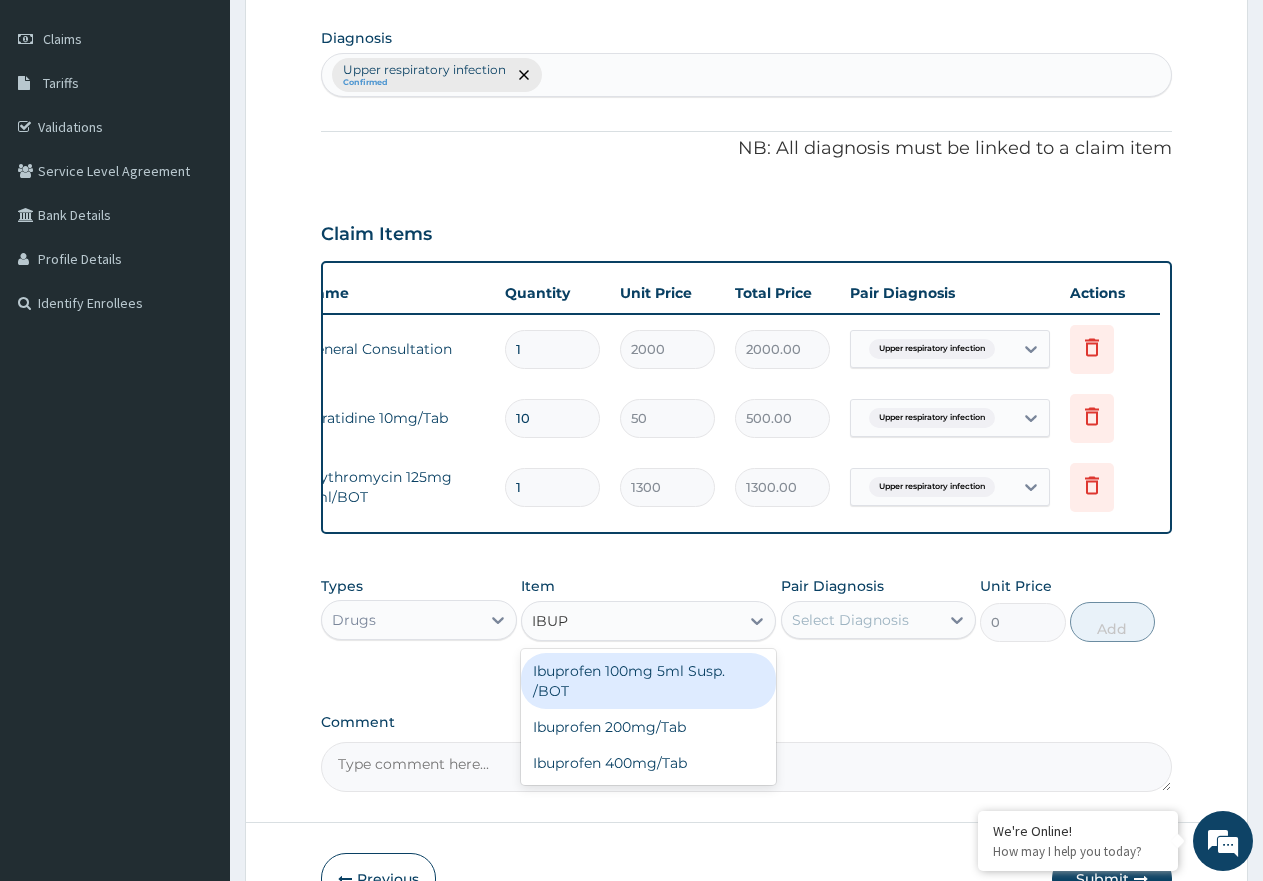drag, startPoint x: 693, startPoint y: 700, endPoint x: 786, endPoint y: 686, distance: 94.04786 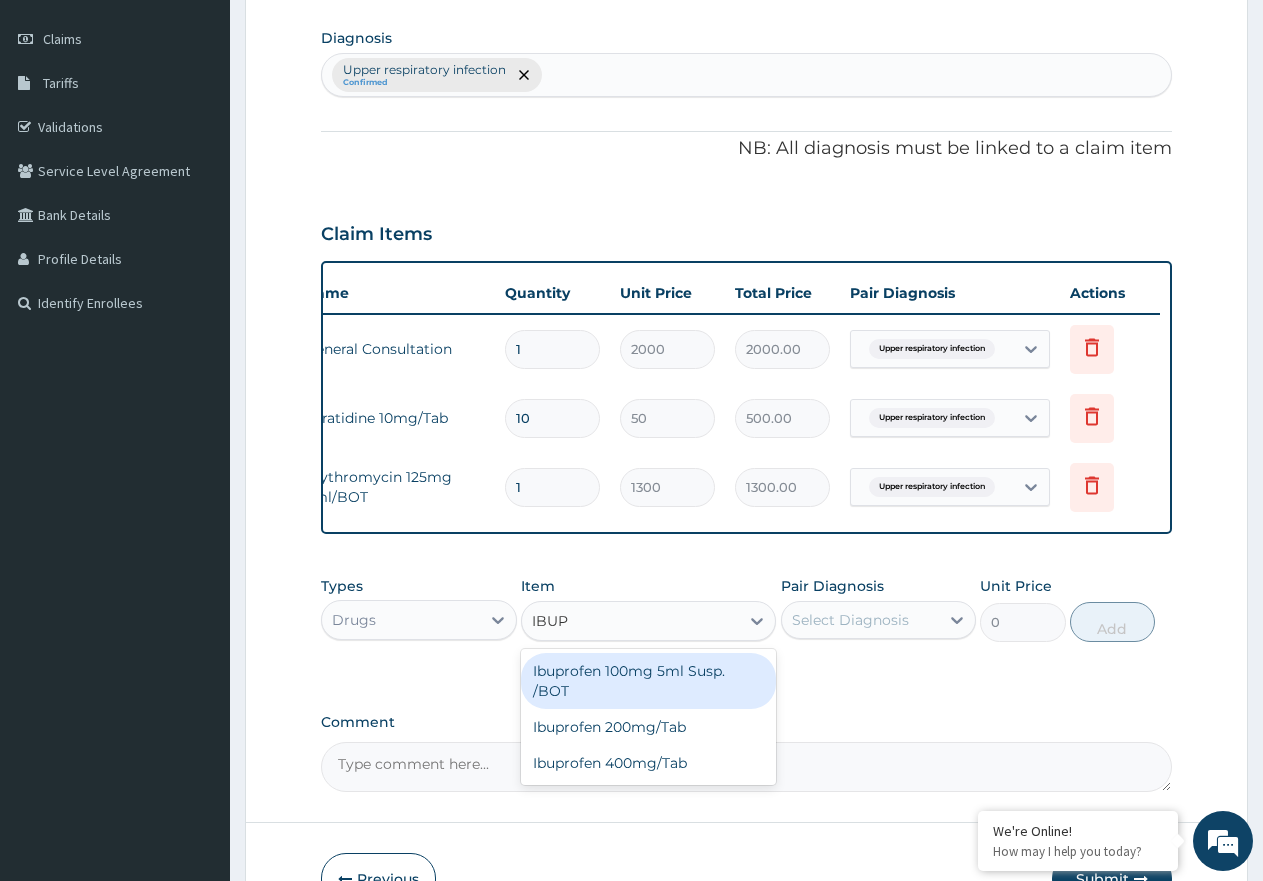 click on "[DRUG] [STRENGTH] [STRENGTH]/[FORM]" at bounding box center (648, 681) 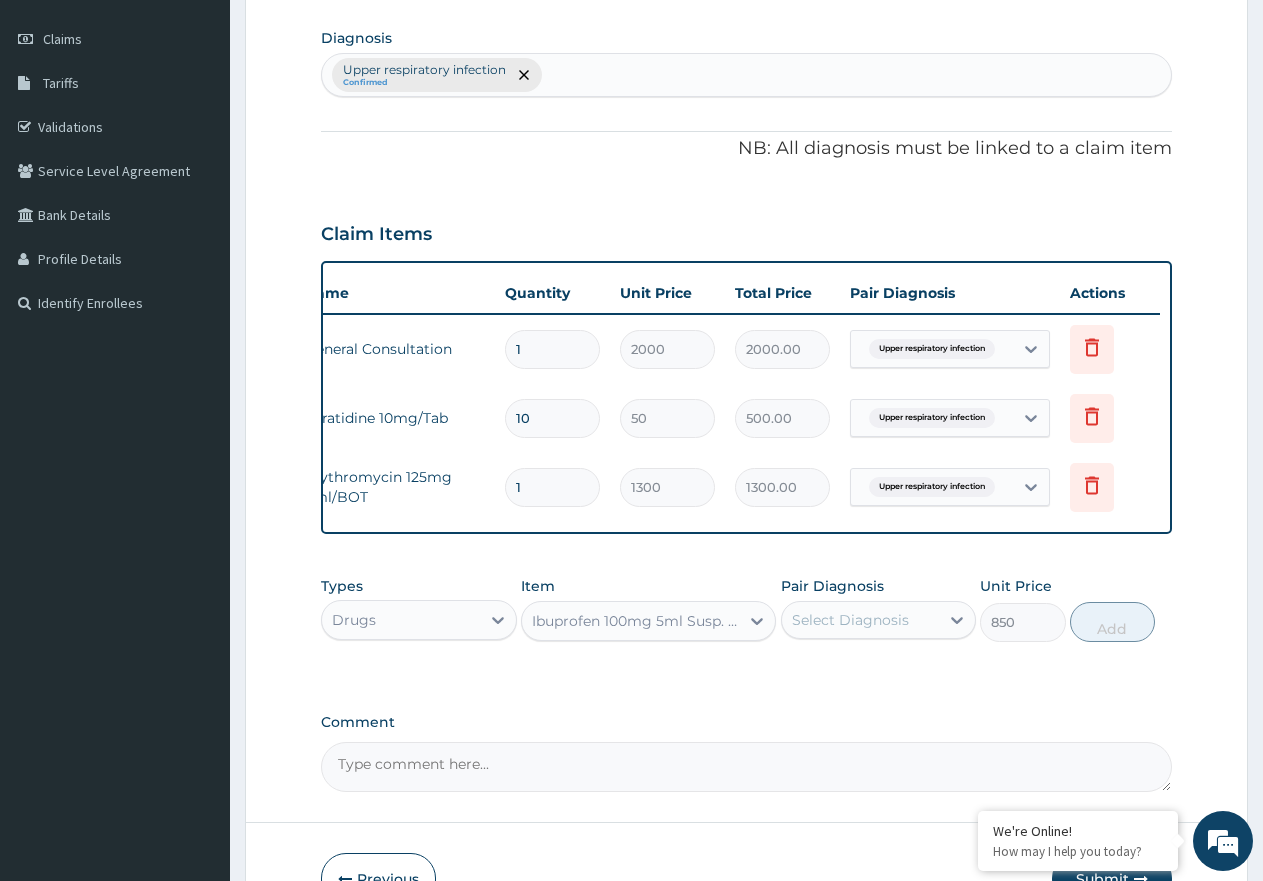 drag, startPoint x: 827, startPoint y: 634, endPoint x: 829, endPoint y: 644, distance: 10.198039 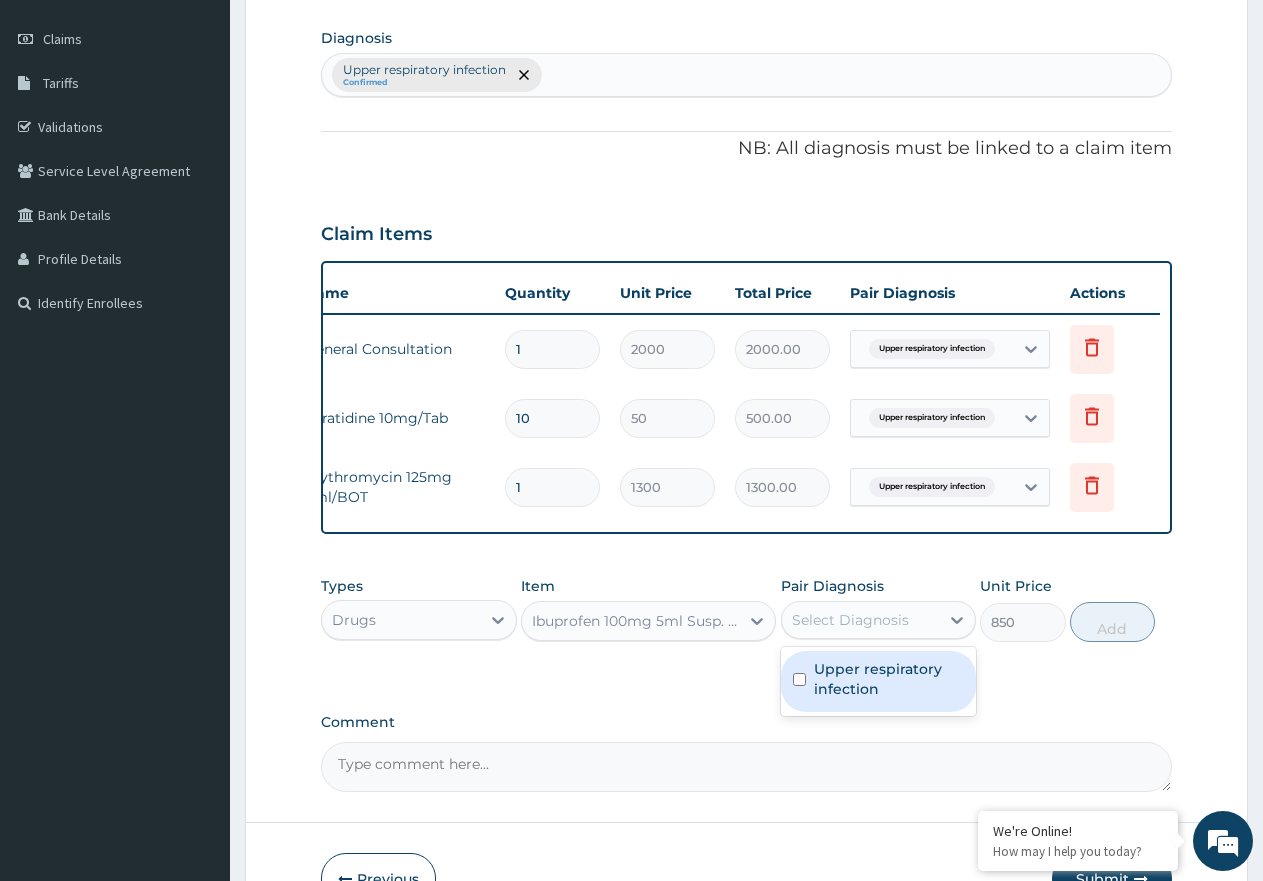 drag, startPoint x: 853, startPoint y: 711, endPoint x: 1143, endPoint y: 700, distance: 290.20856 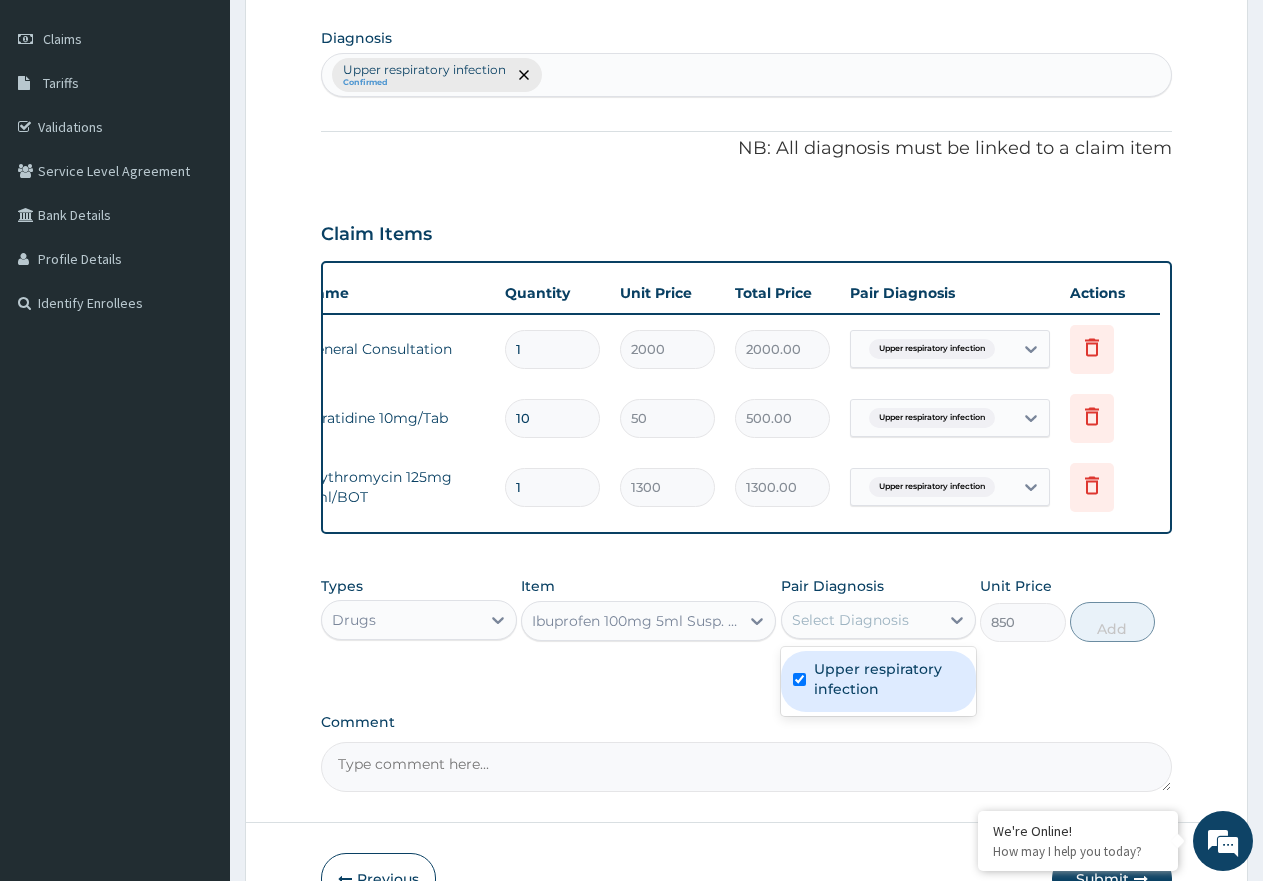 checkbox on "true" 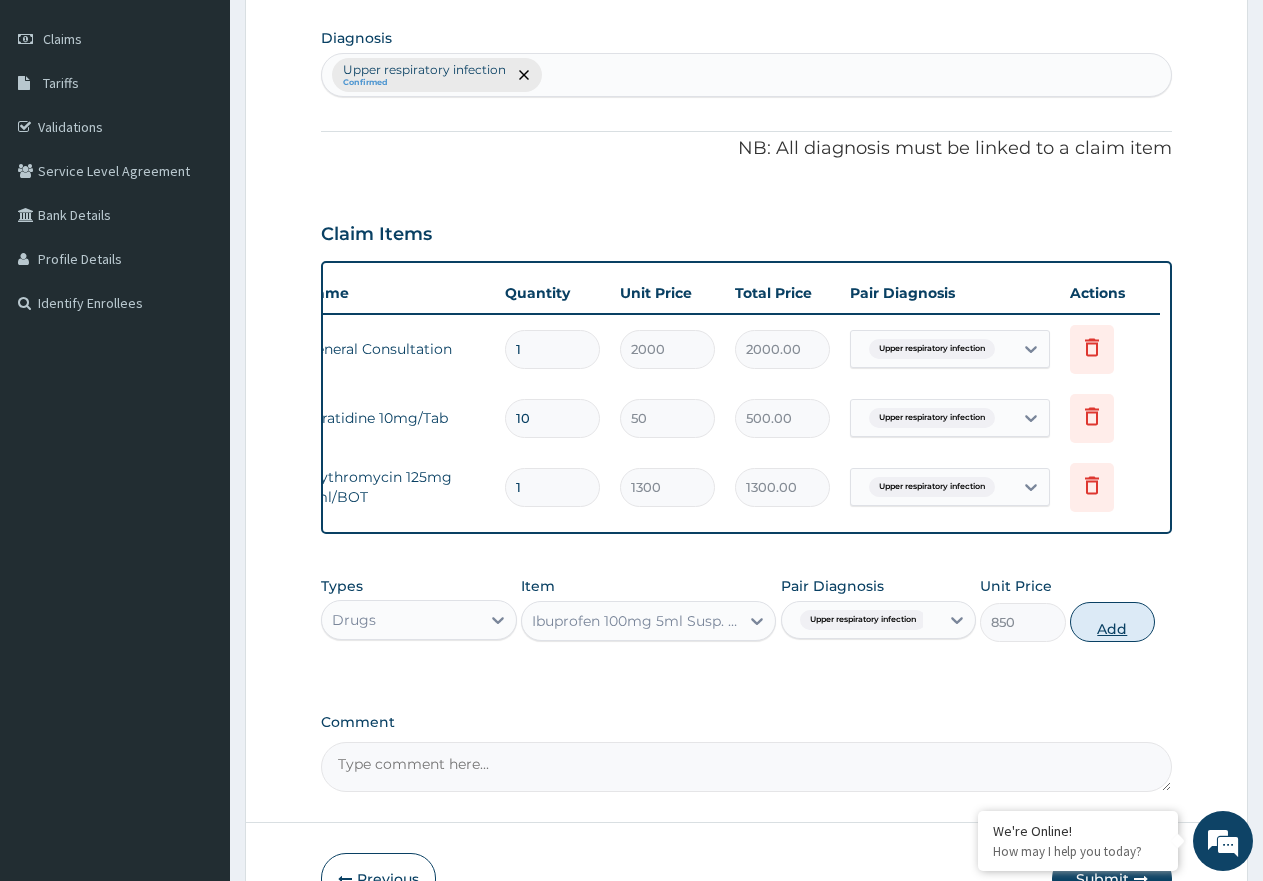 click on "Add" at bounding box center (1112, 622) 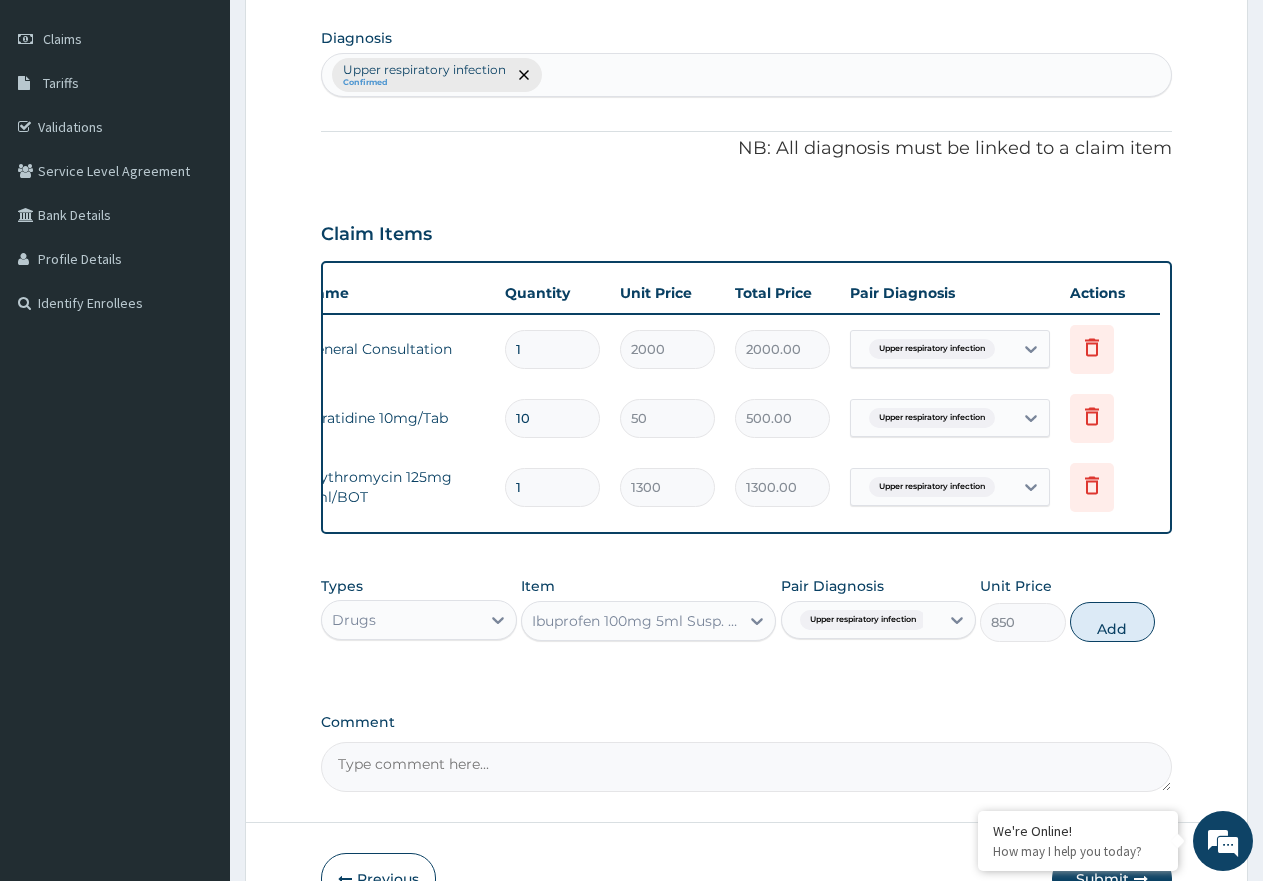 type on "0" 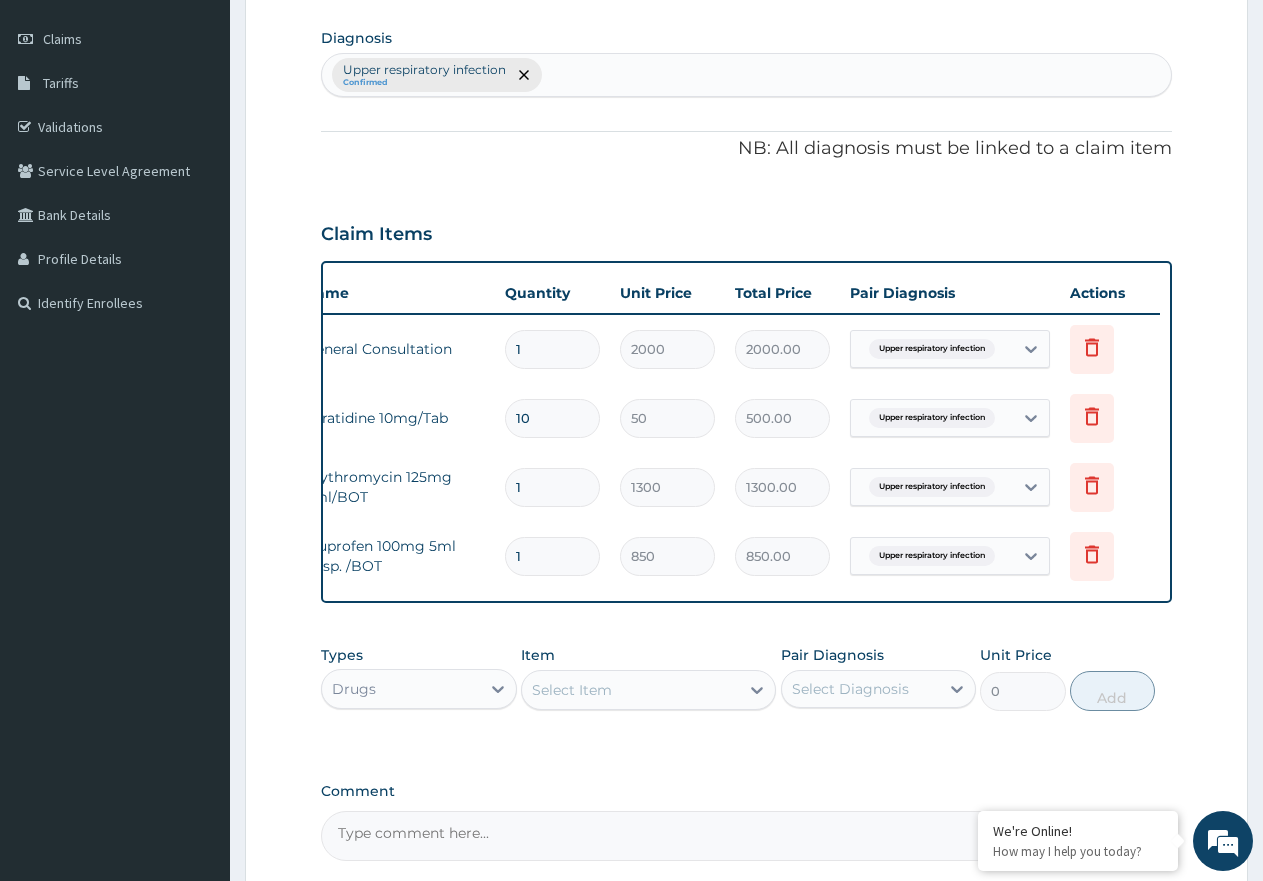 click on "Select Item" at bounding box center [630, 690] 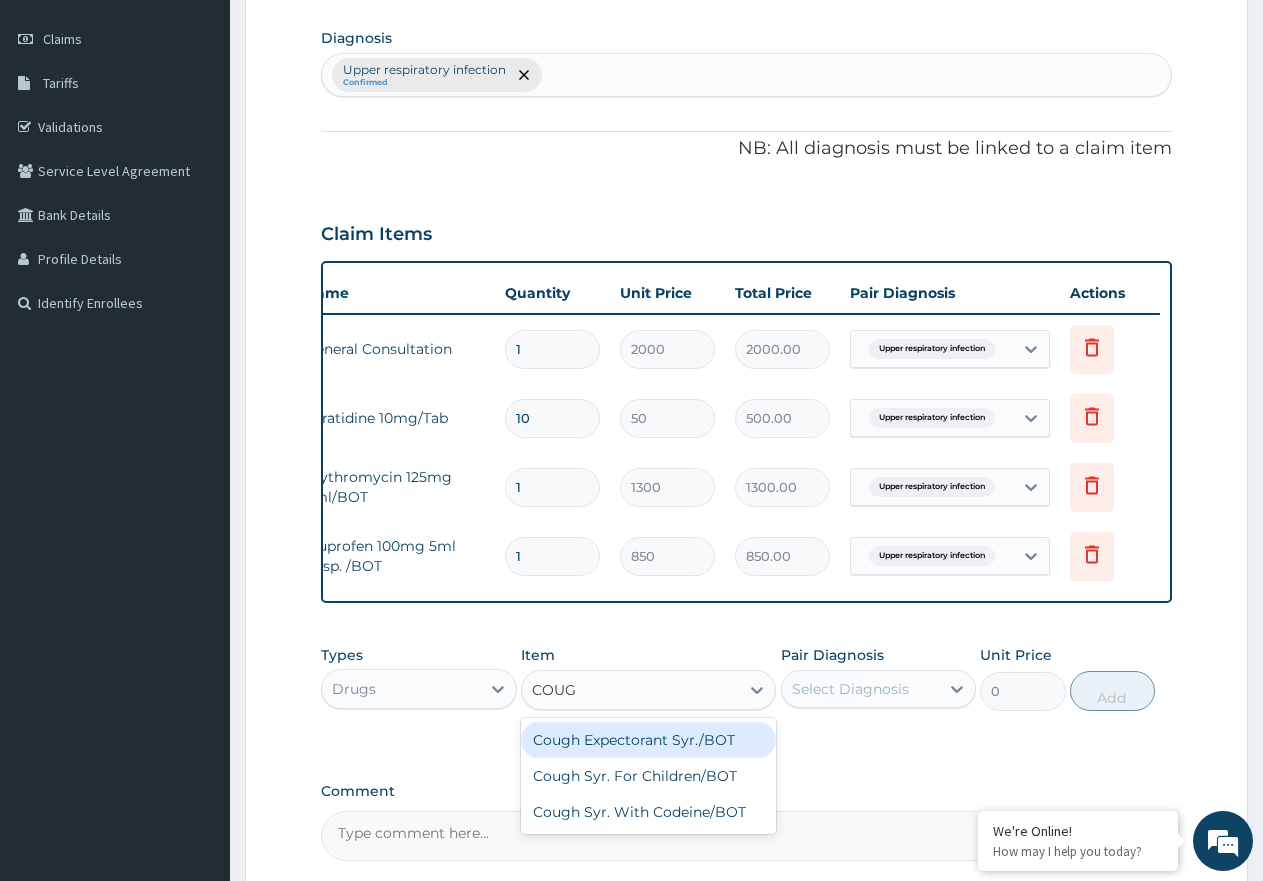 type on "COUGH" 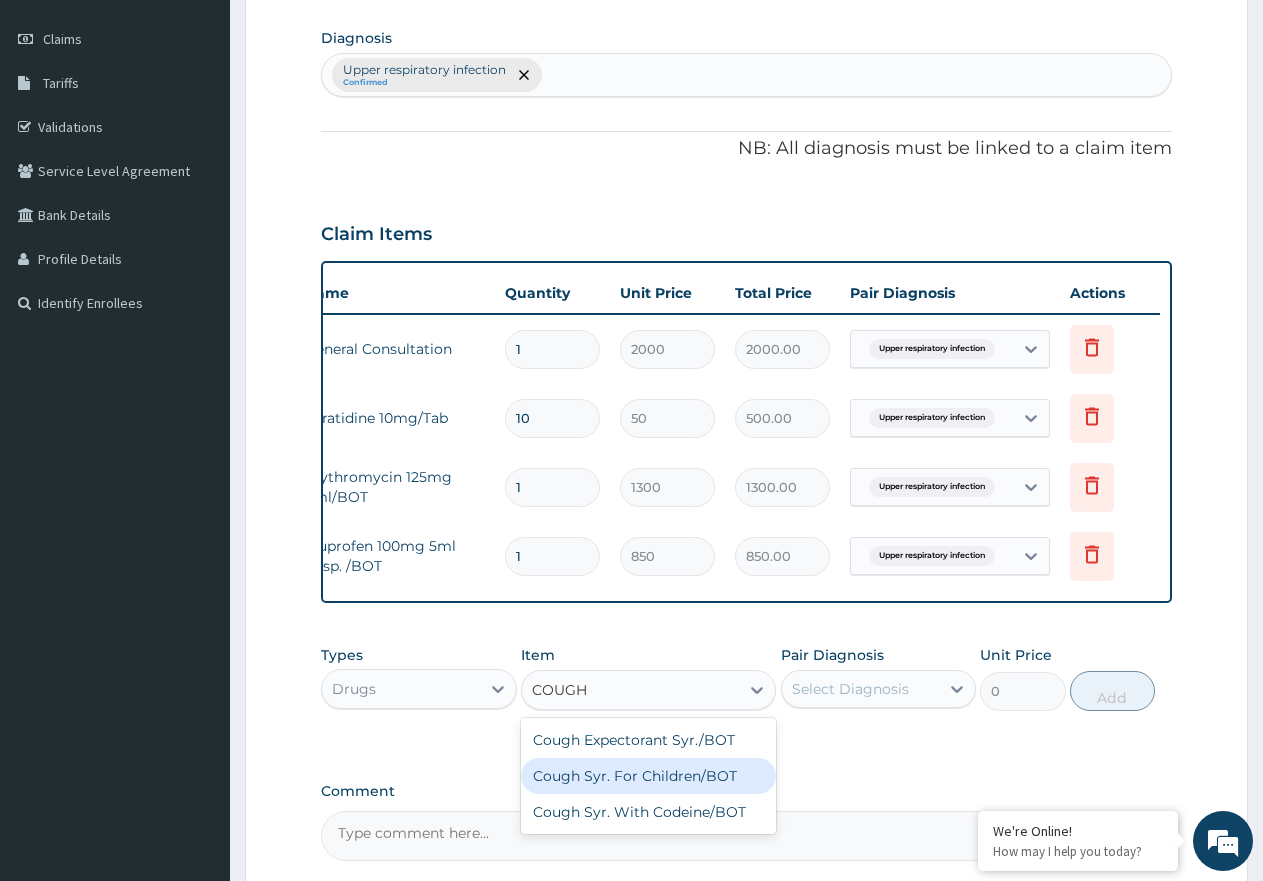 click on "Cough Syr. For Children/BOT" at bounding box center (648, 776) 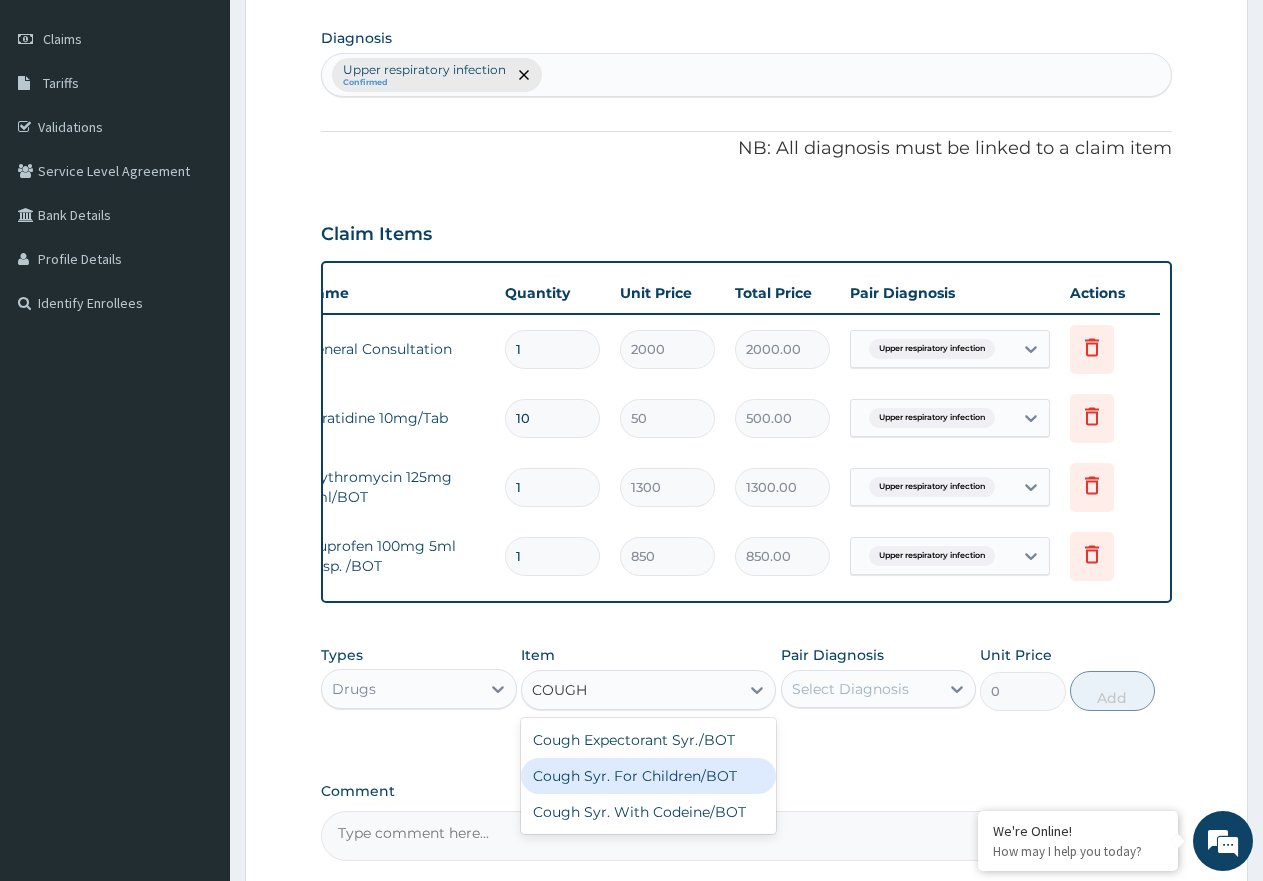 type 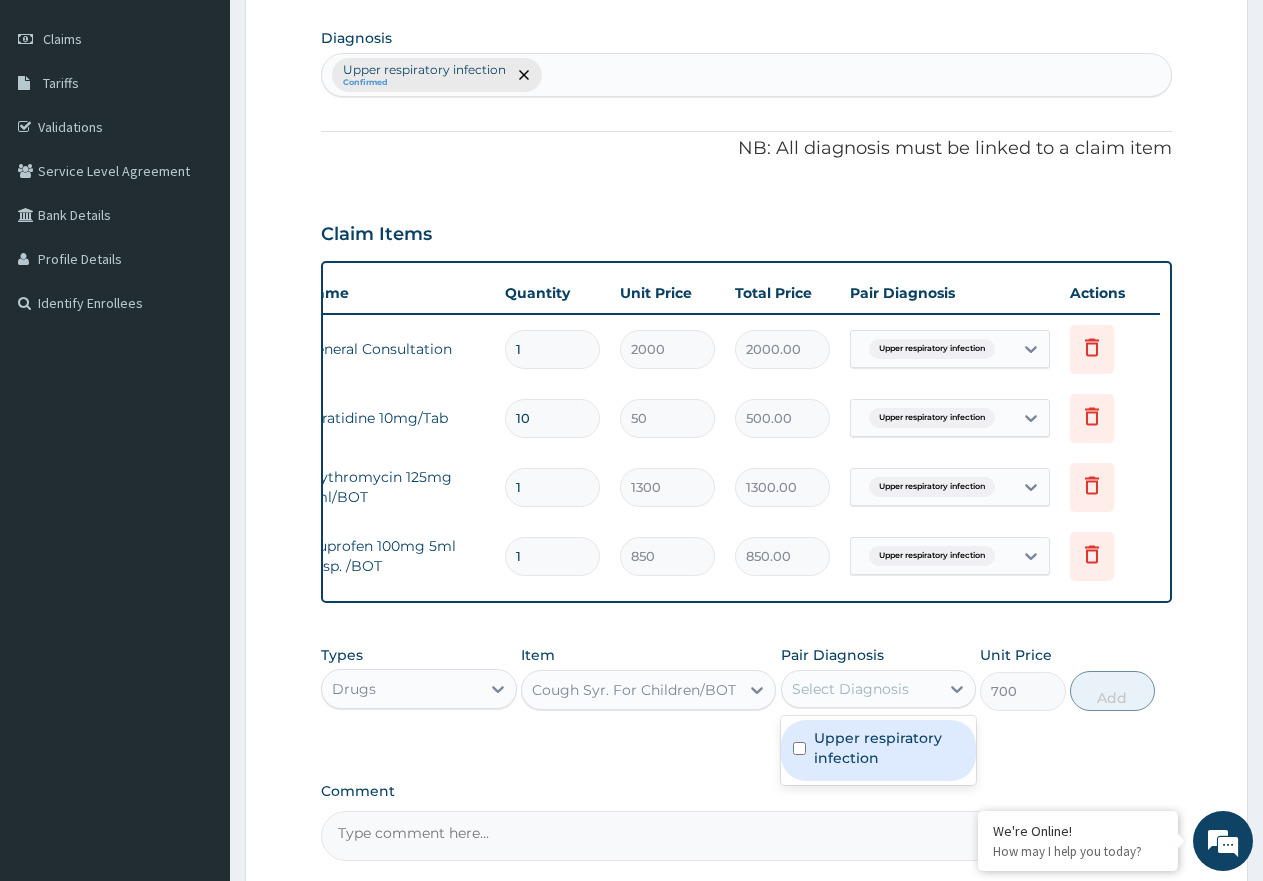 click on "Select Diagnosis" at bounding box center [850, 689] 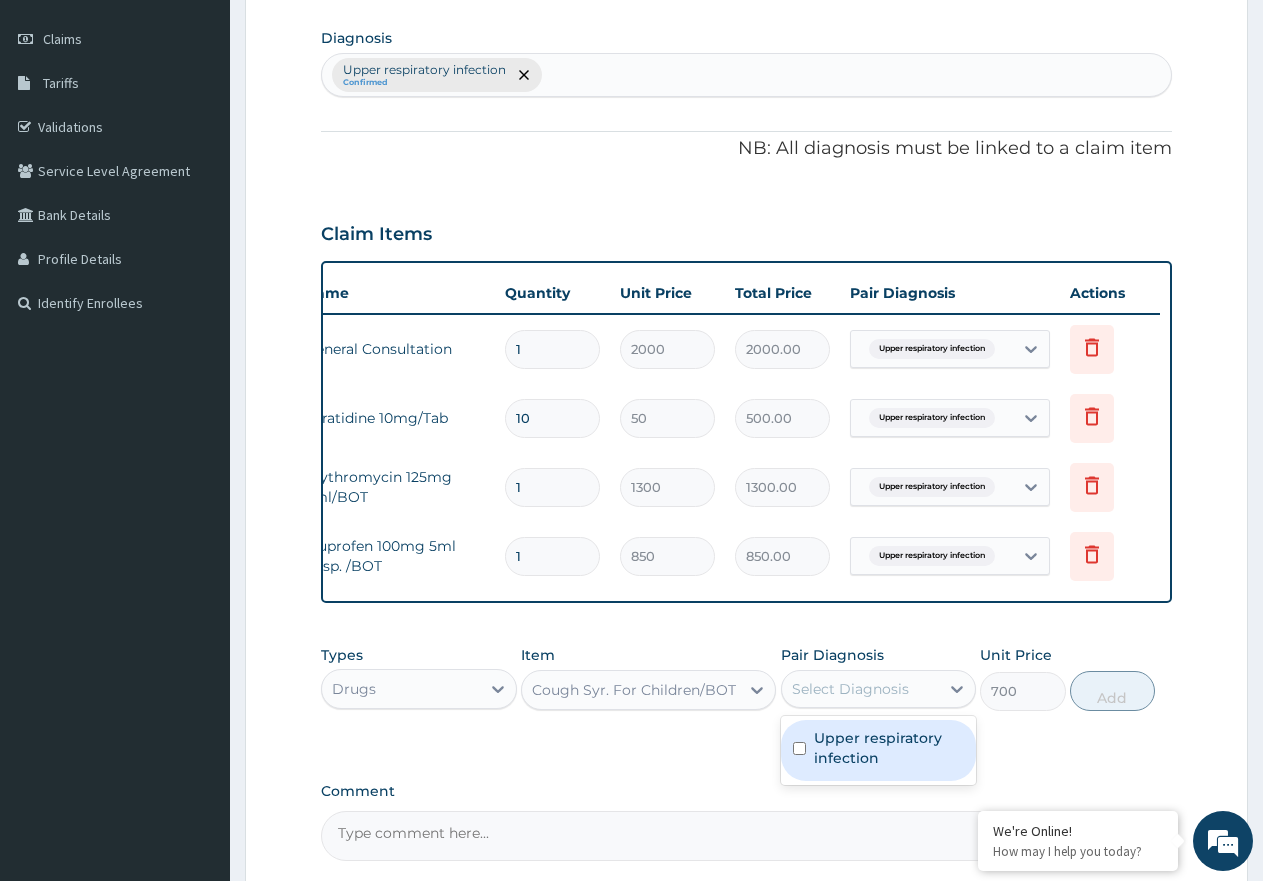 drag, startPoint x: 857, startPoint y: 758, endPoint x: 980, endPoint y: 756, distance: 123.01626 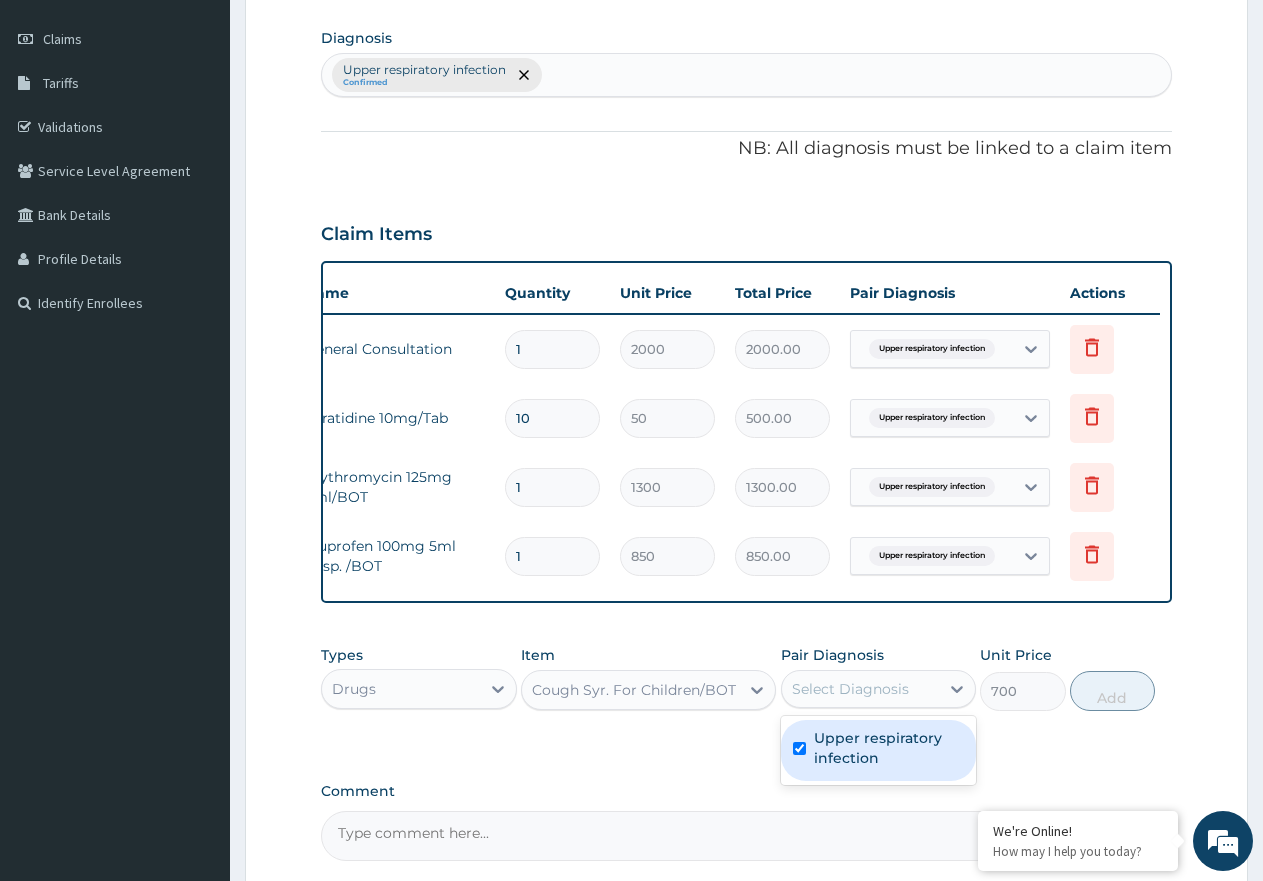 checkbox on "true" 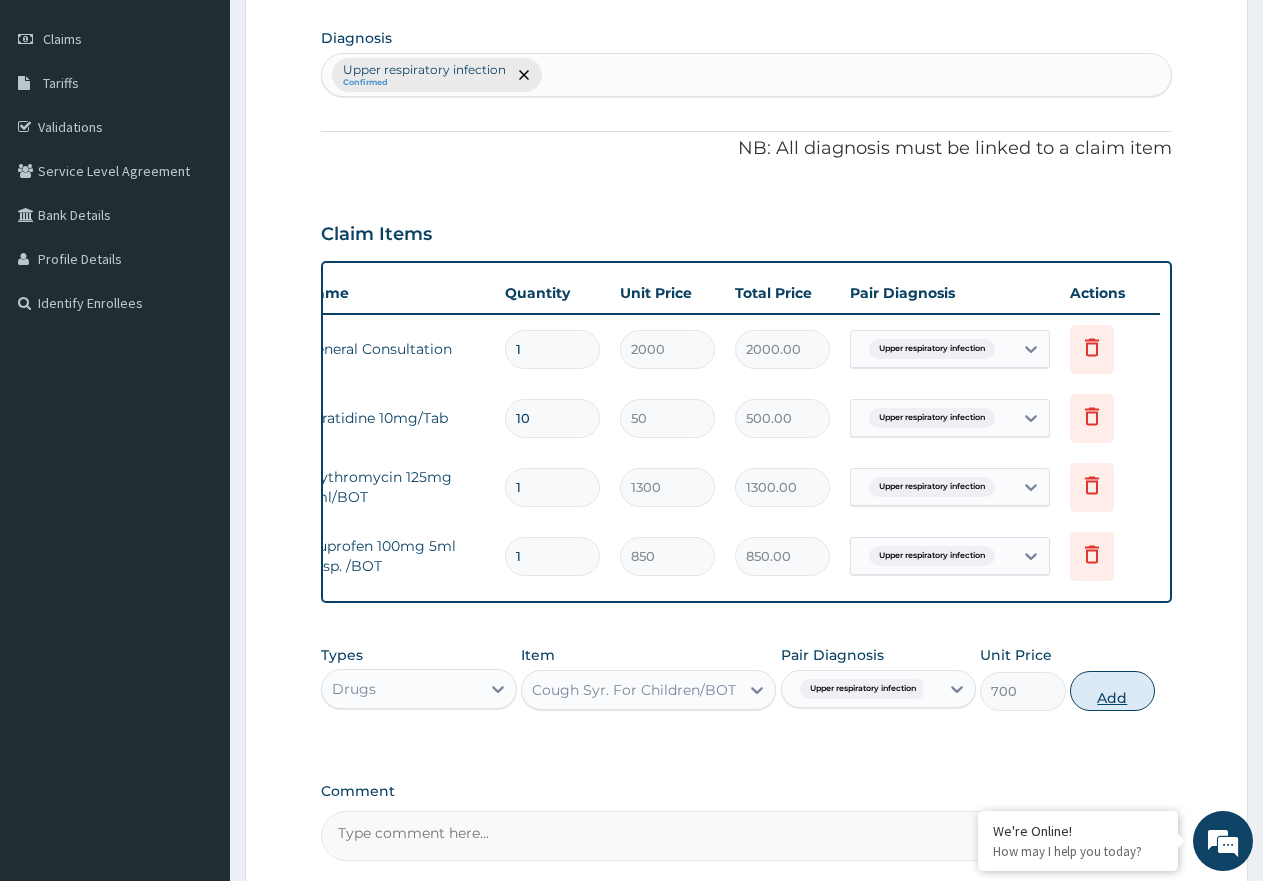 click on "Add" at bounding box center [1112, 691] 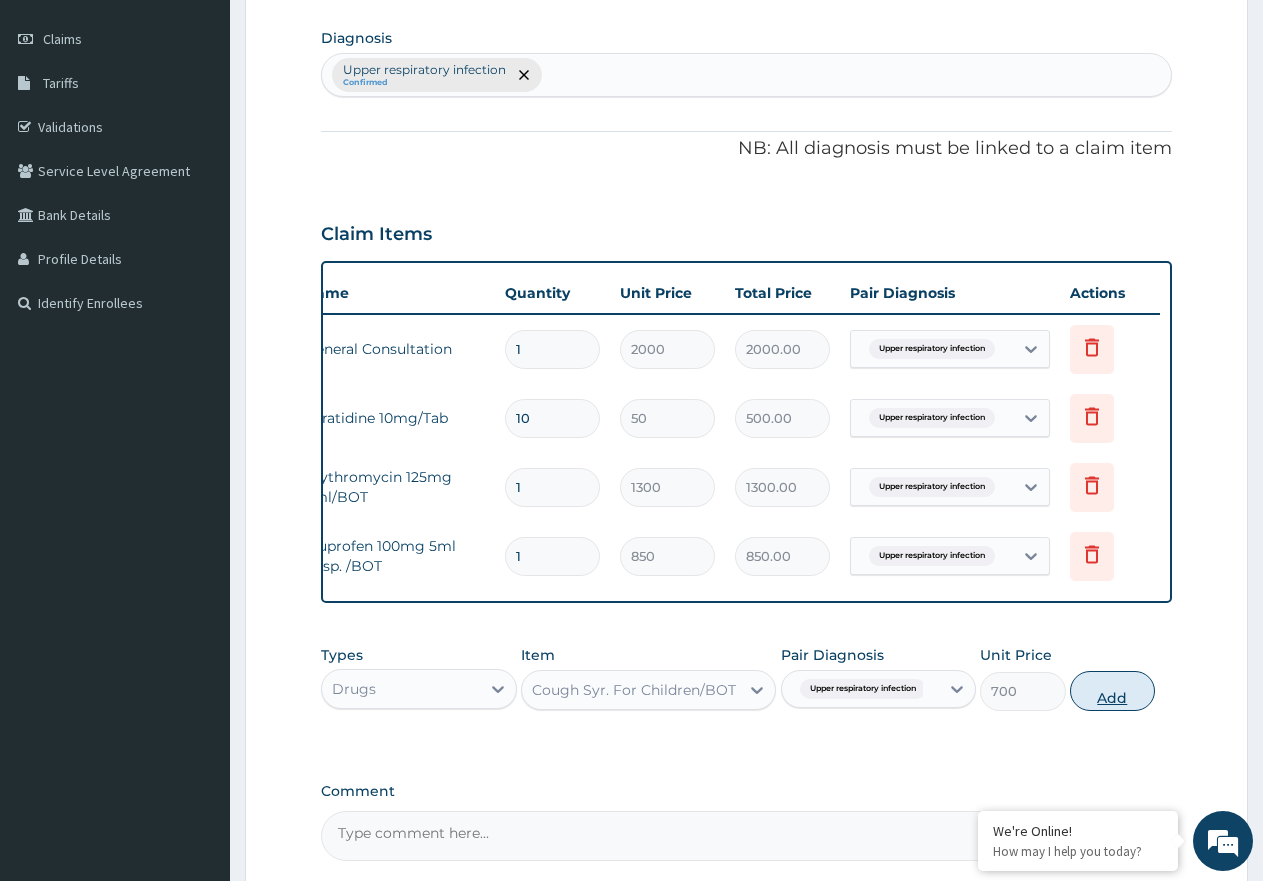type on "0" 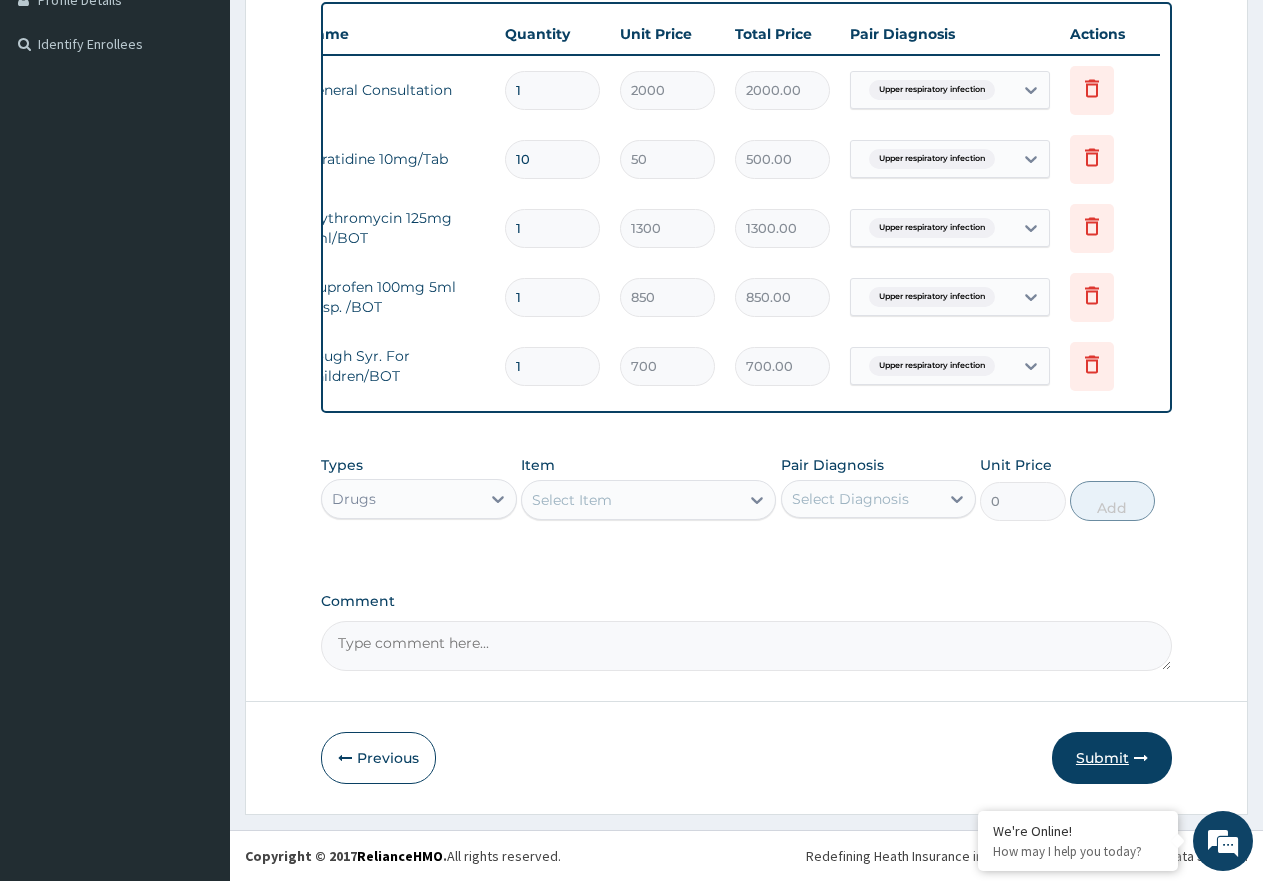 click on "Submit" at bounding box center [1112, 758] 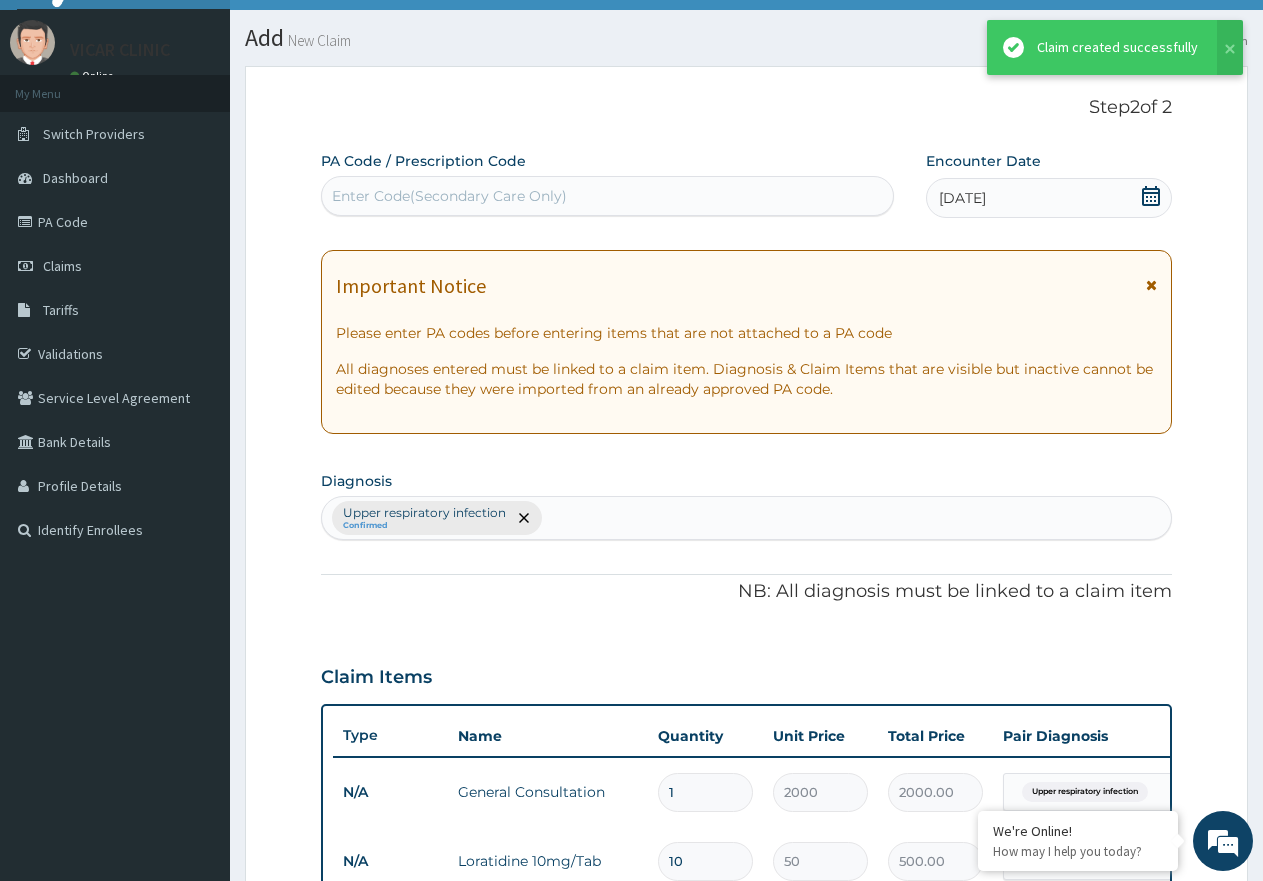 scroll, scrollTop: 543, scrollLeft: 0, axis: vertical 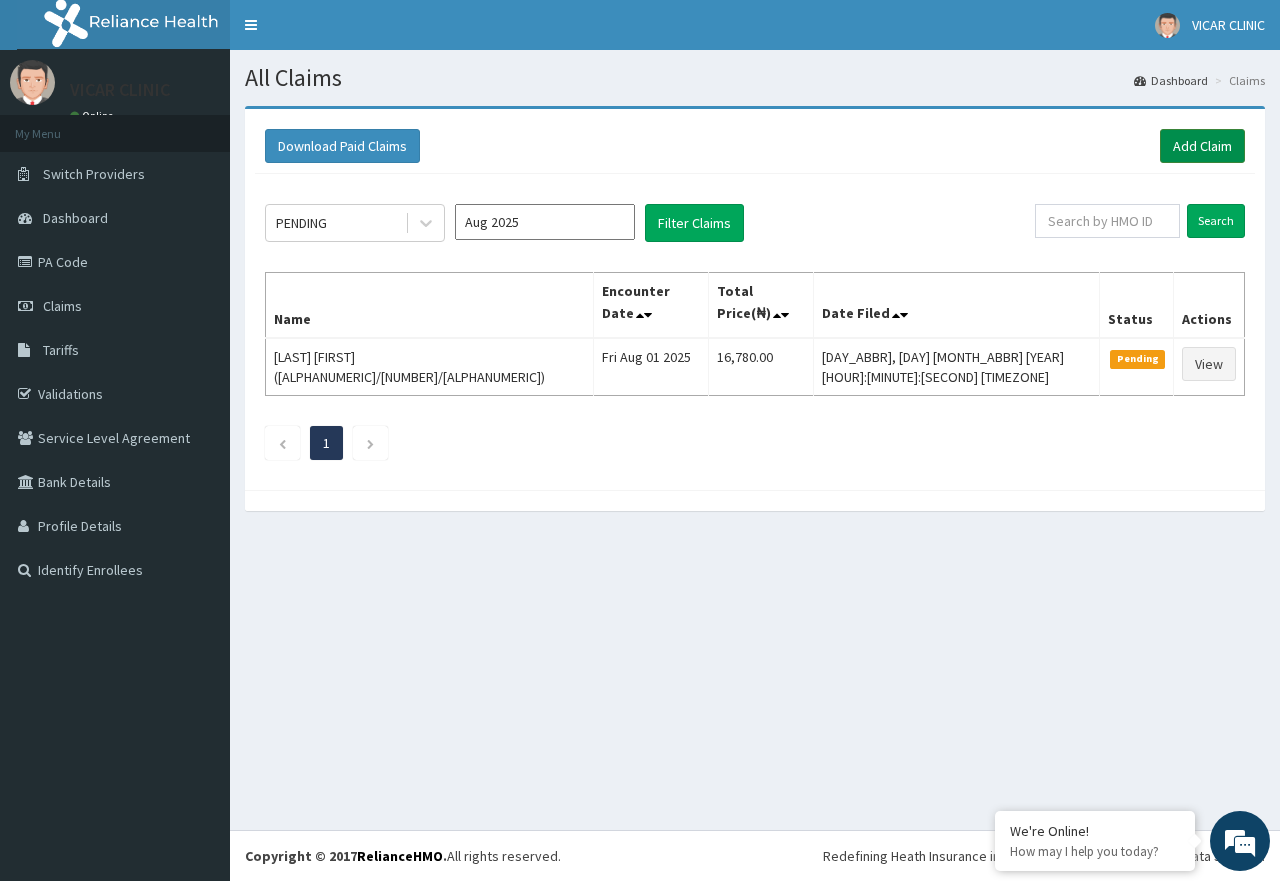 click on "Add Claim" at bounding box center [1202, 146] 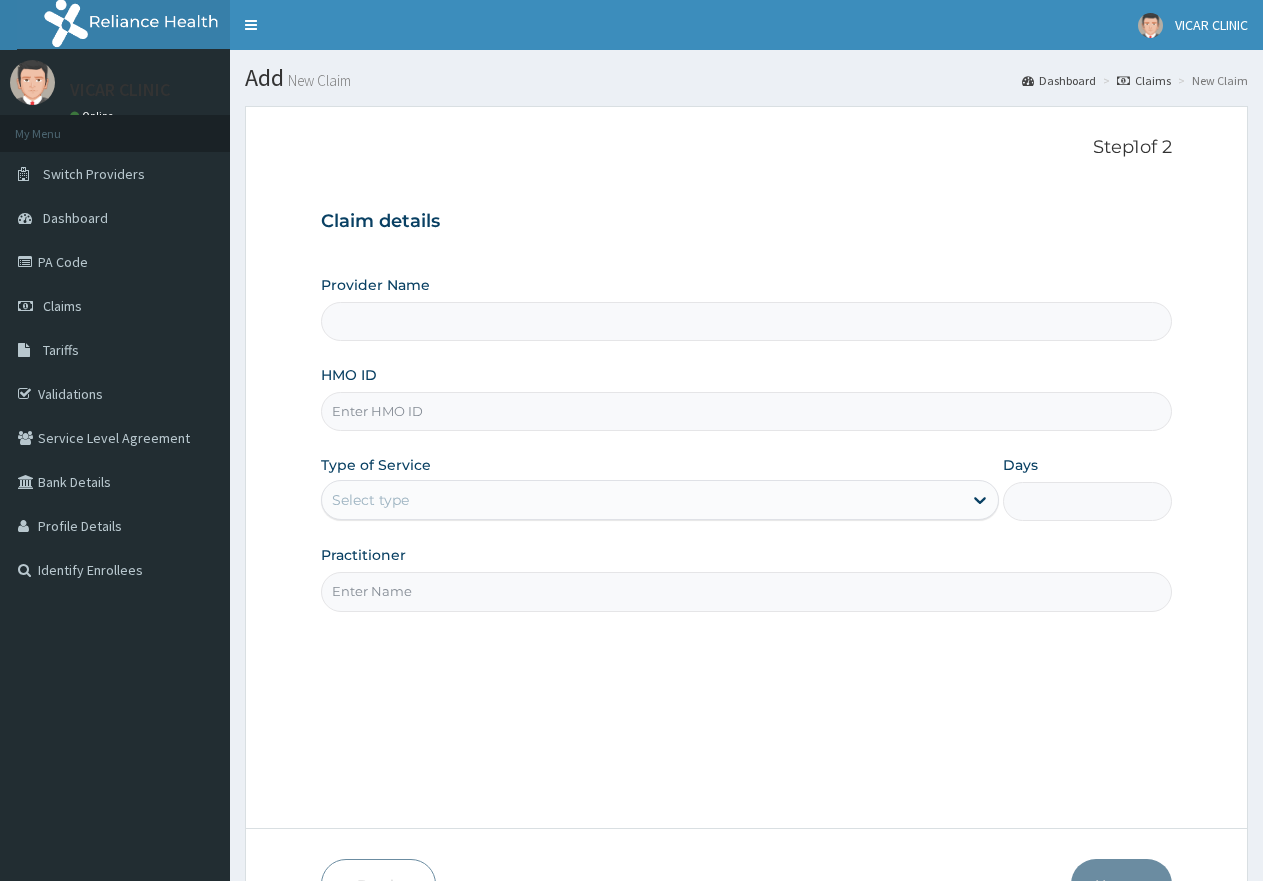 scroll, scrollTop: 0, scrollLeft: 0, axis: both 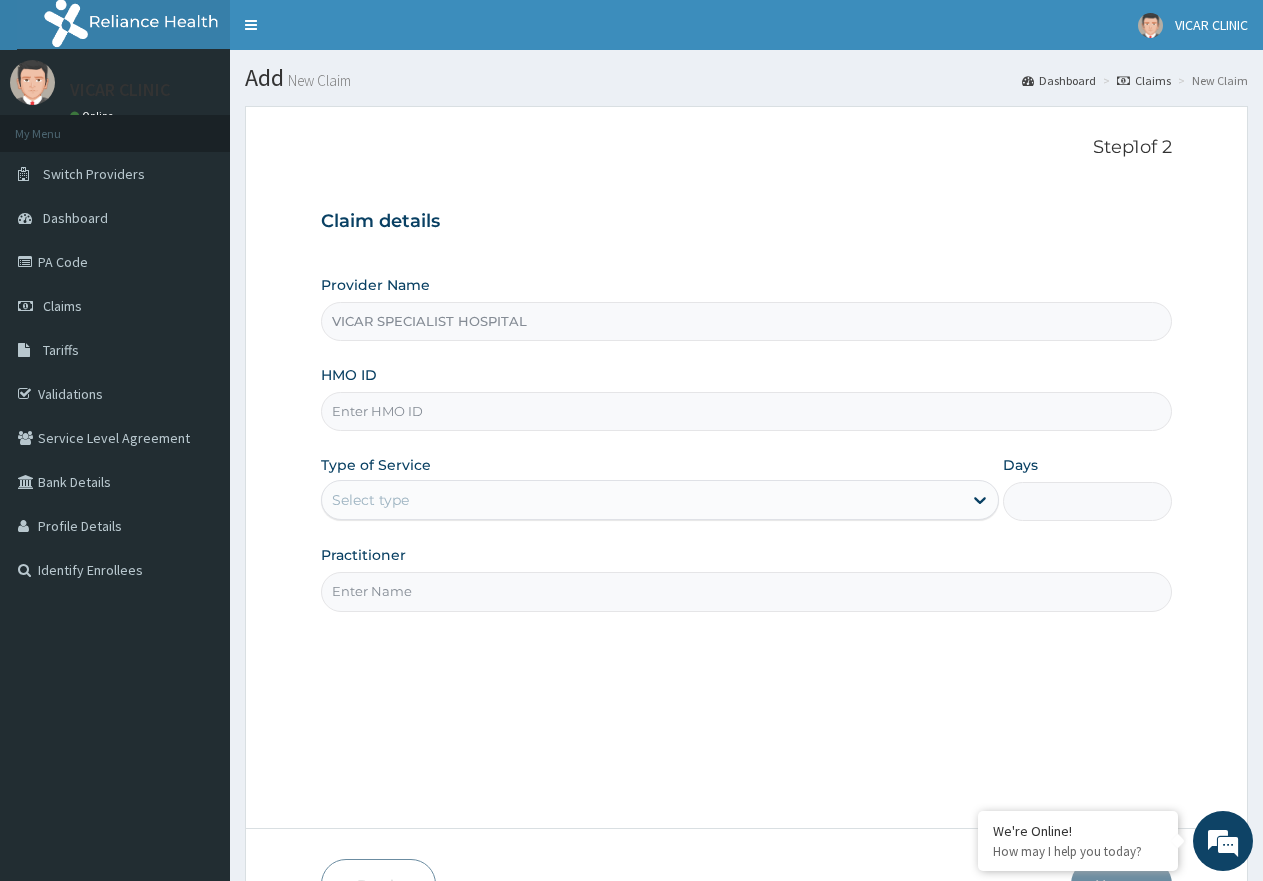click on "HMO ID" at bounding box center (746, 411) 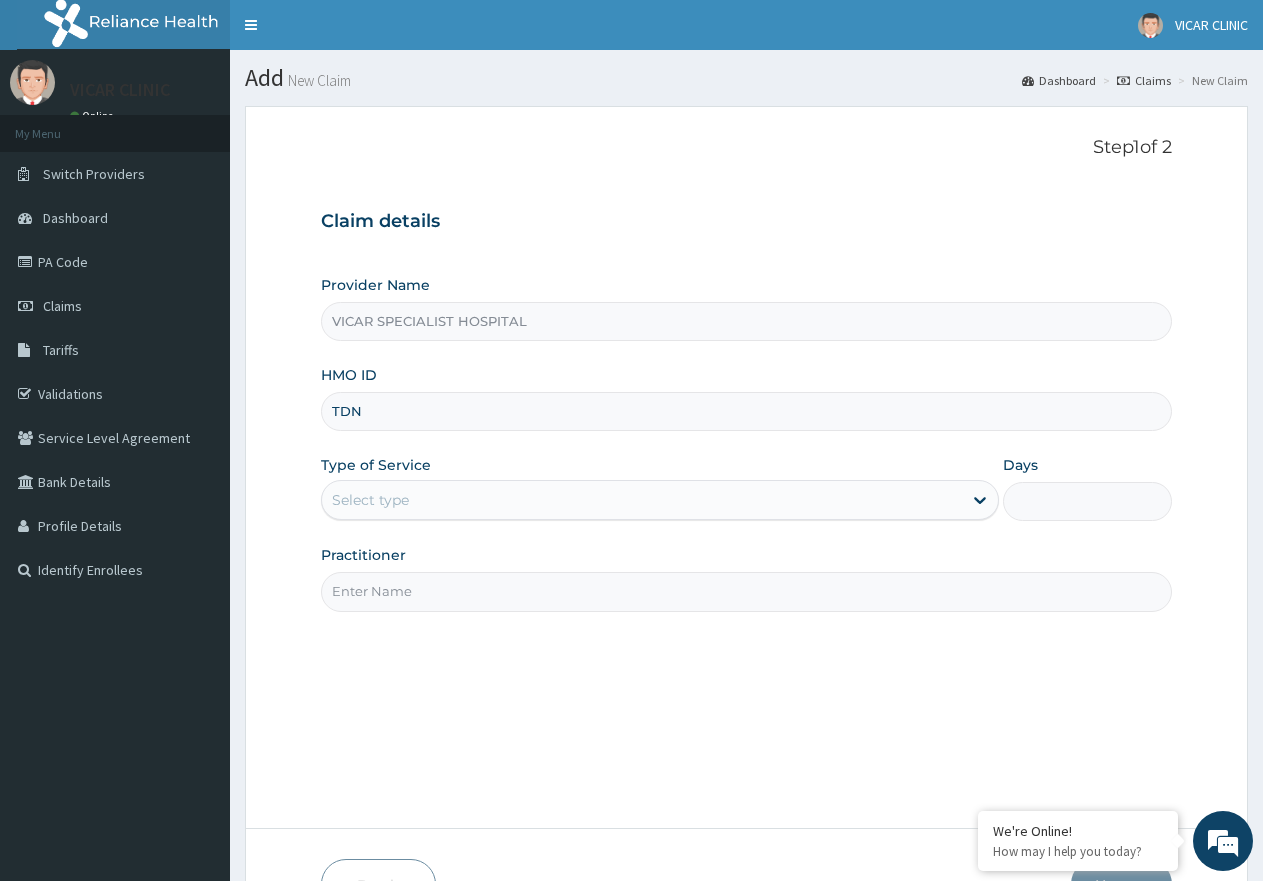 type on "[DRUG]/[NUMBER]/A" 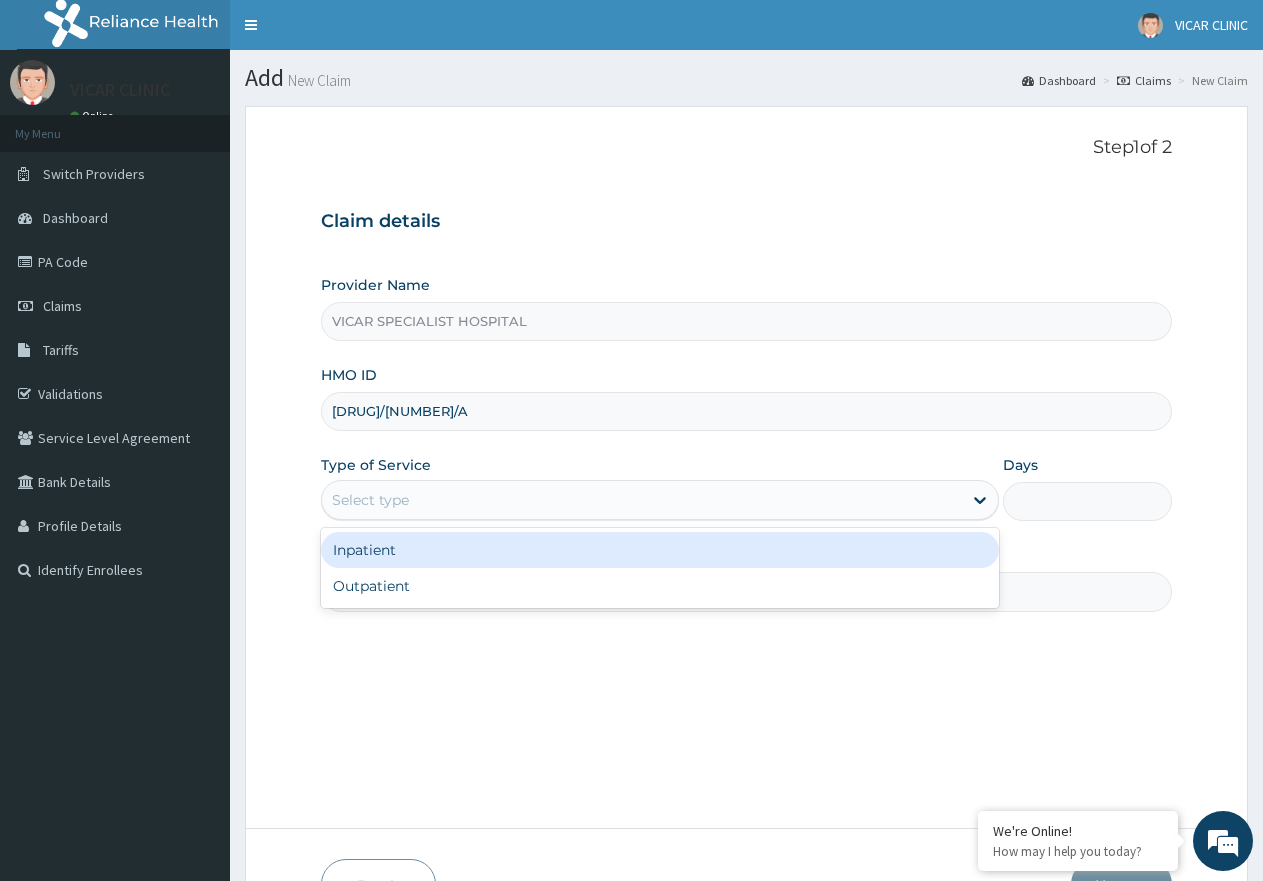 click on "Select type" at bounding box center (641, 500) 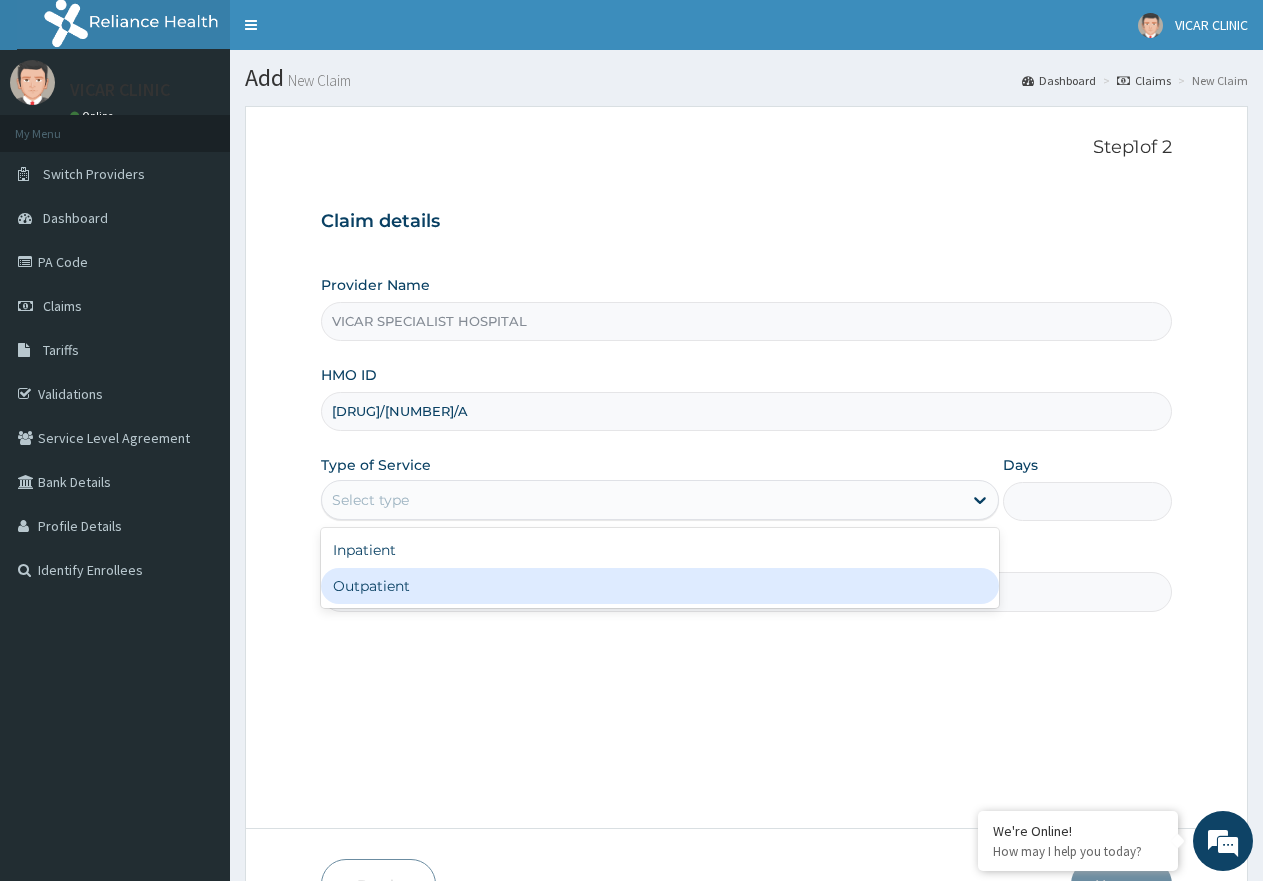 click on "Outpatient" at bounding box center (659, 586) 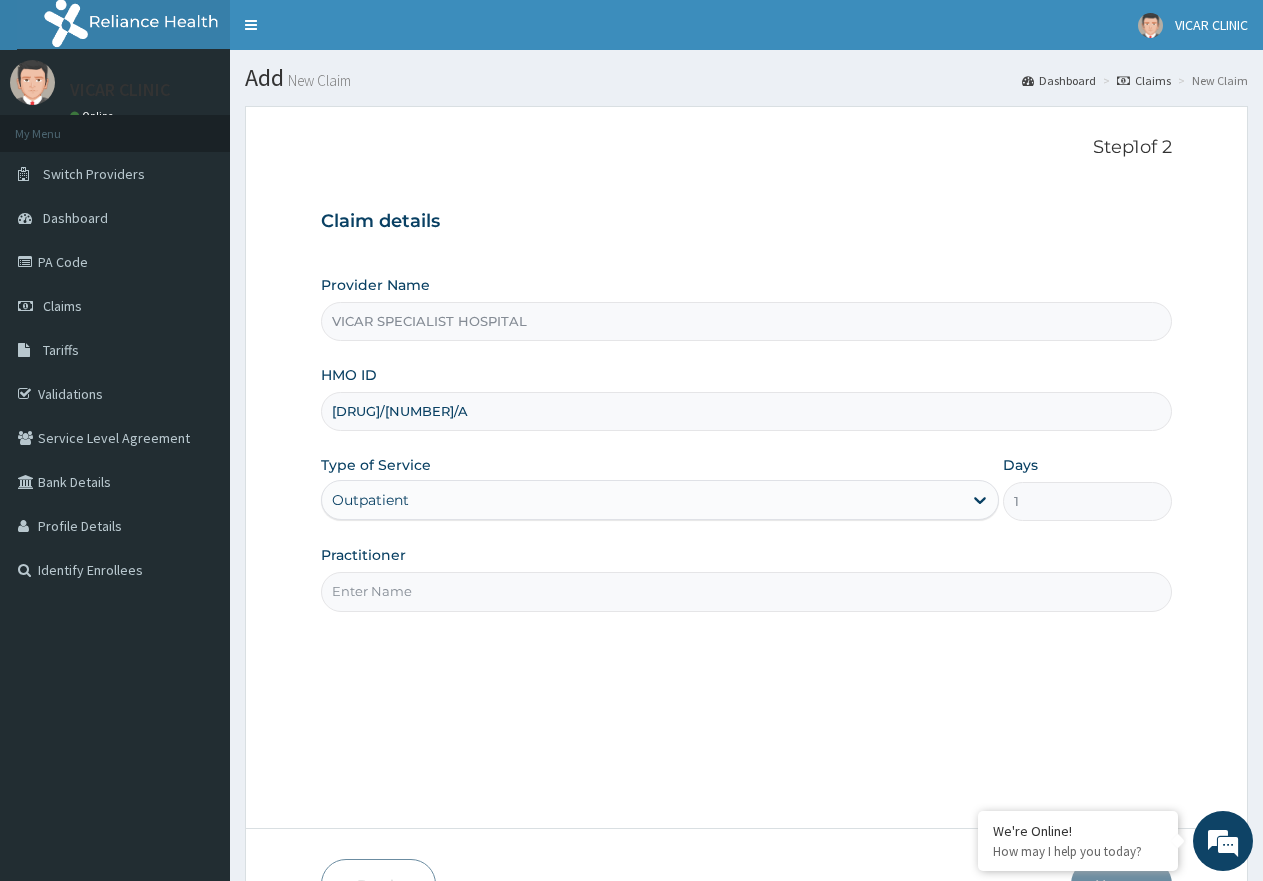 click on "Practitioner" at bounding box center [746, 591] 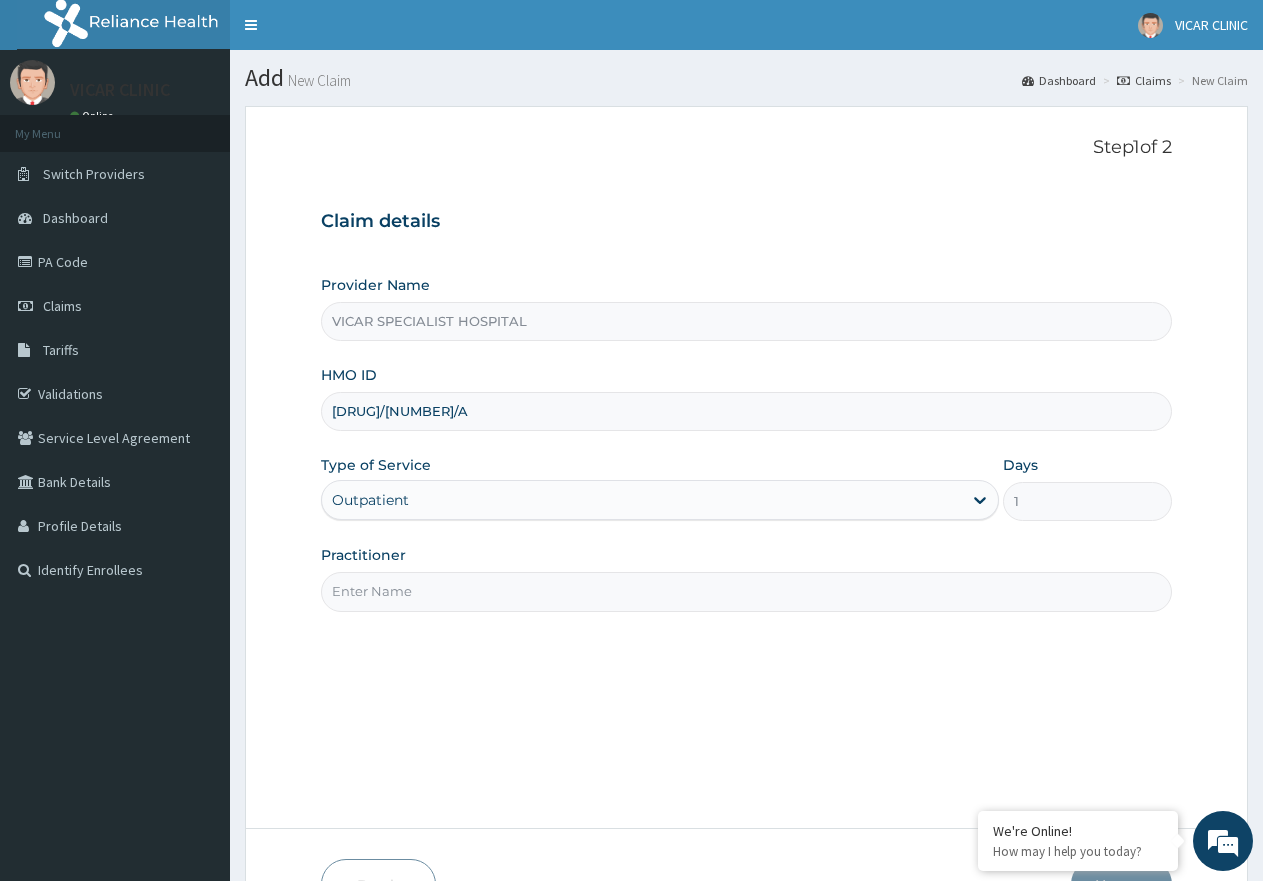 type on "DR. [LAST]" 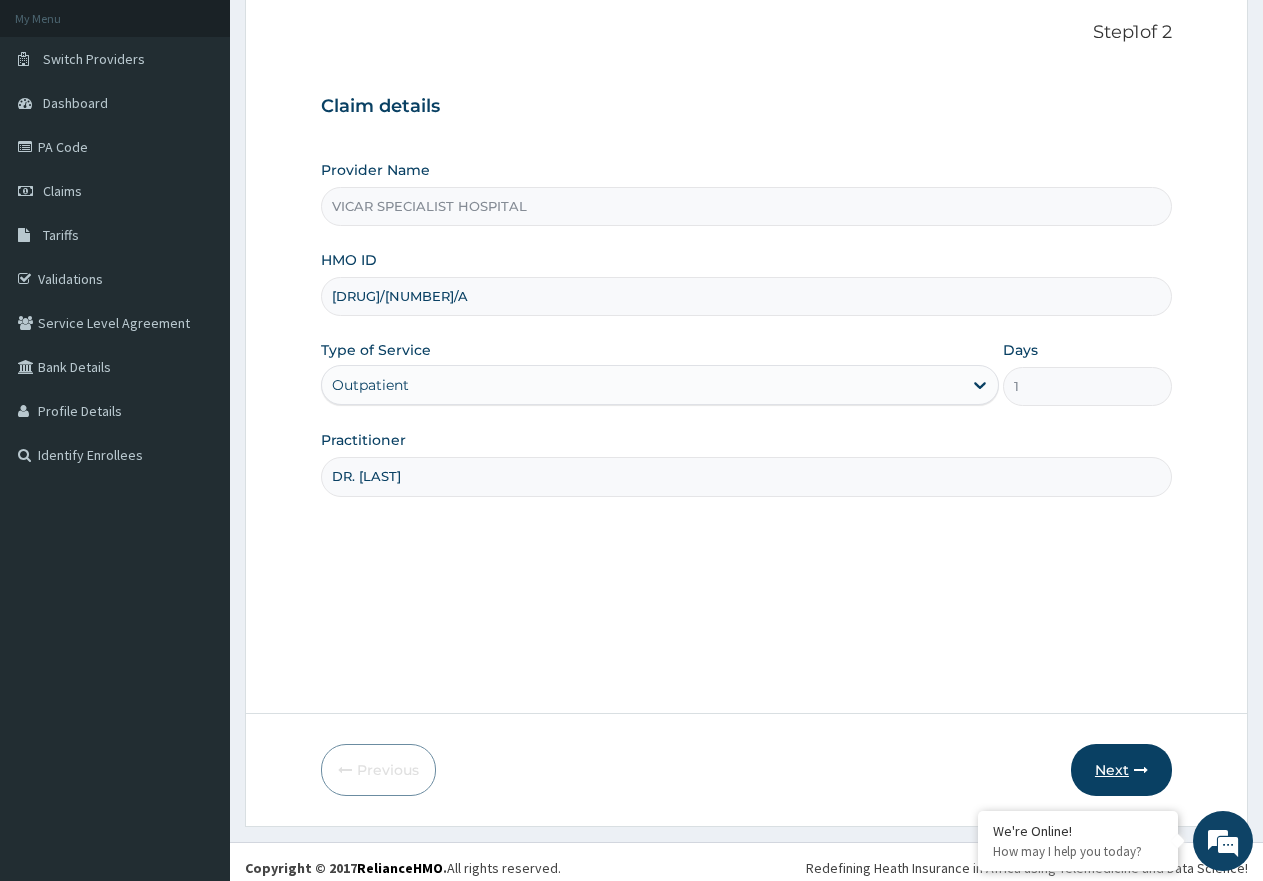 scroll, scrollTop: 127, scrollLeft: 0, axis: vertical 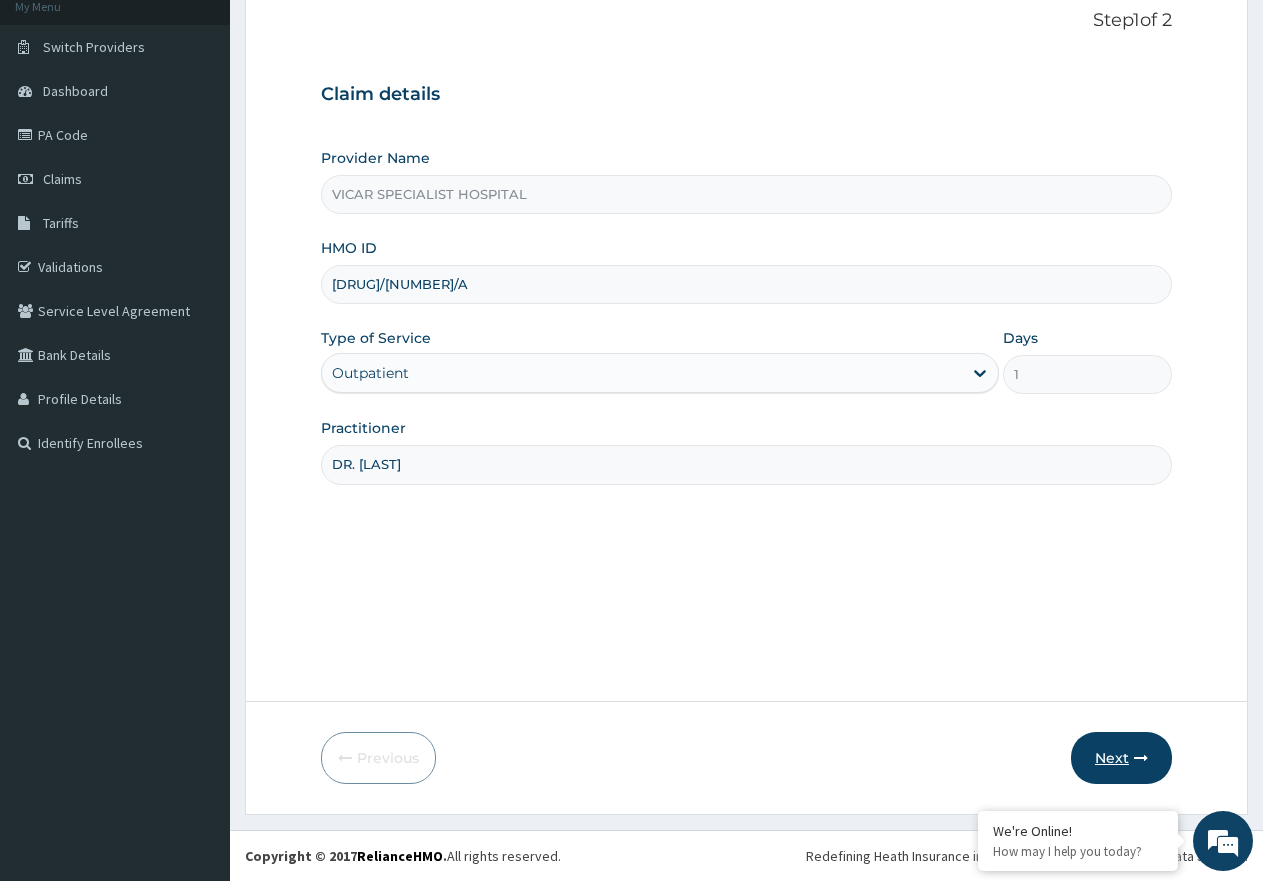 click on "Next" at bounding box center (1121, 758) 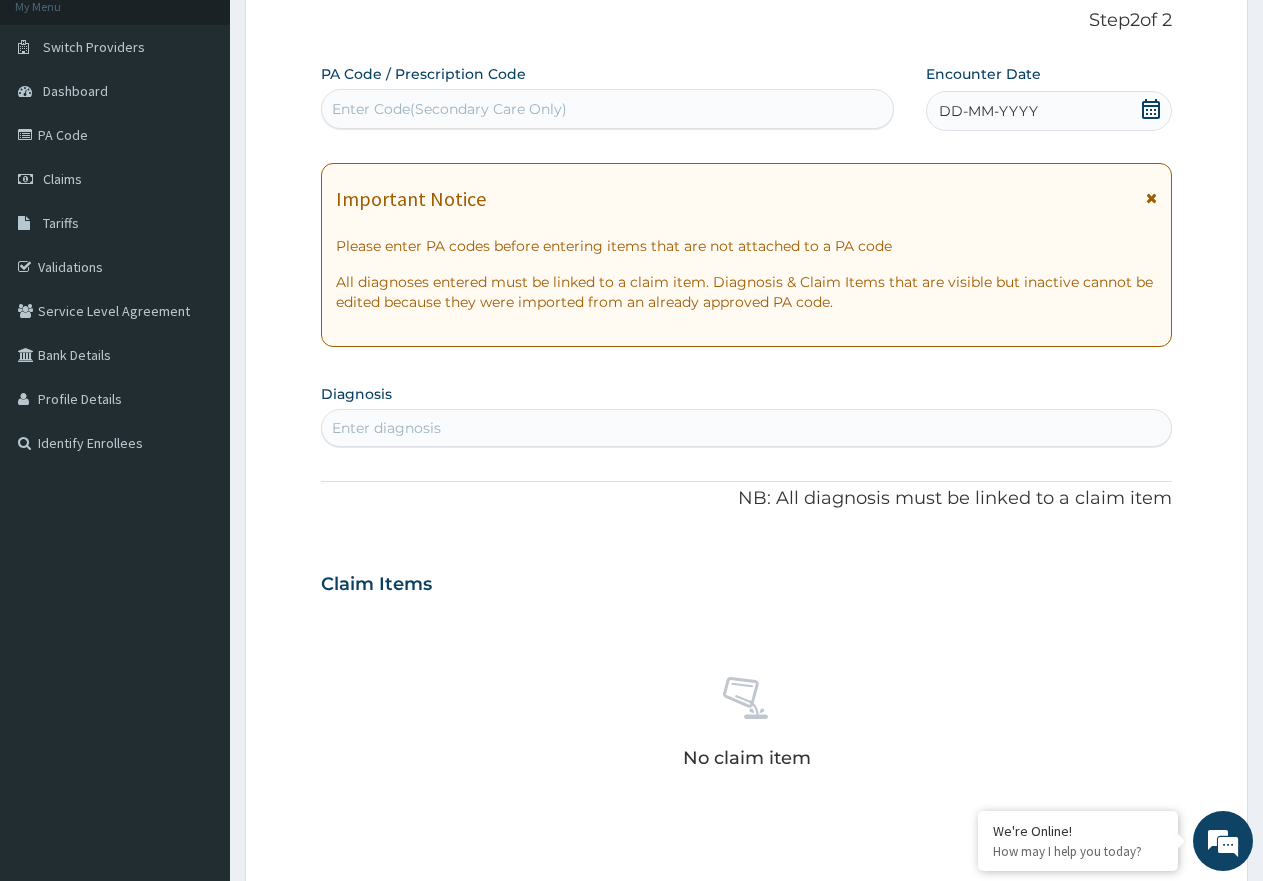 click 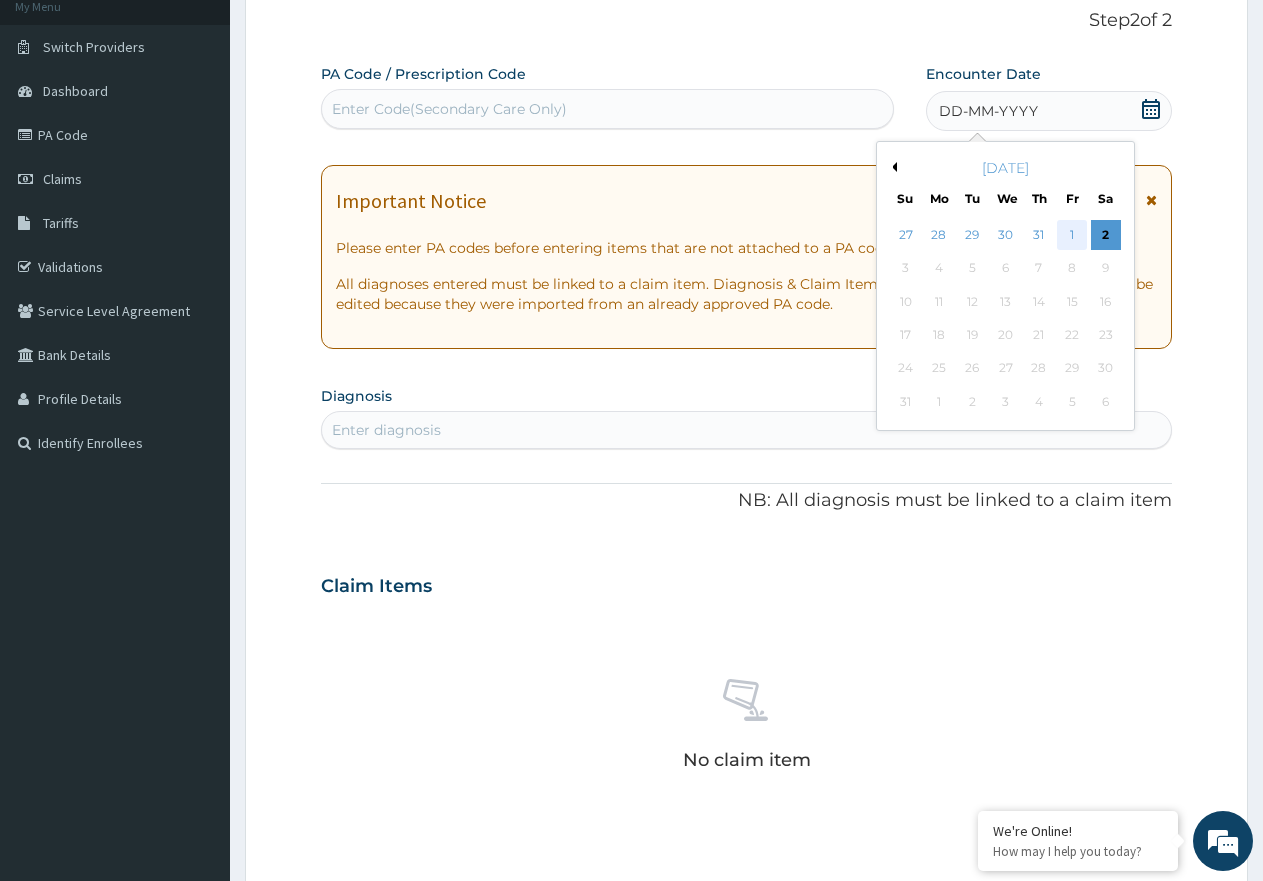 click on "1" at bounding box center (1072, 235) 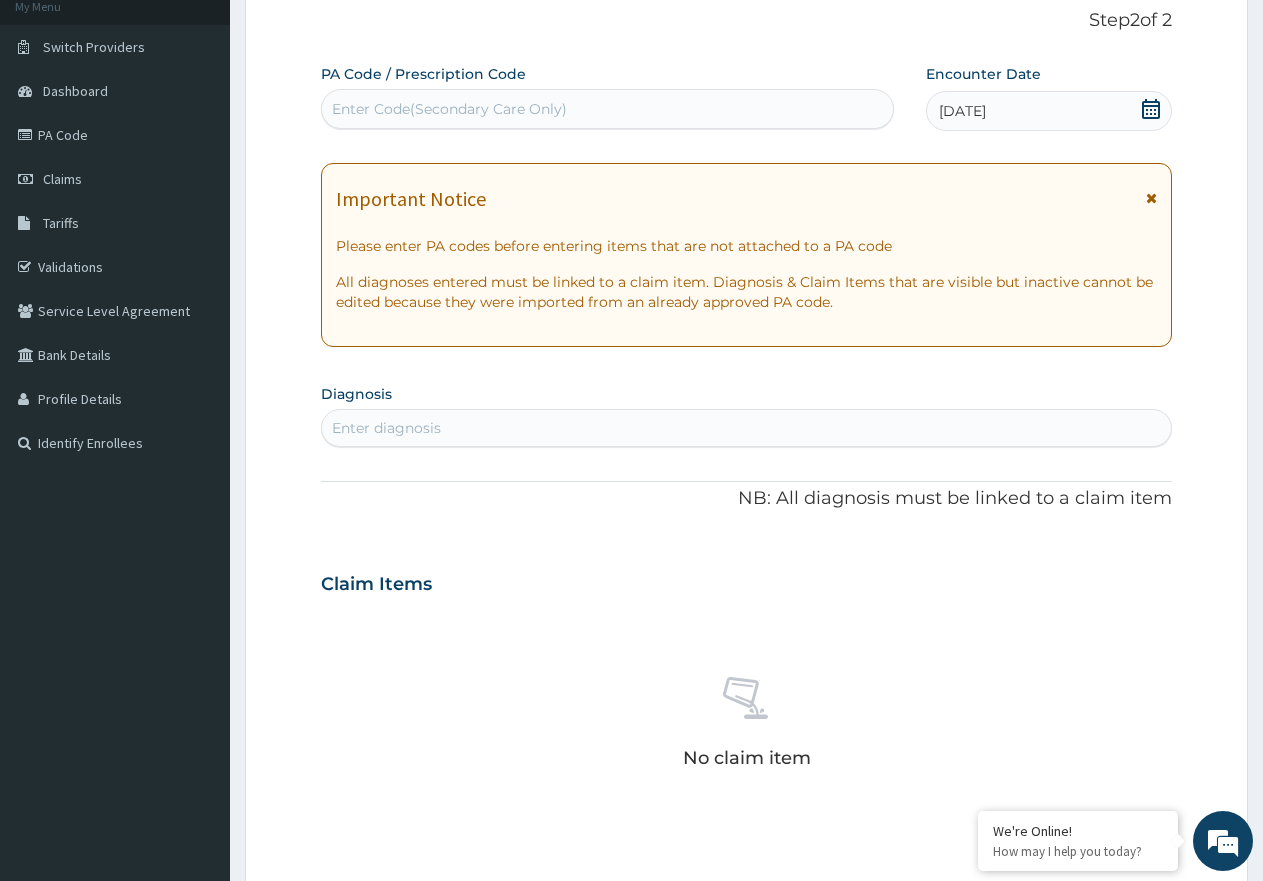 click on "Enter diagnosis" at bounding box center (746, 428) 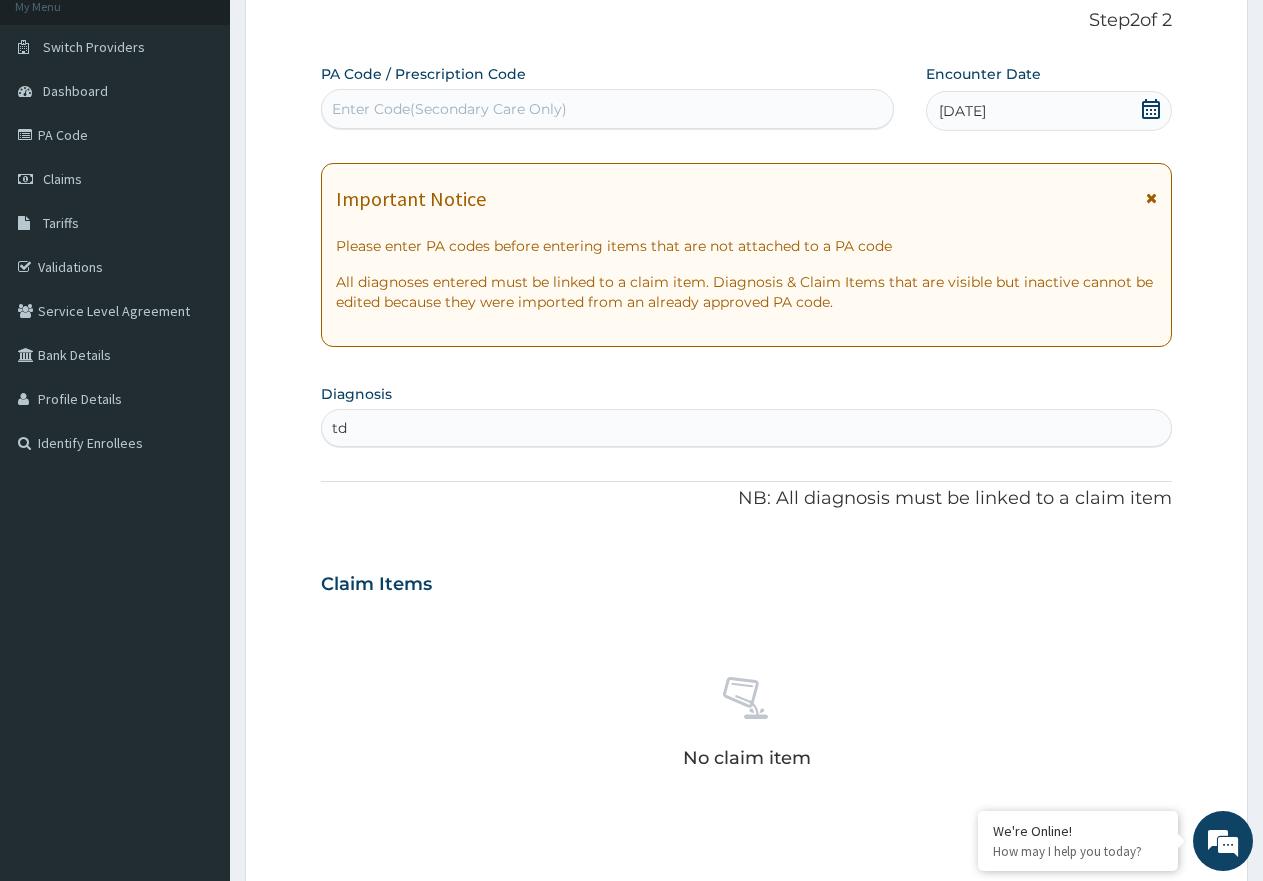 type on "t" 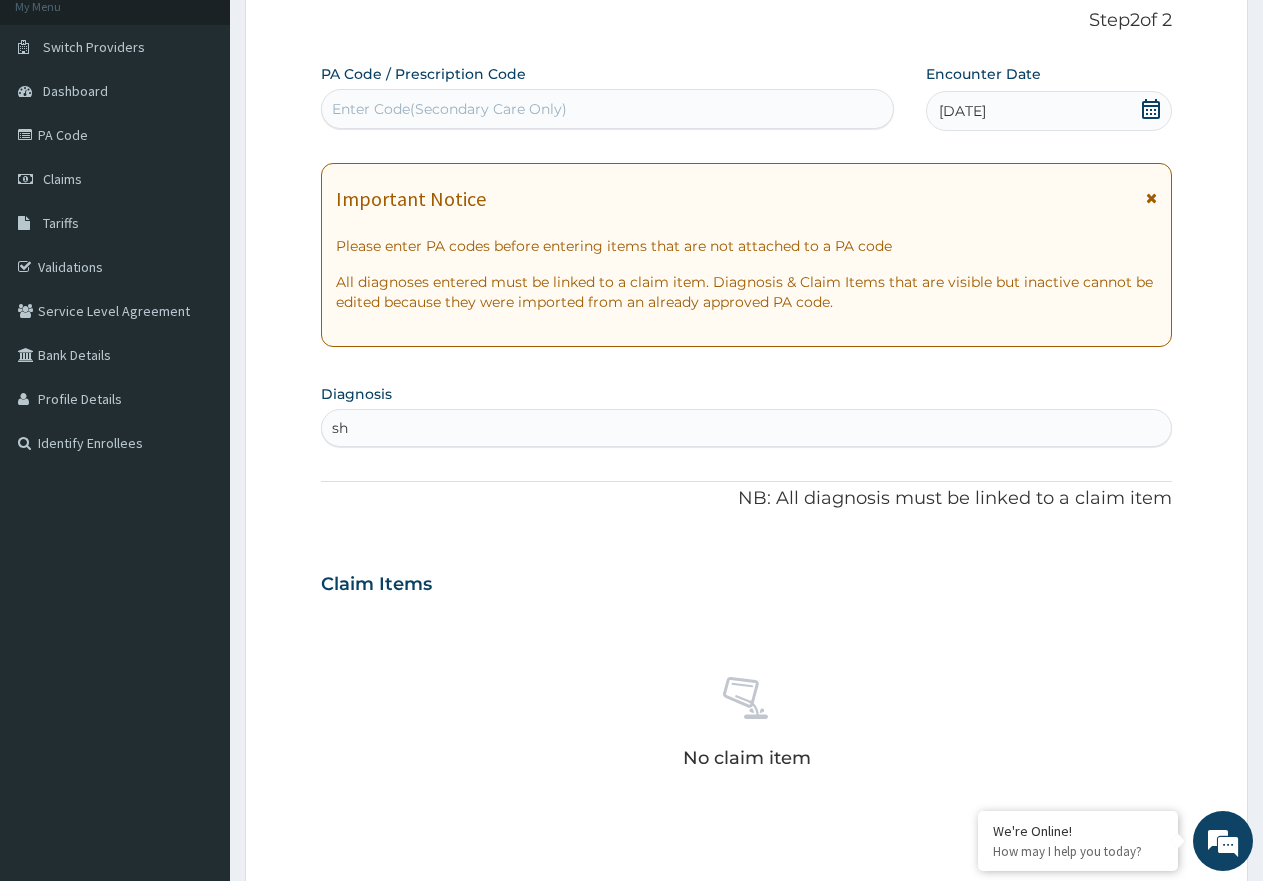 type on "s" 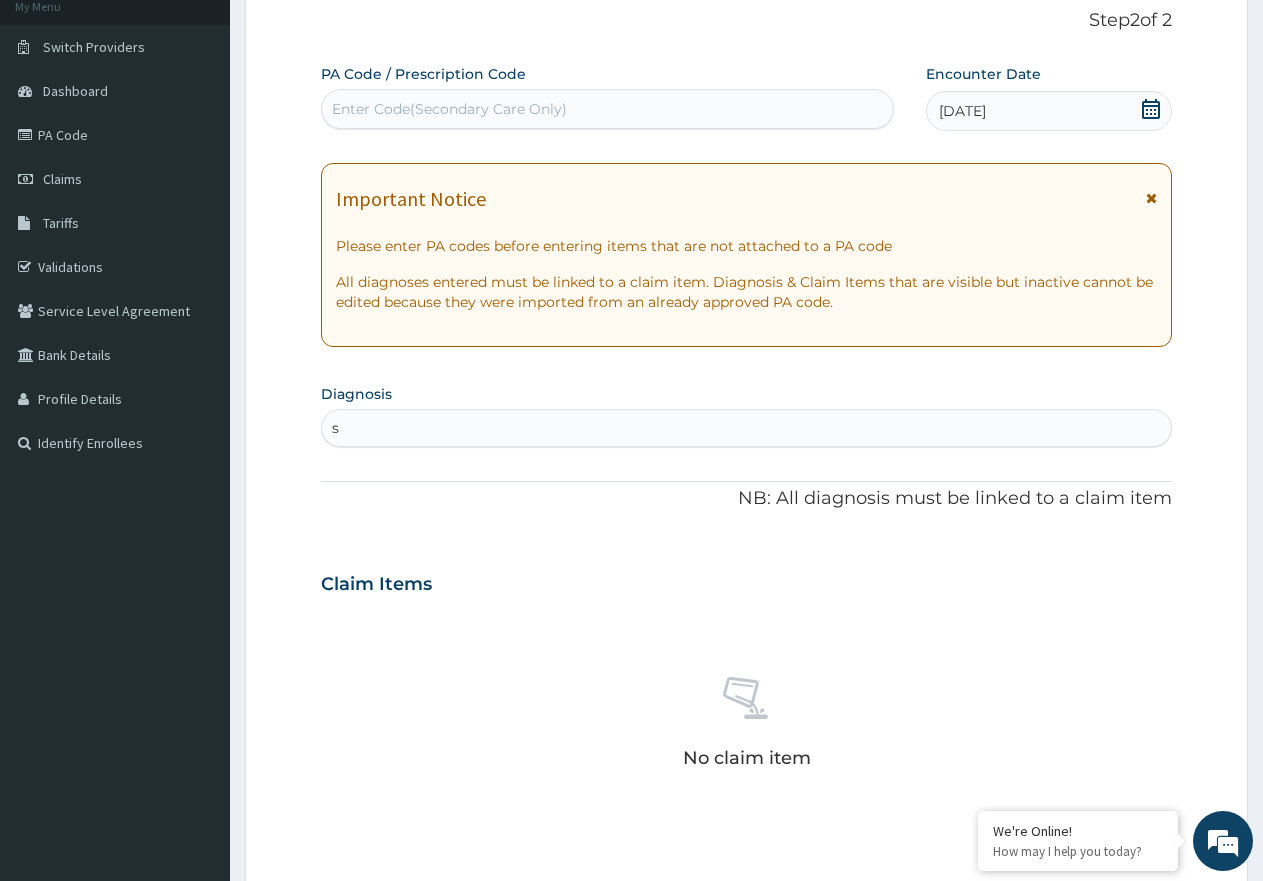 type 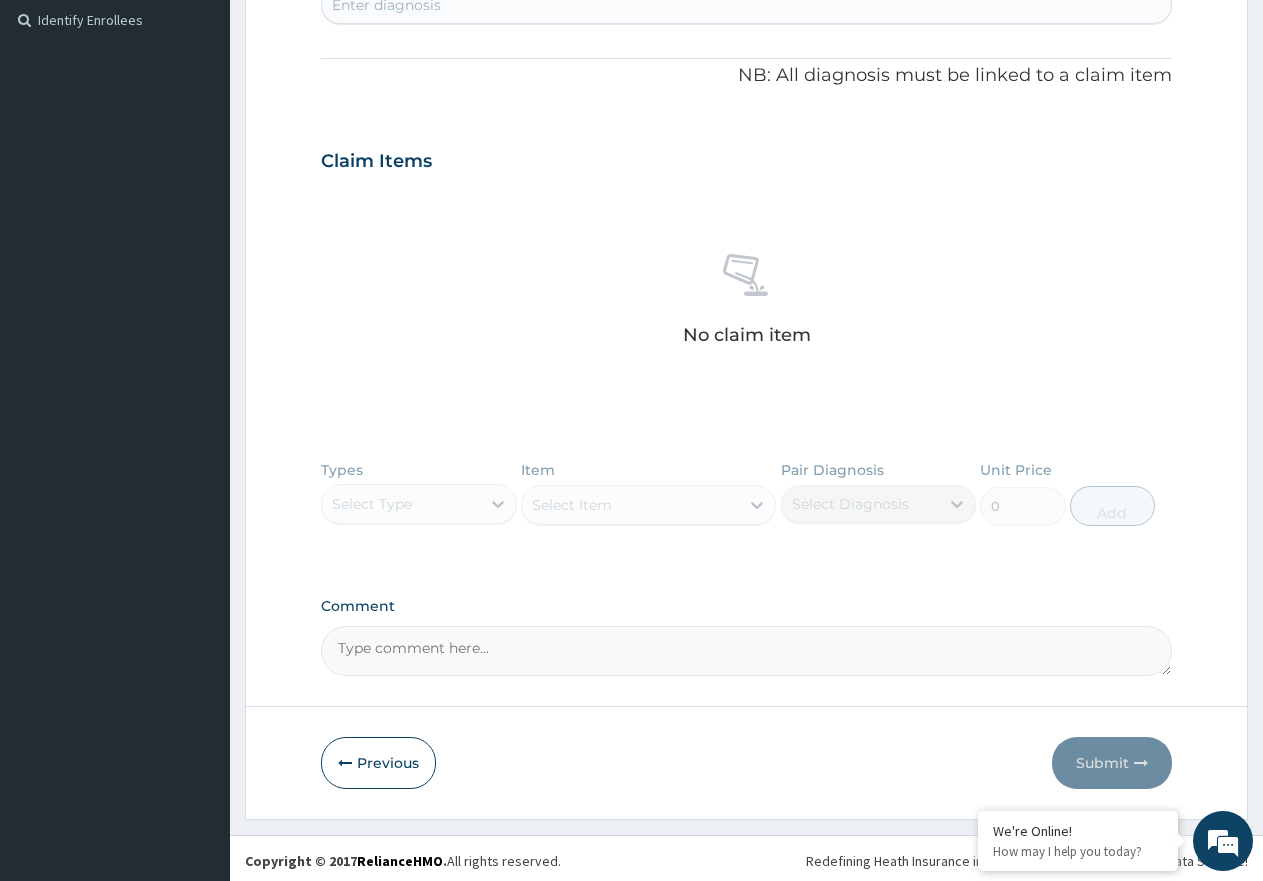 scroll, scrollTop: 555, scrollLeft: 0, axis: vertical 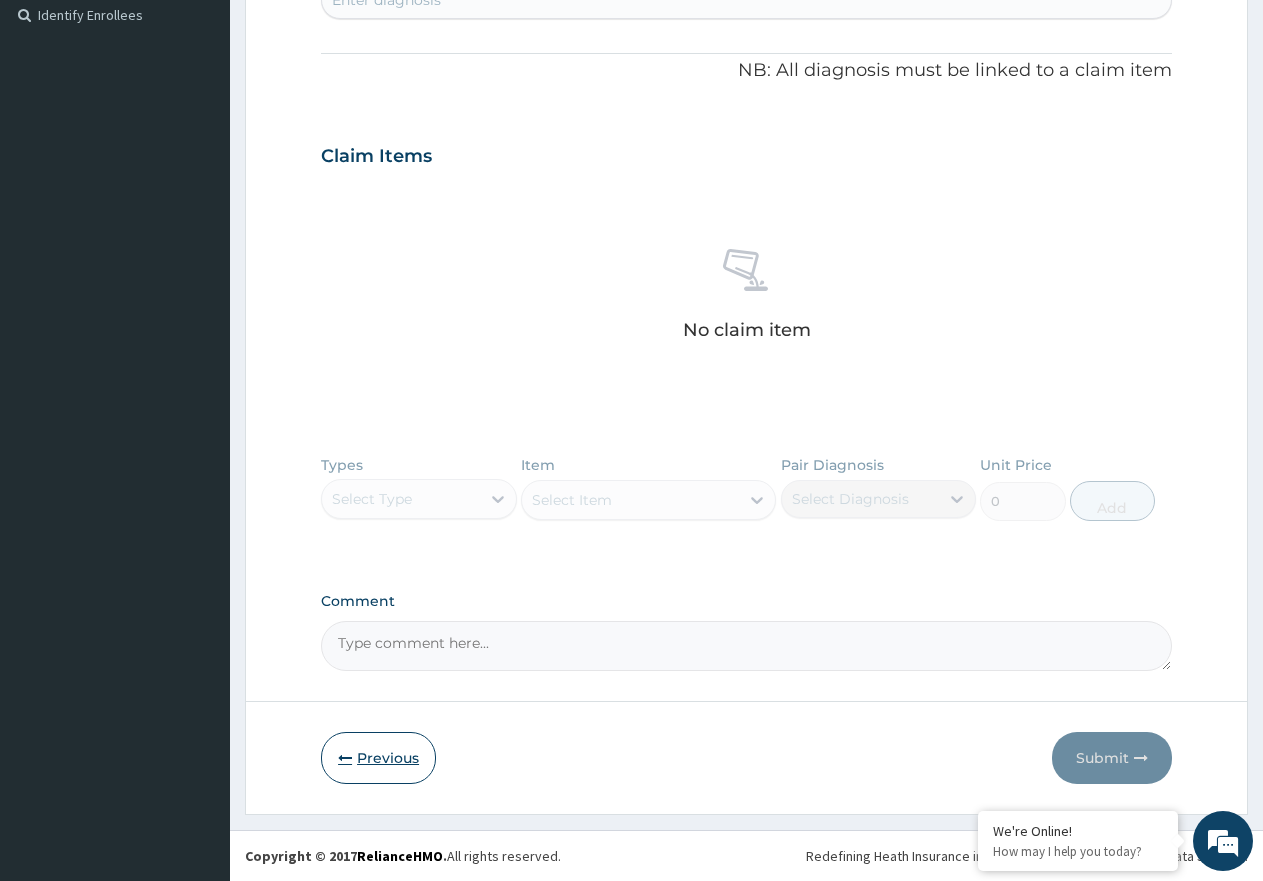 click on "Previous" at bounding box center (378, 758) 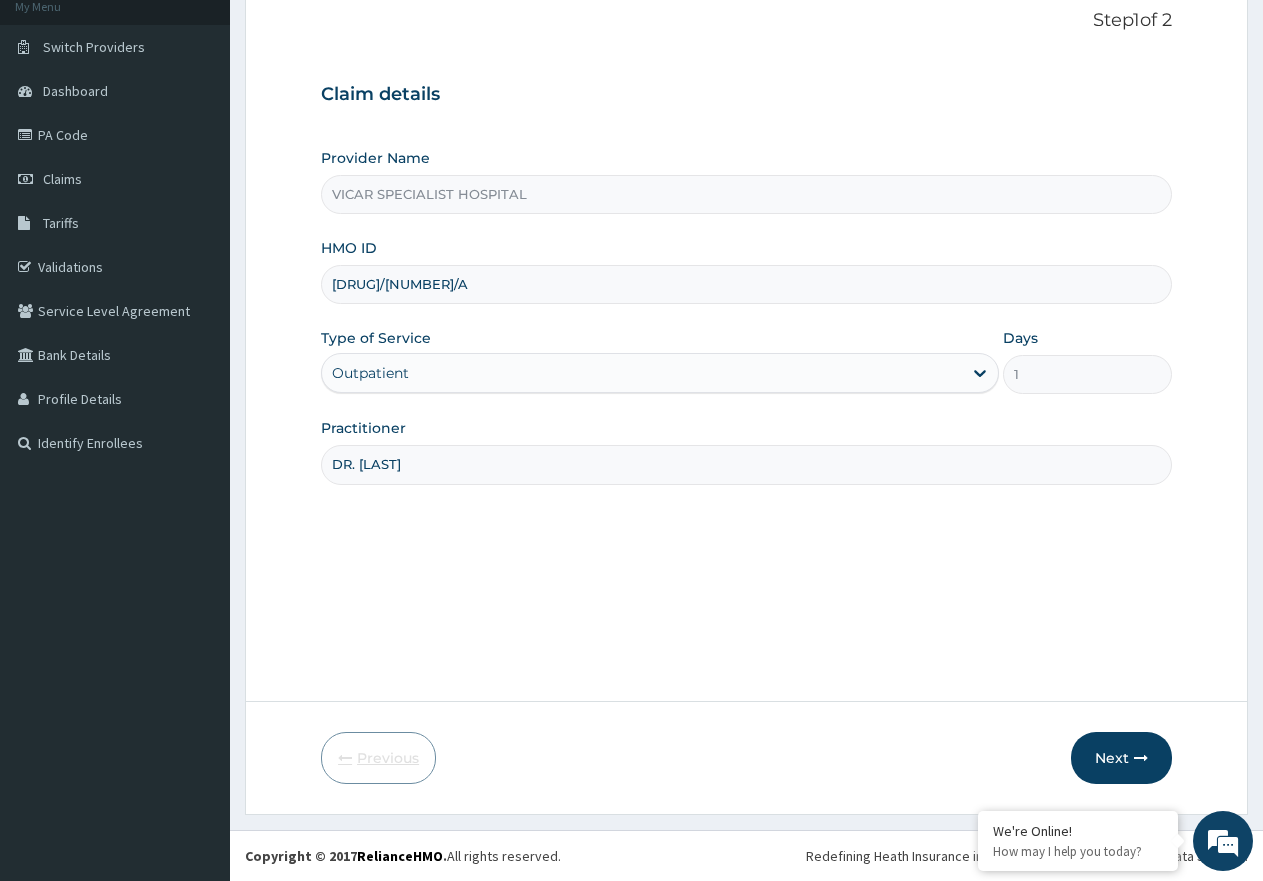 scroll, scrollTop: 127, scrollLeft: 0, axis: vertical 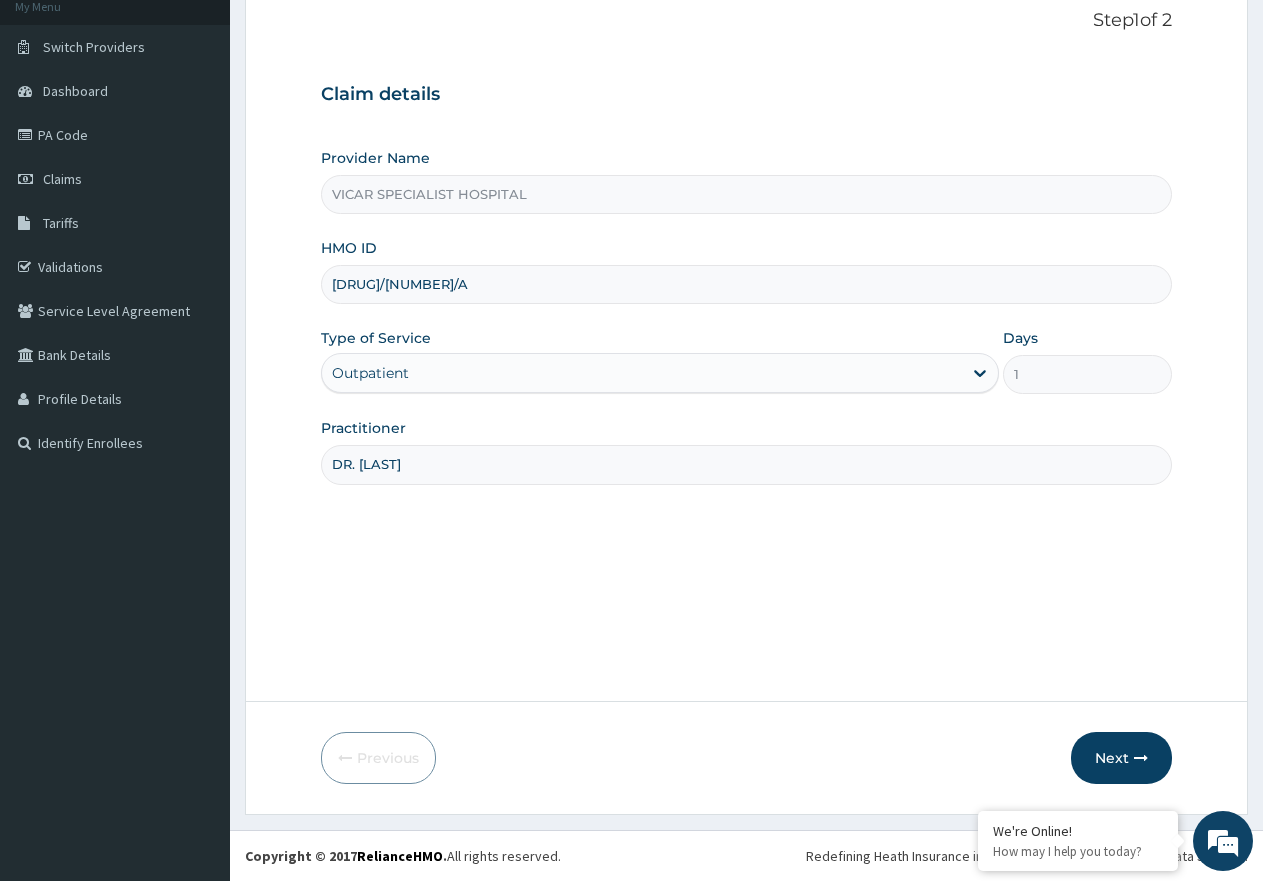 click on "Step [NUMBER] of [NUMBER] Claim details Provider Name VICAR SPECIALIST HOSPITAL HMO ID TDN/[NUMBER]/A Type of Service Outpatient Days [NUMBER] Practitioner [NAME] Previous Next" at bounding box center [746, 397] 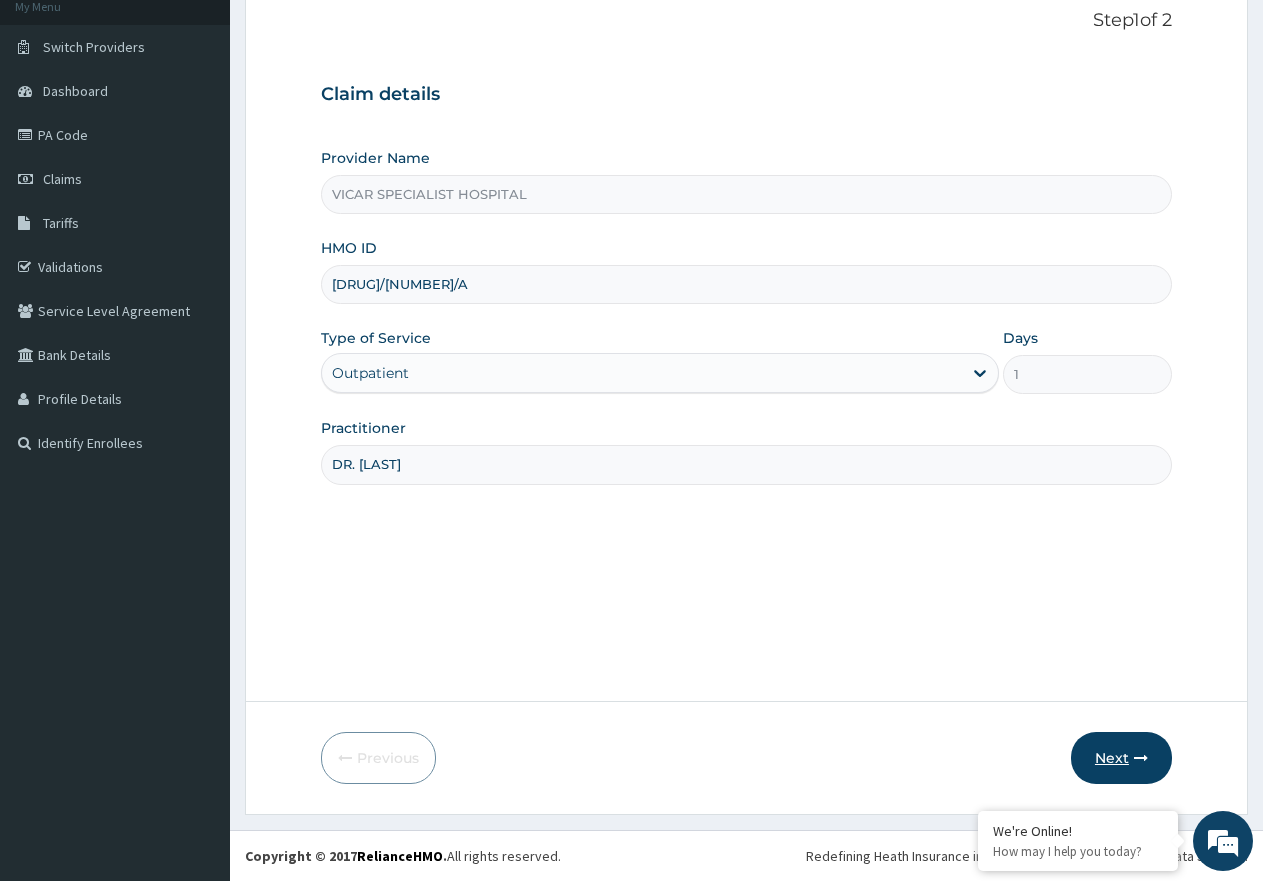 click on "Next" at bounding box center [1121, 758] 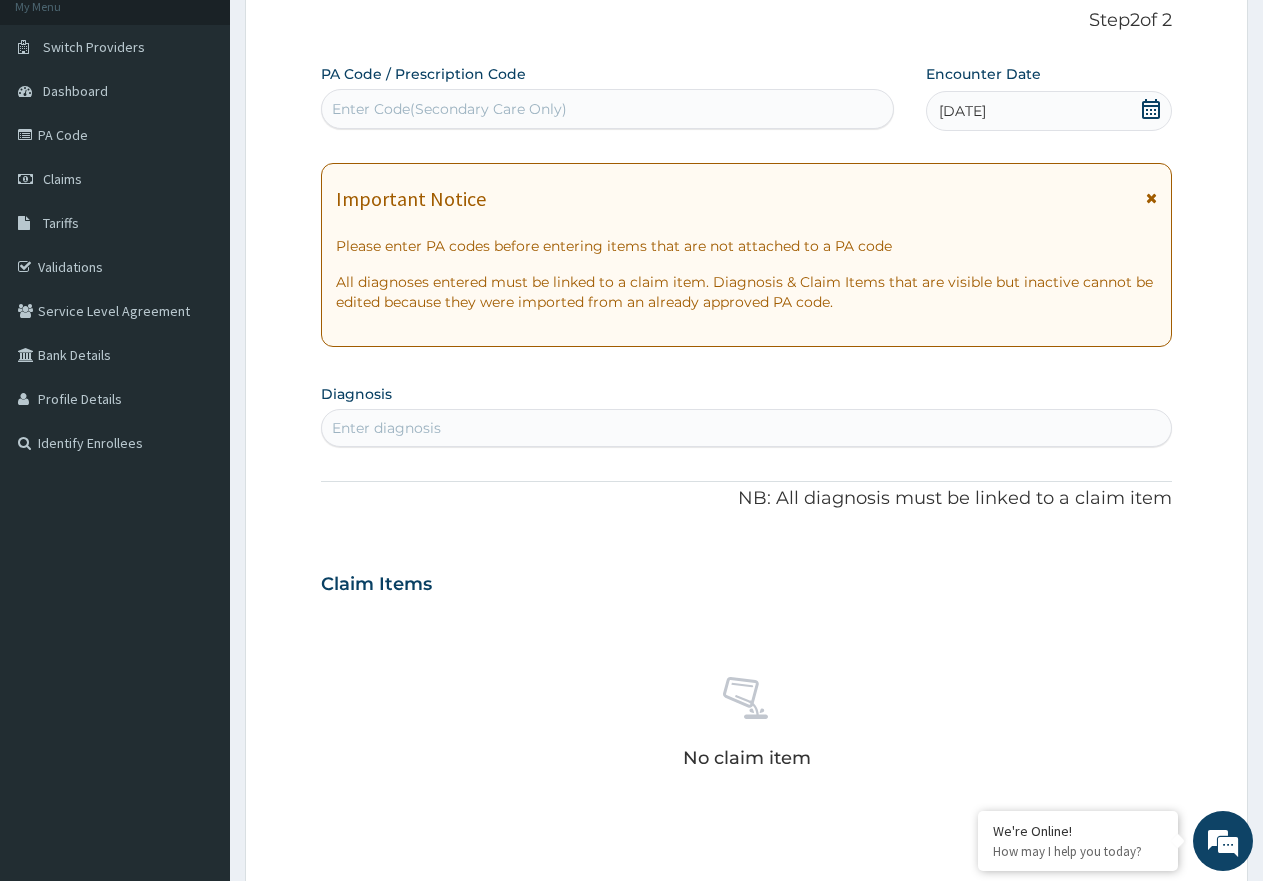 click on "Enter diagnosis" at bounding box center (386, 428) 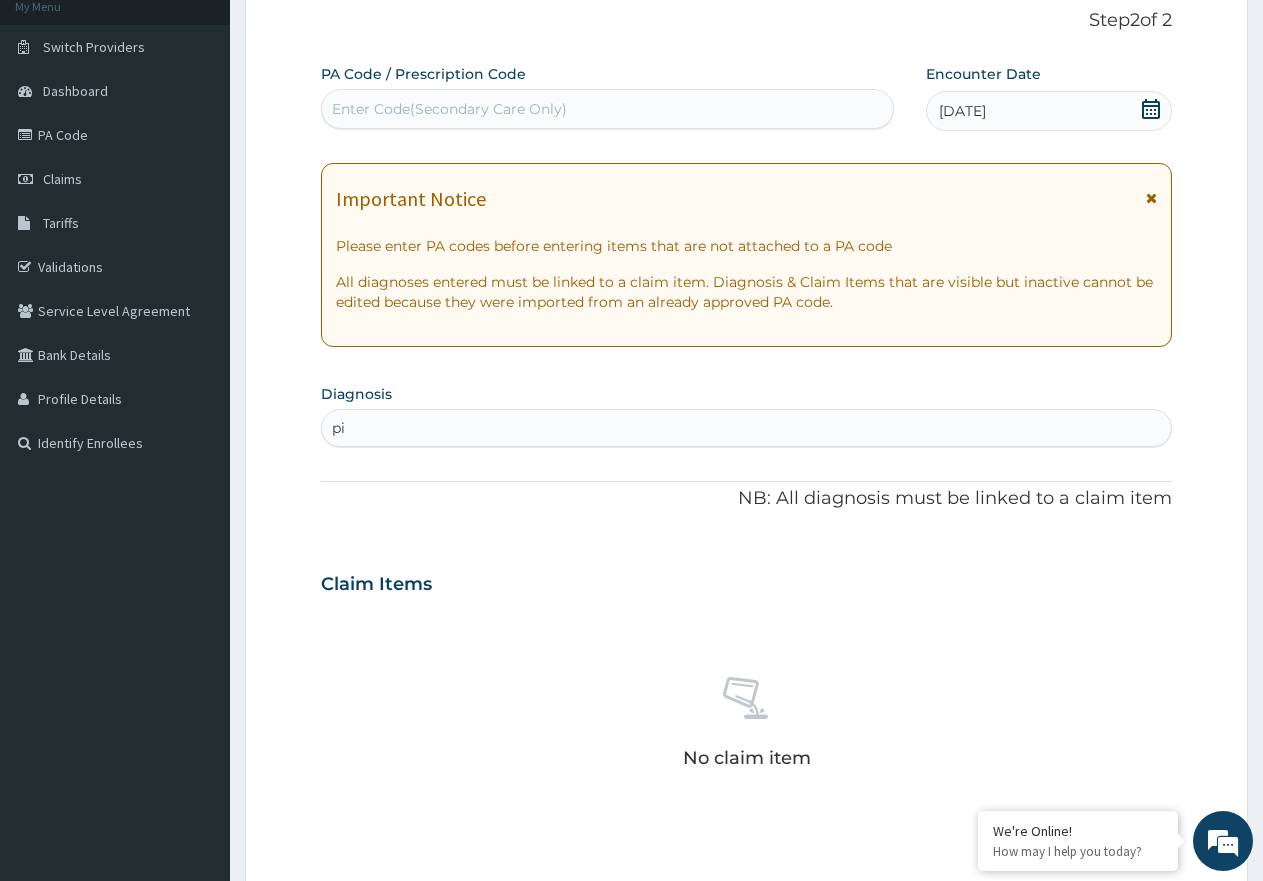 type on "pid" 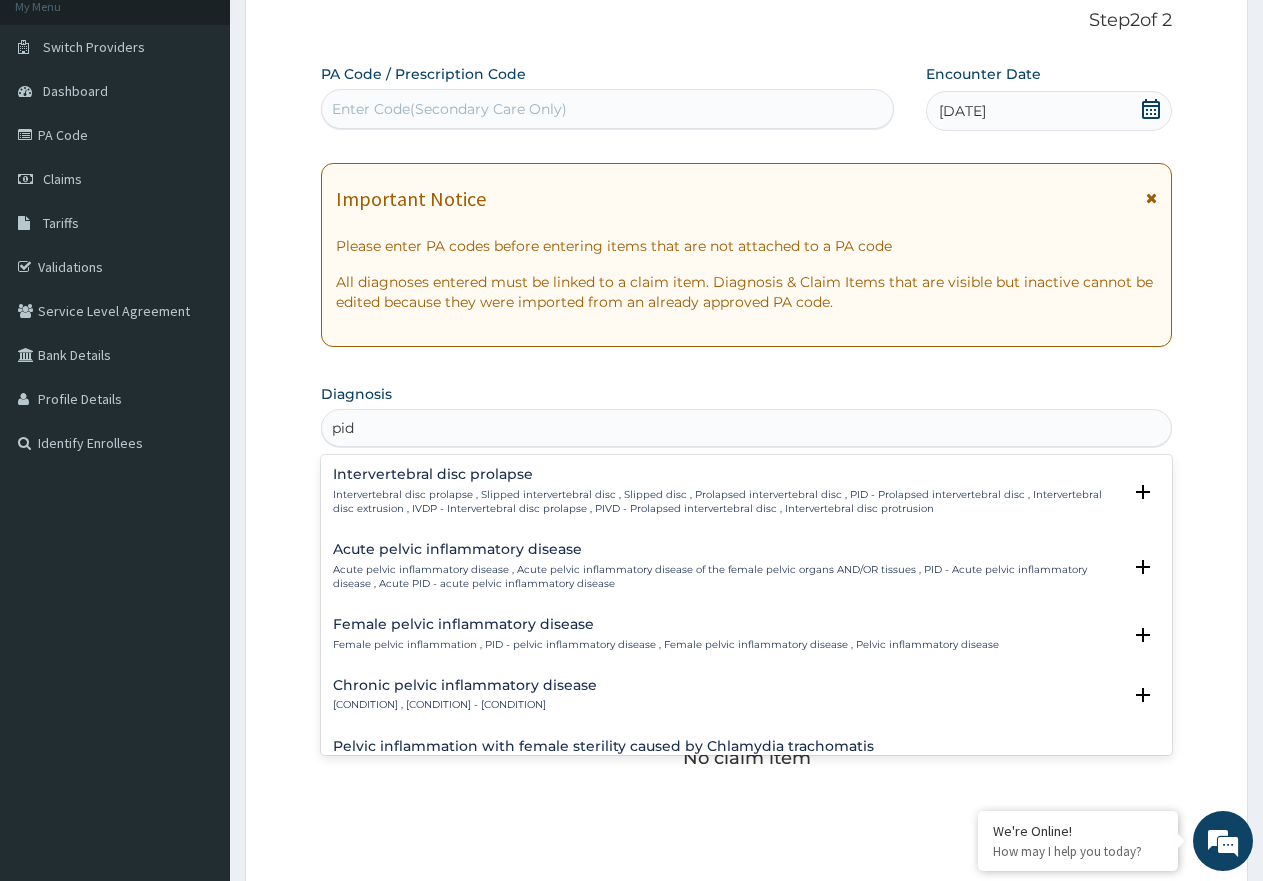 scroll, scrollTop: 54, scrollLeft: 0, axis: vertical 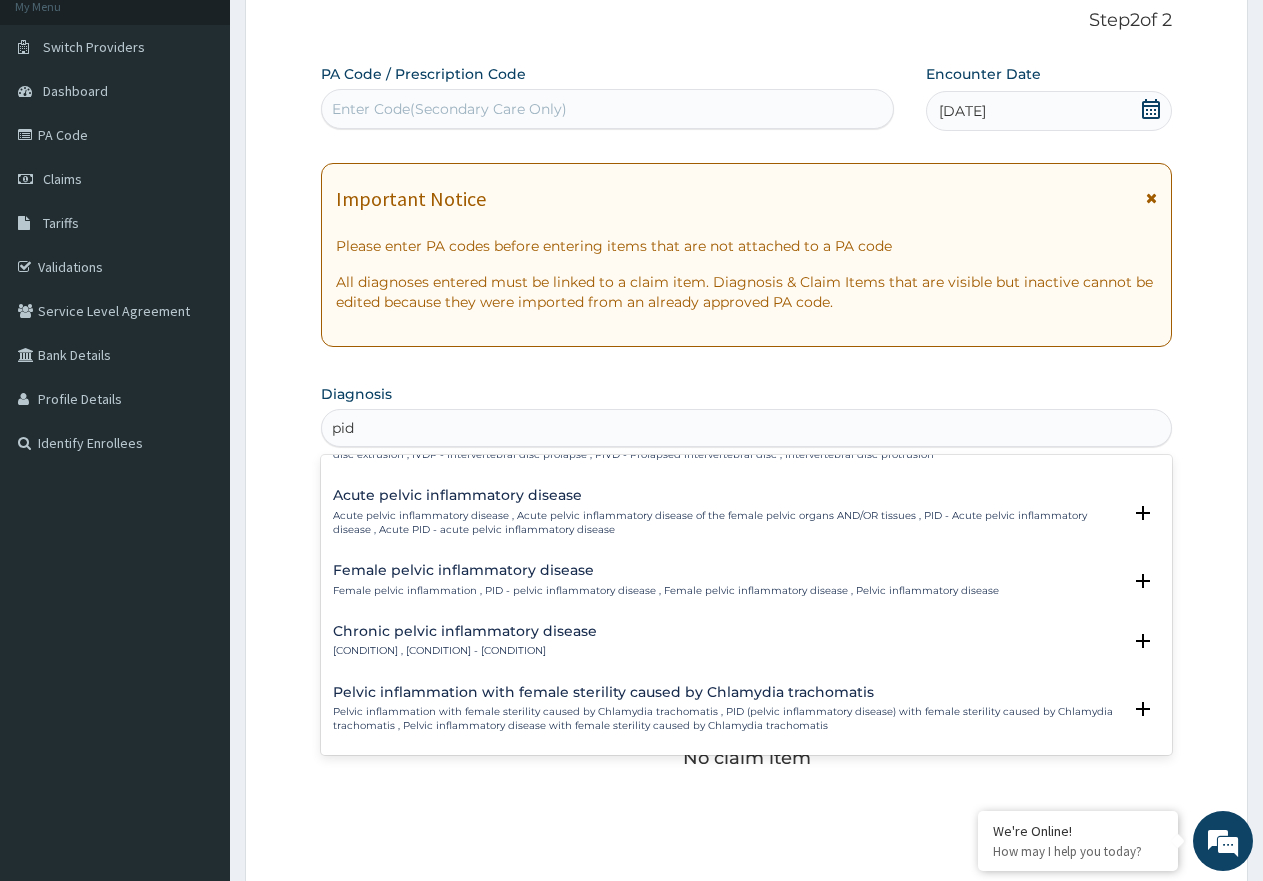 click on "Acute pelvic inflammatory disease Acute pelvic inflammatory disease , Acute pelvic inflammatory disease of the female pelvic organs AND/OR tissues , PID - Acute pelvic inflammatory disease , Acute PID - acute pelvic inflammatory disease" at bounding box center (727, 512) 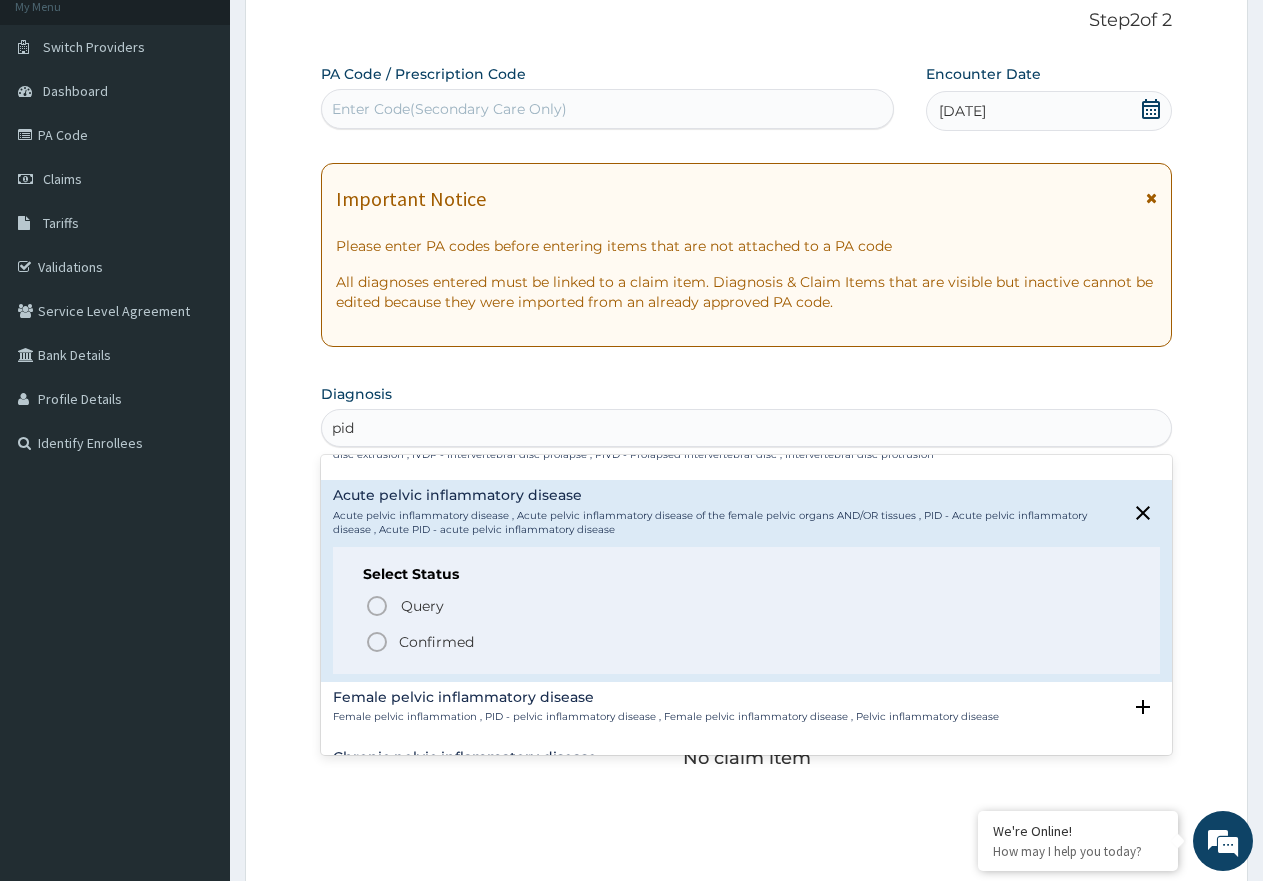 click 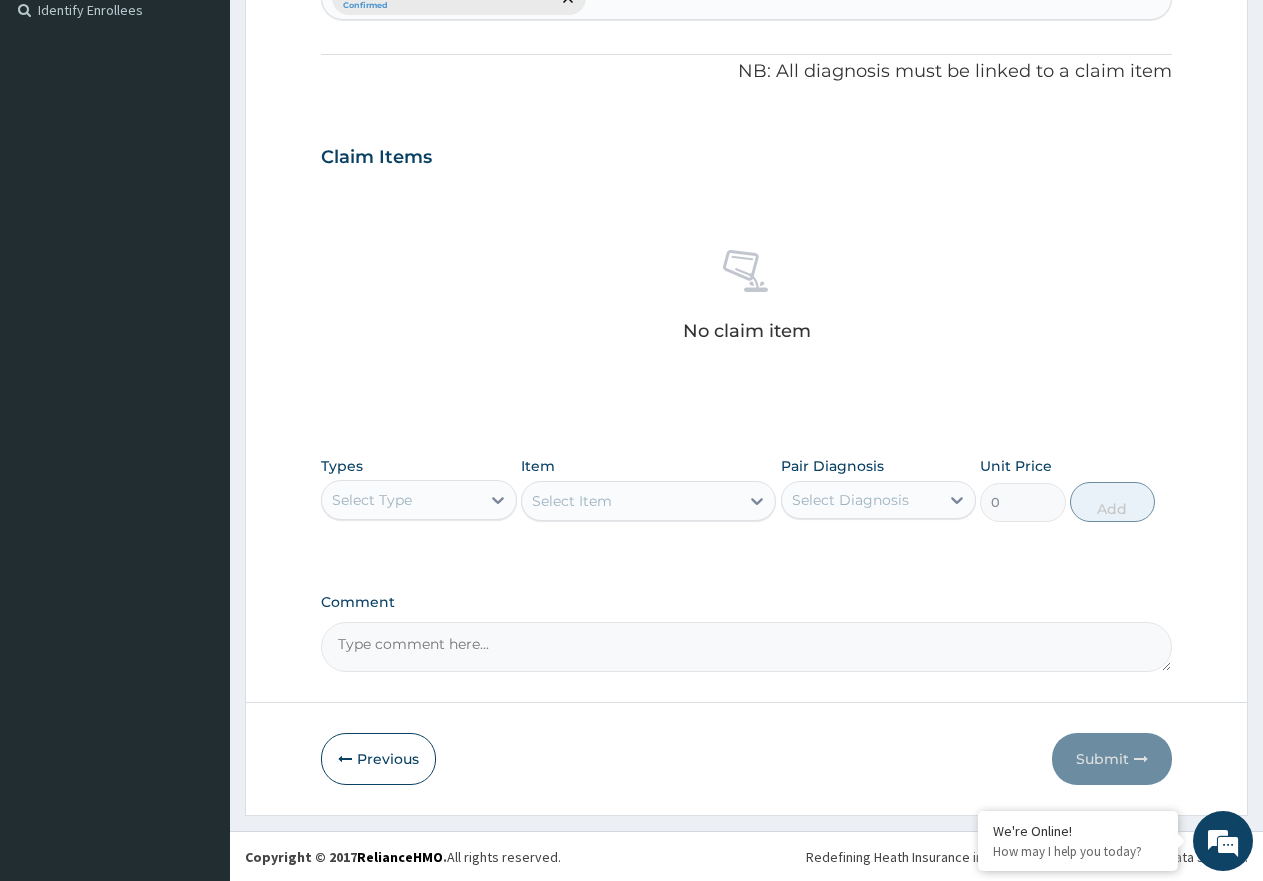 scroll, scrollTop: 561, scrollLeft: 0, axis: vertical 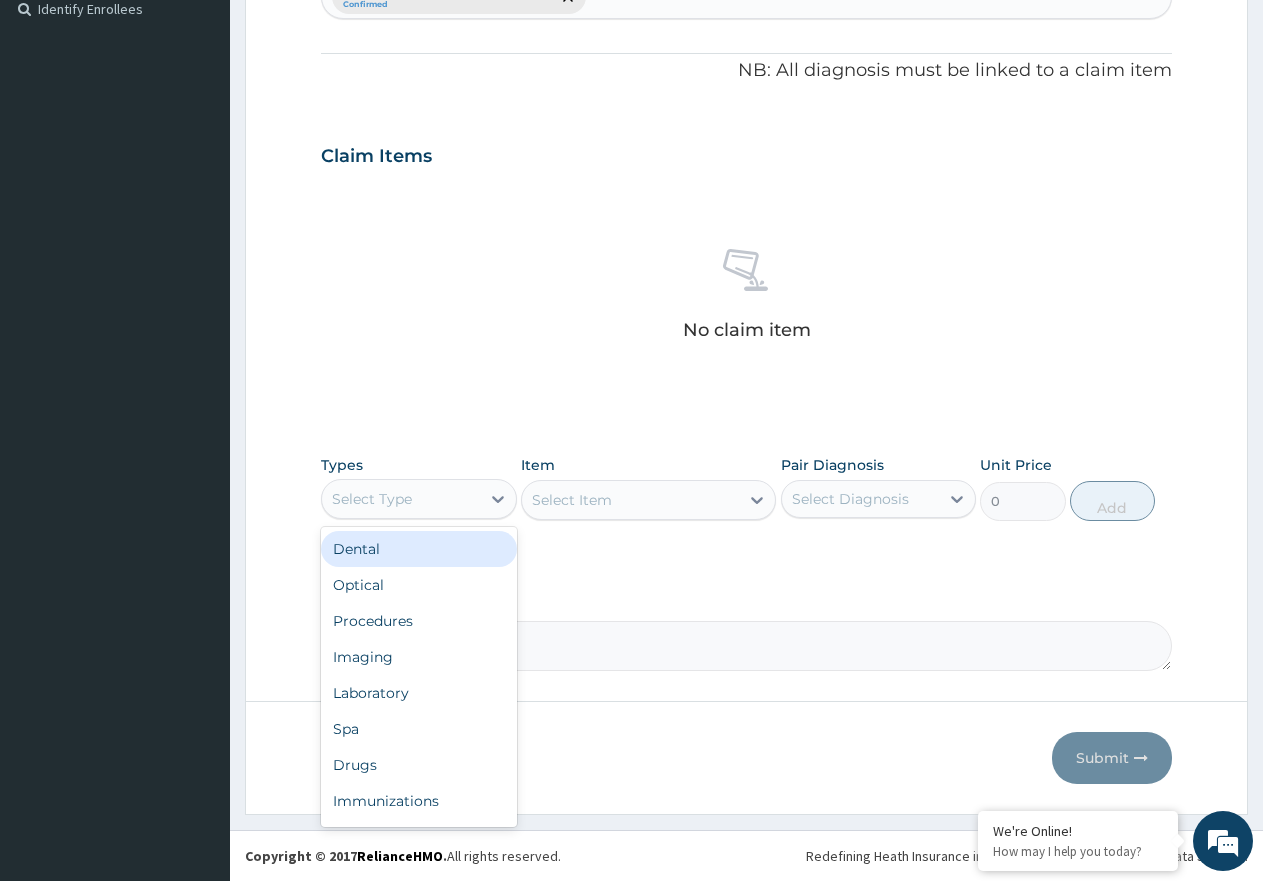 click on "Select Type" at bounding box center (401, 499) 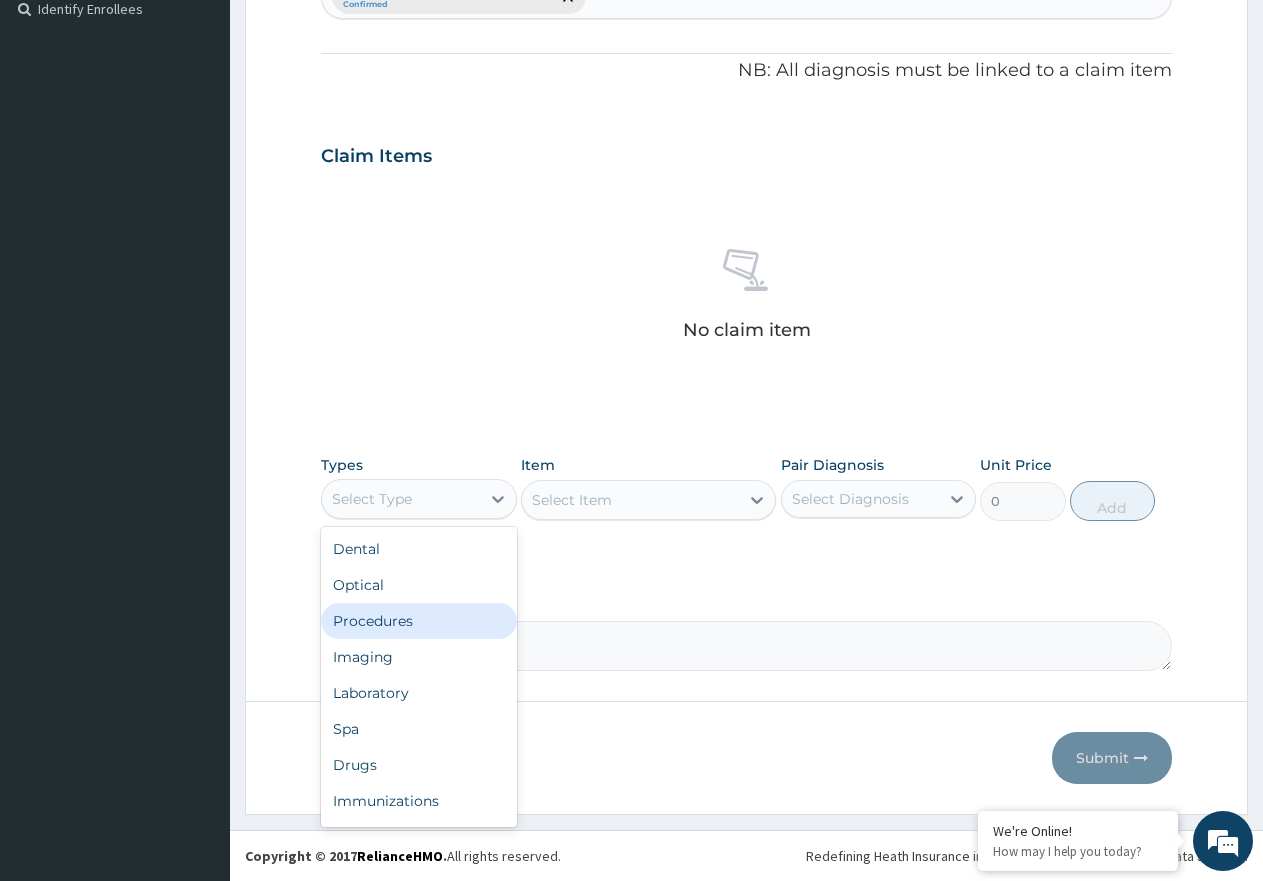 drag, startPoint x: 420, startPoint y: 617, endPoint x: 652, endPoint y: 553, distance: 240.66574 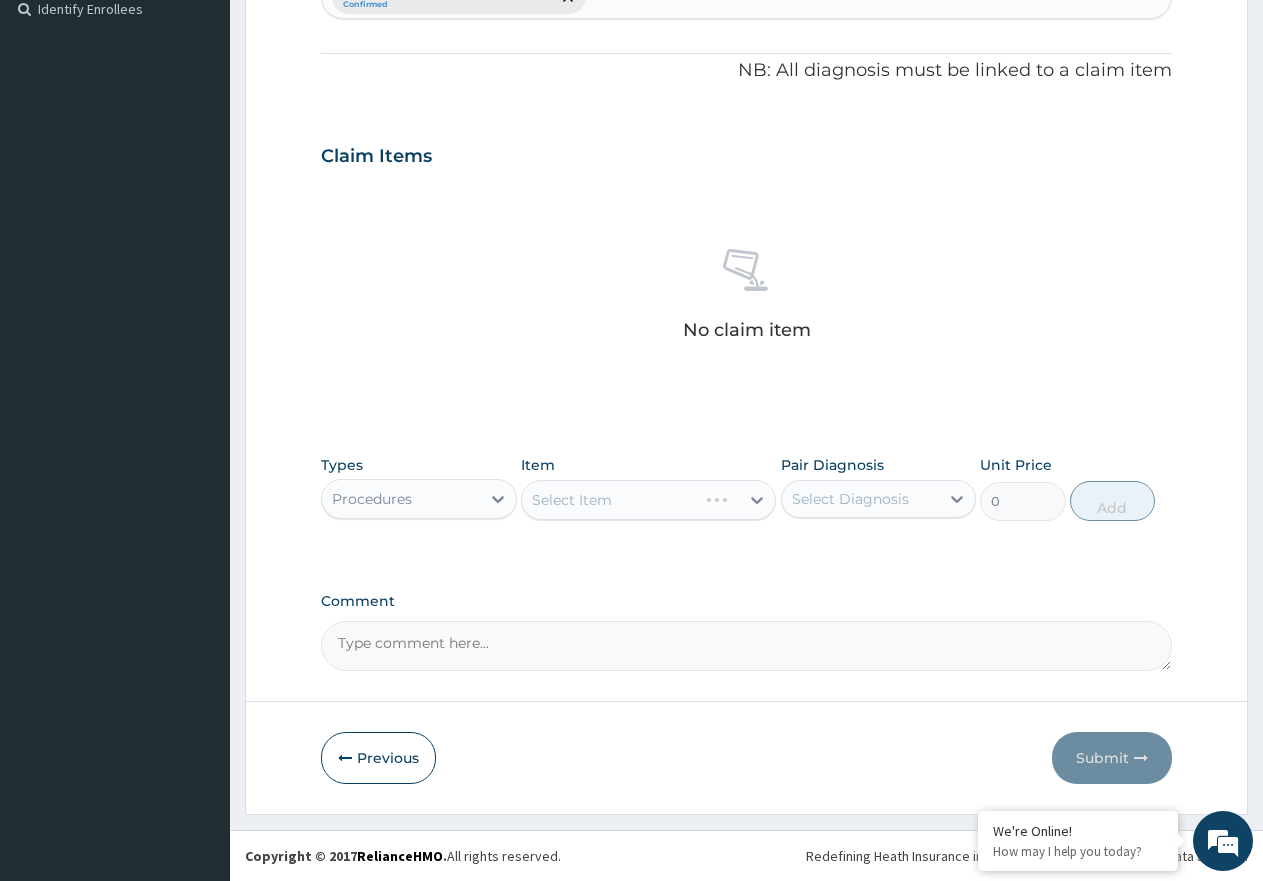 click on "Select Diagnosis" at bounding box center [850, 499] 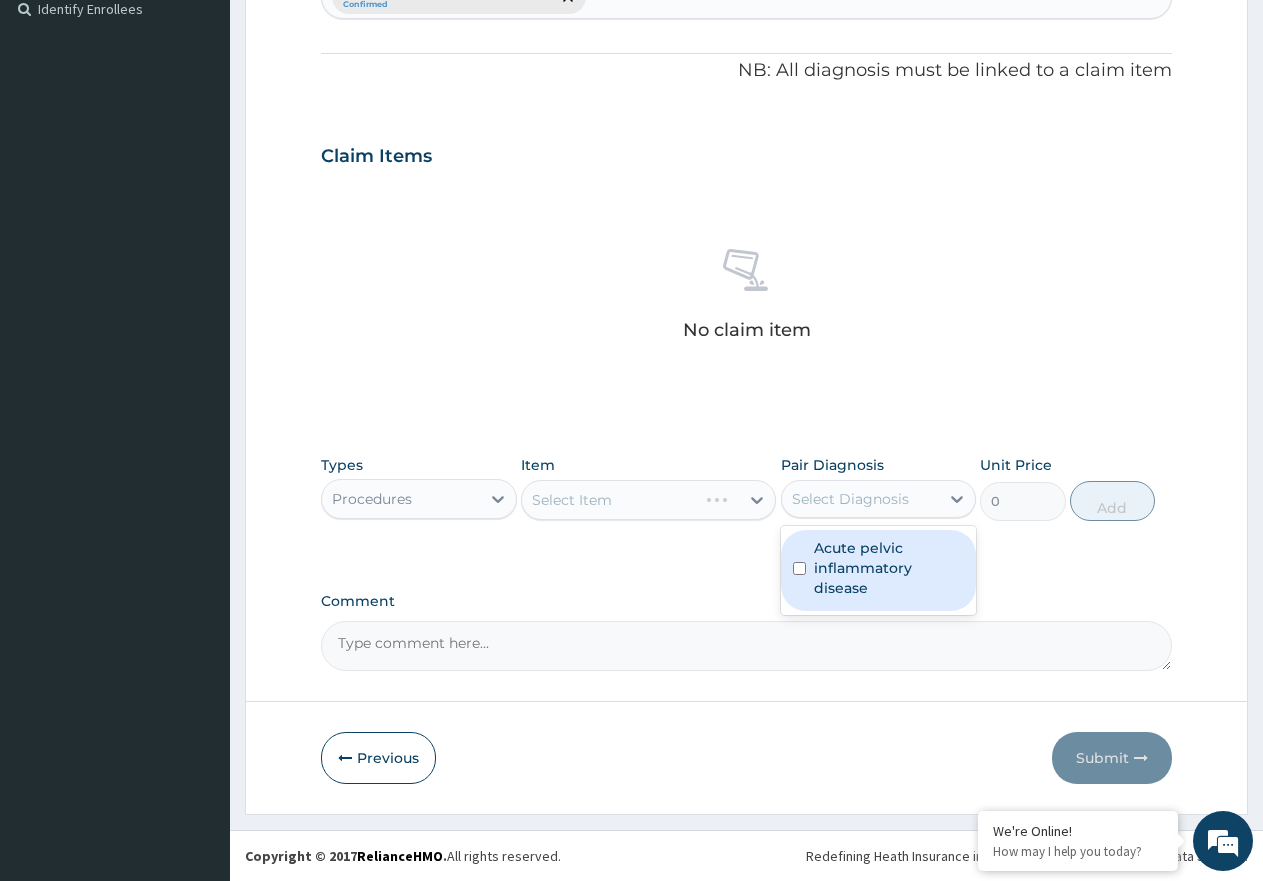 drag, startPoint x: 860, startPoint y: 563, endPoint x: 797, endPoint y: 530, distance: 71.11962 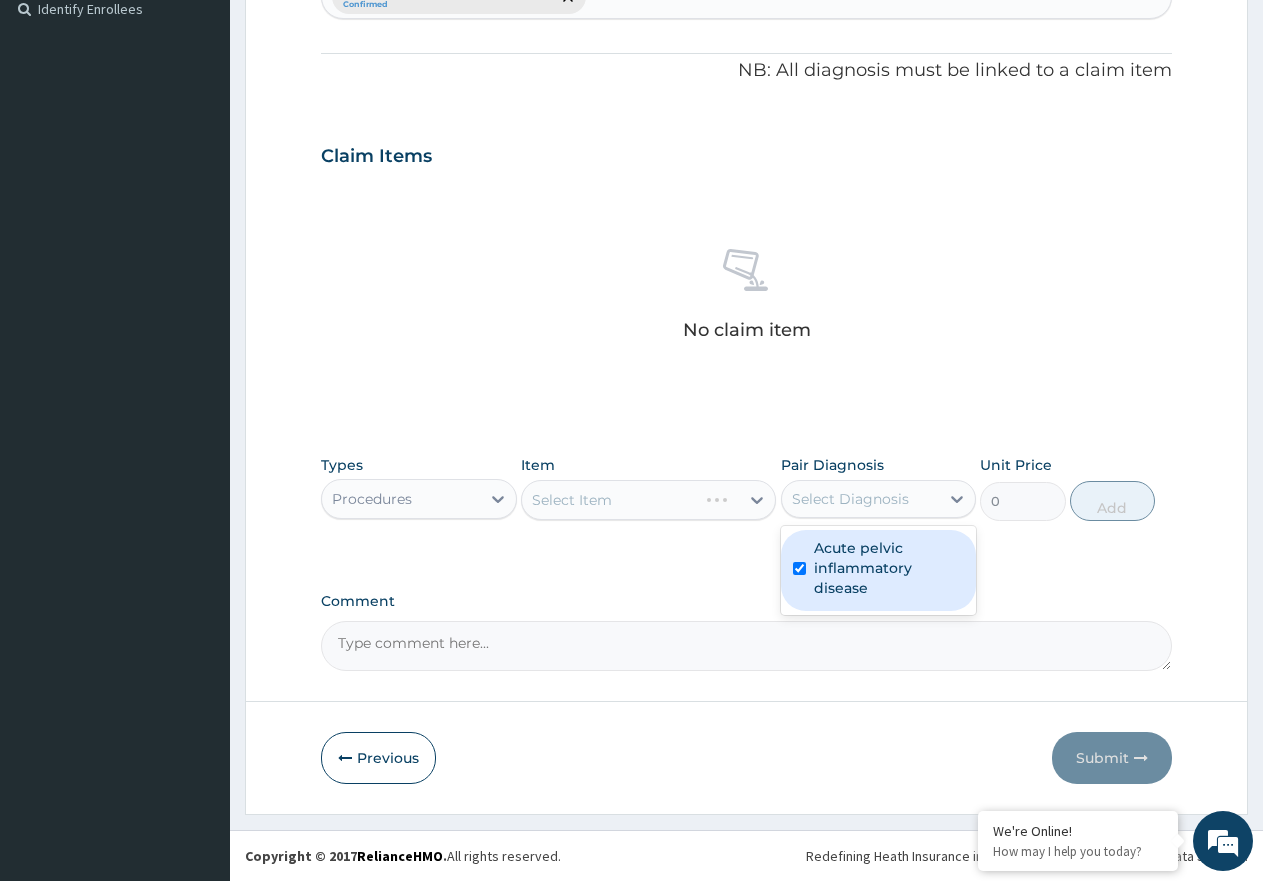 checkbox on "true" 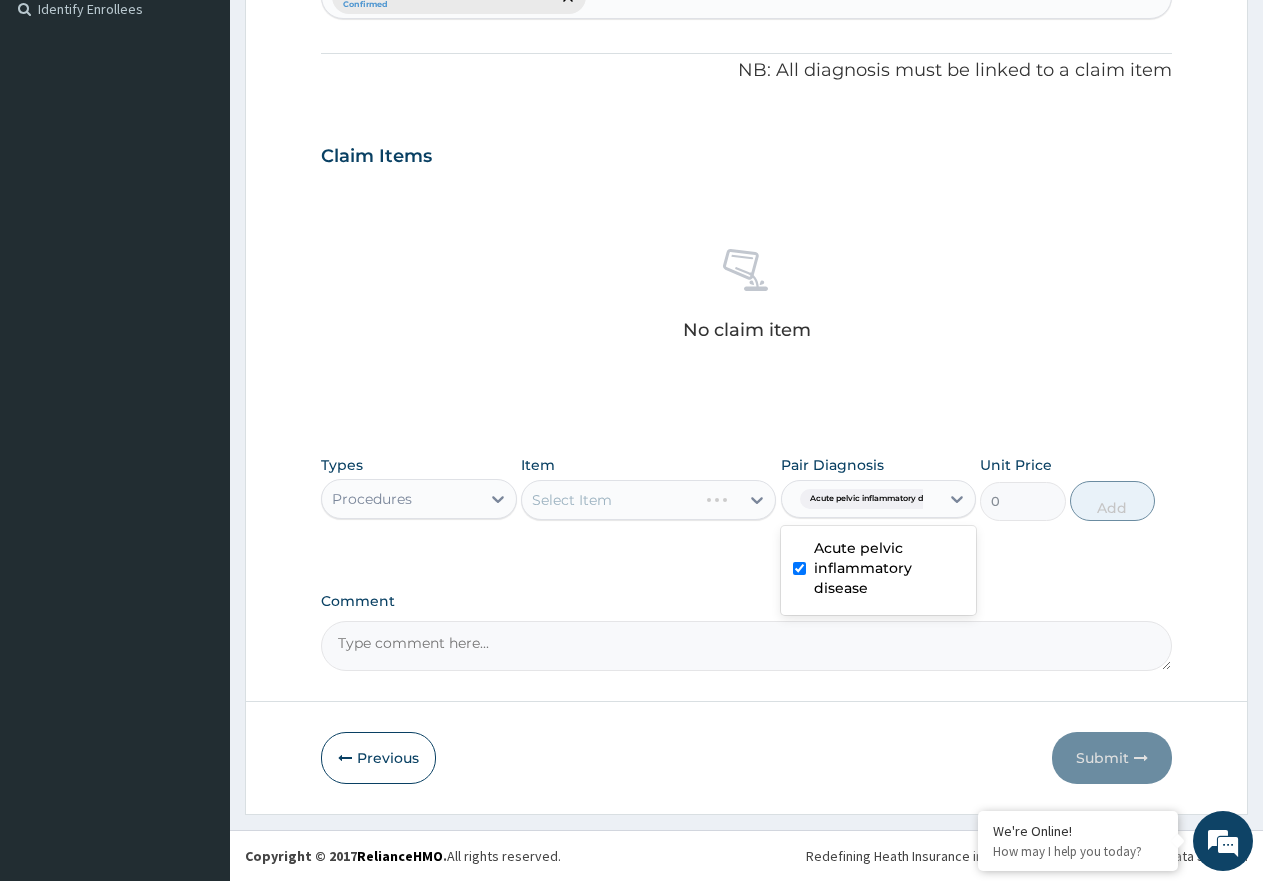 click on "Select Item" at bounding box center (648, 500) 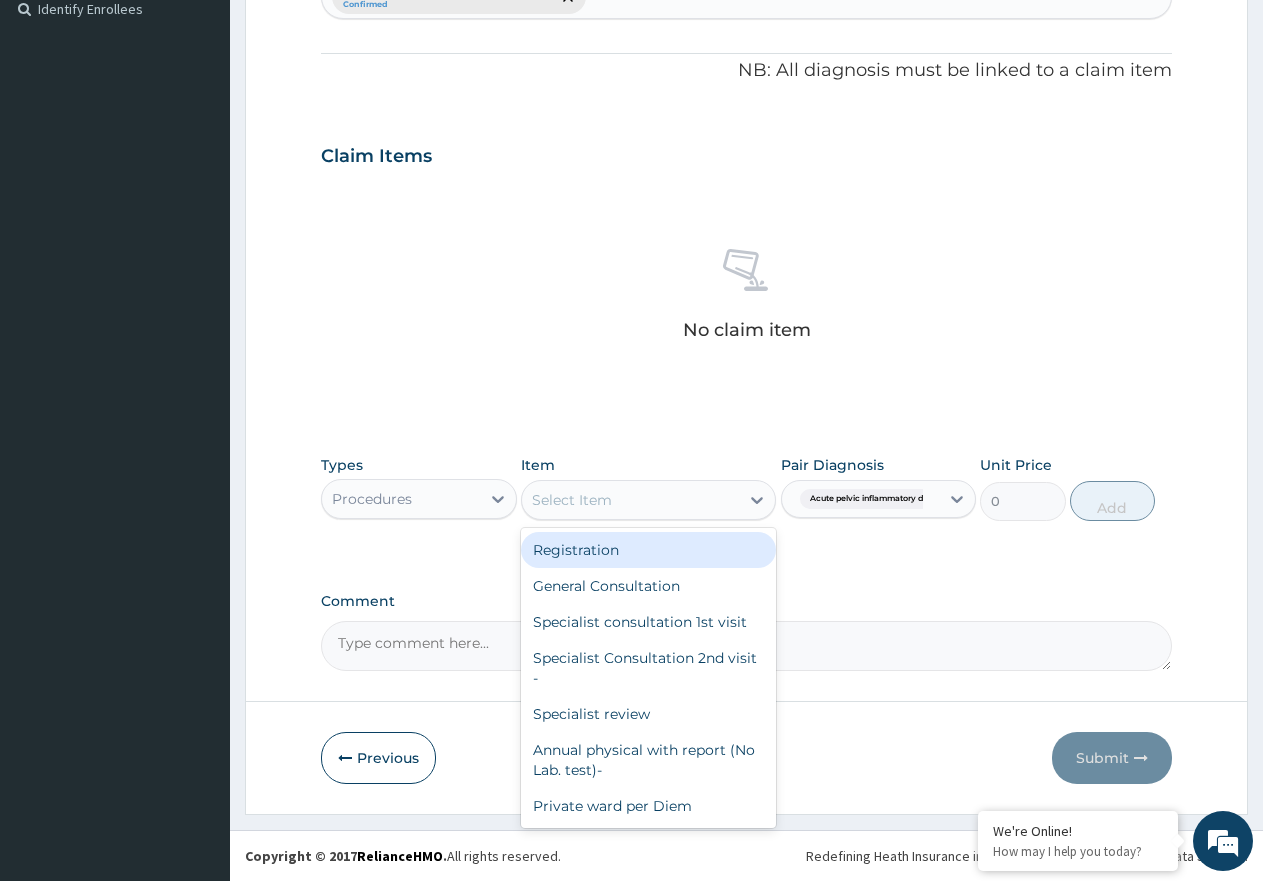 drag, startPoint x: 691, startPoint y: 499, endPoint x: 695, endPoint y: 523, distance: 24.33105 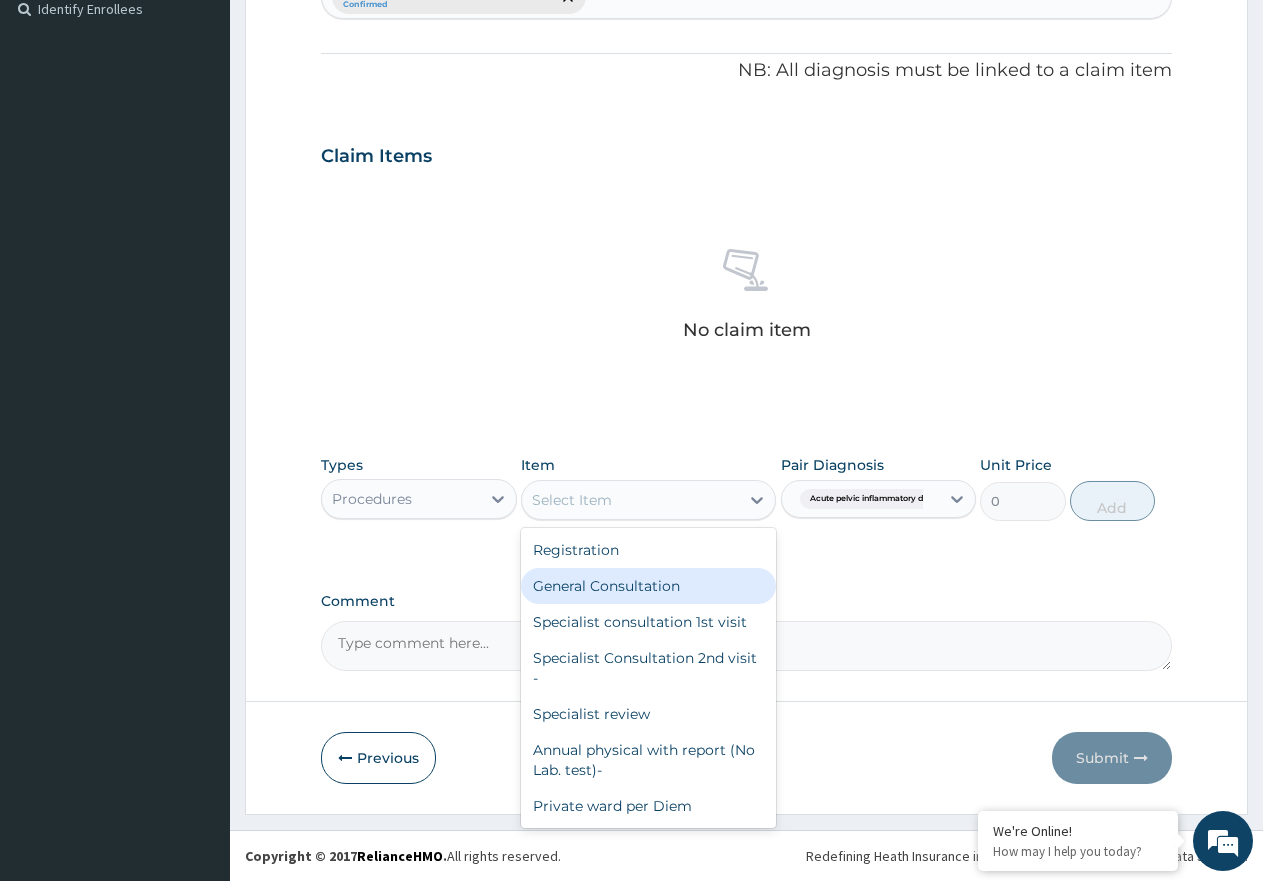 click on "General Consultation" at bounding box center [648, 586] 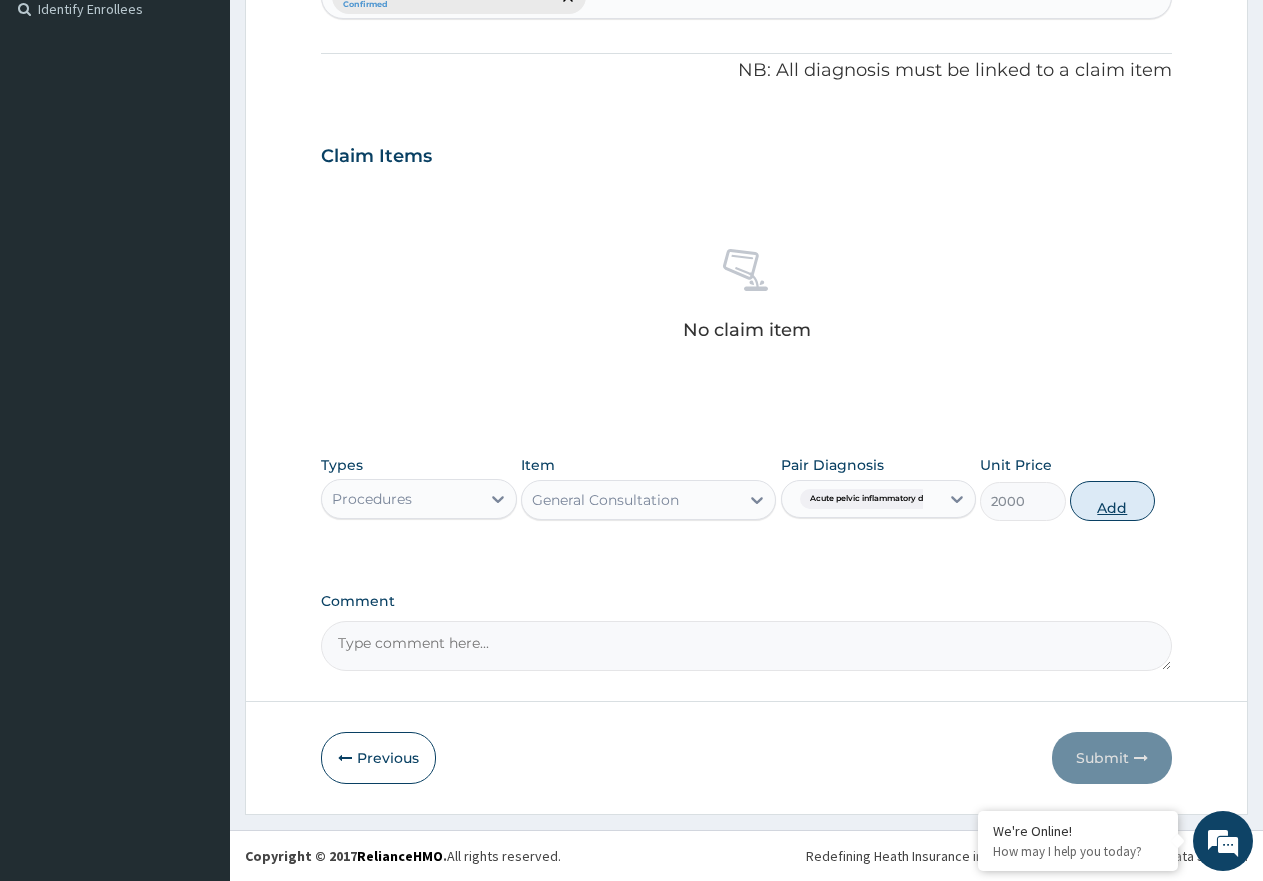 click on "Add" at bounding box center (1112, 501) 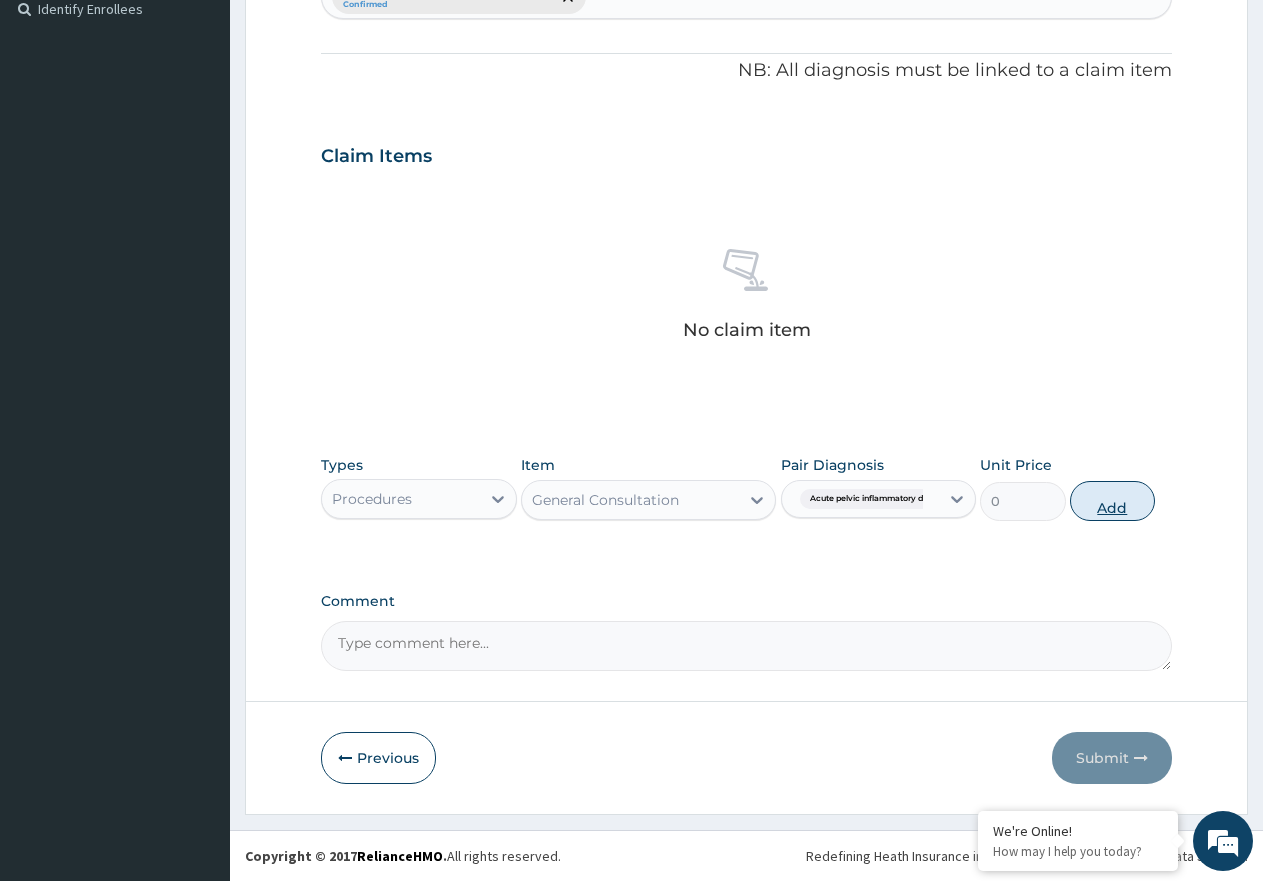 scroll, scrollTop: 483, scrollLeft: 0, axis: vertical 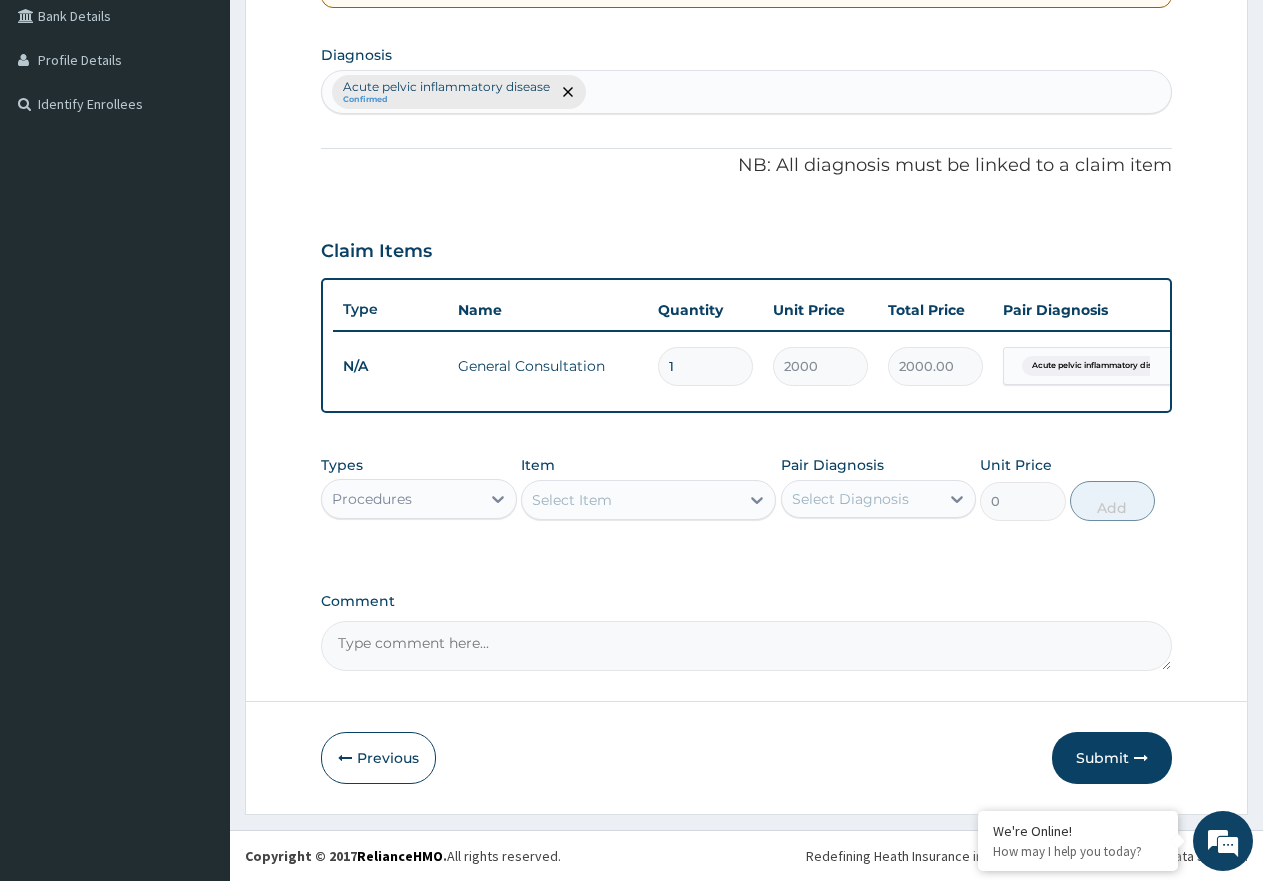 click on "Procedures" at bounding box center [401, 499] 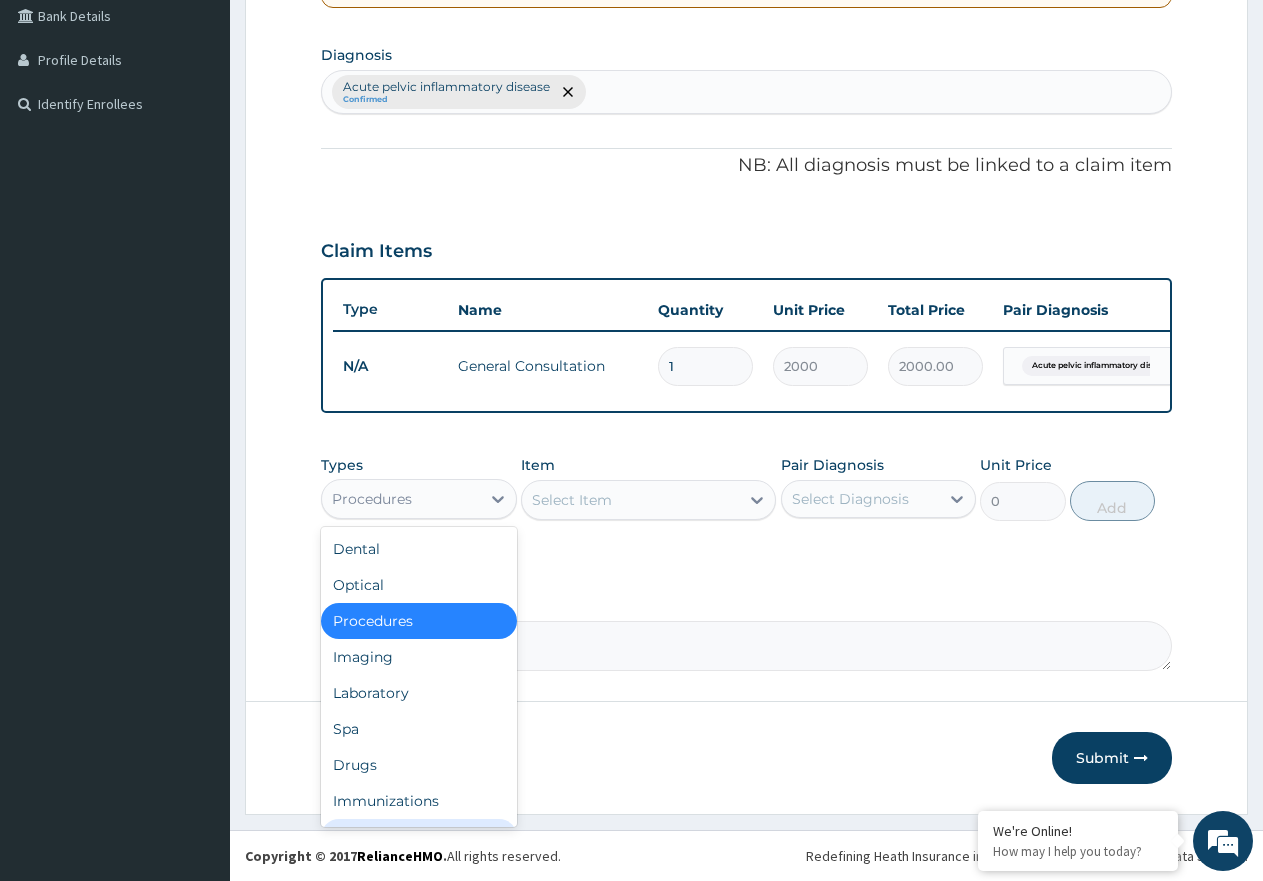 scroll, scrollTop: 68, scrollLeft: 0, axis: vertical 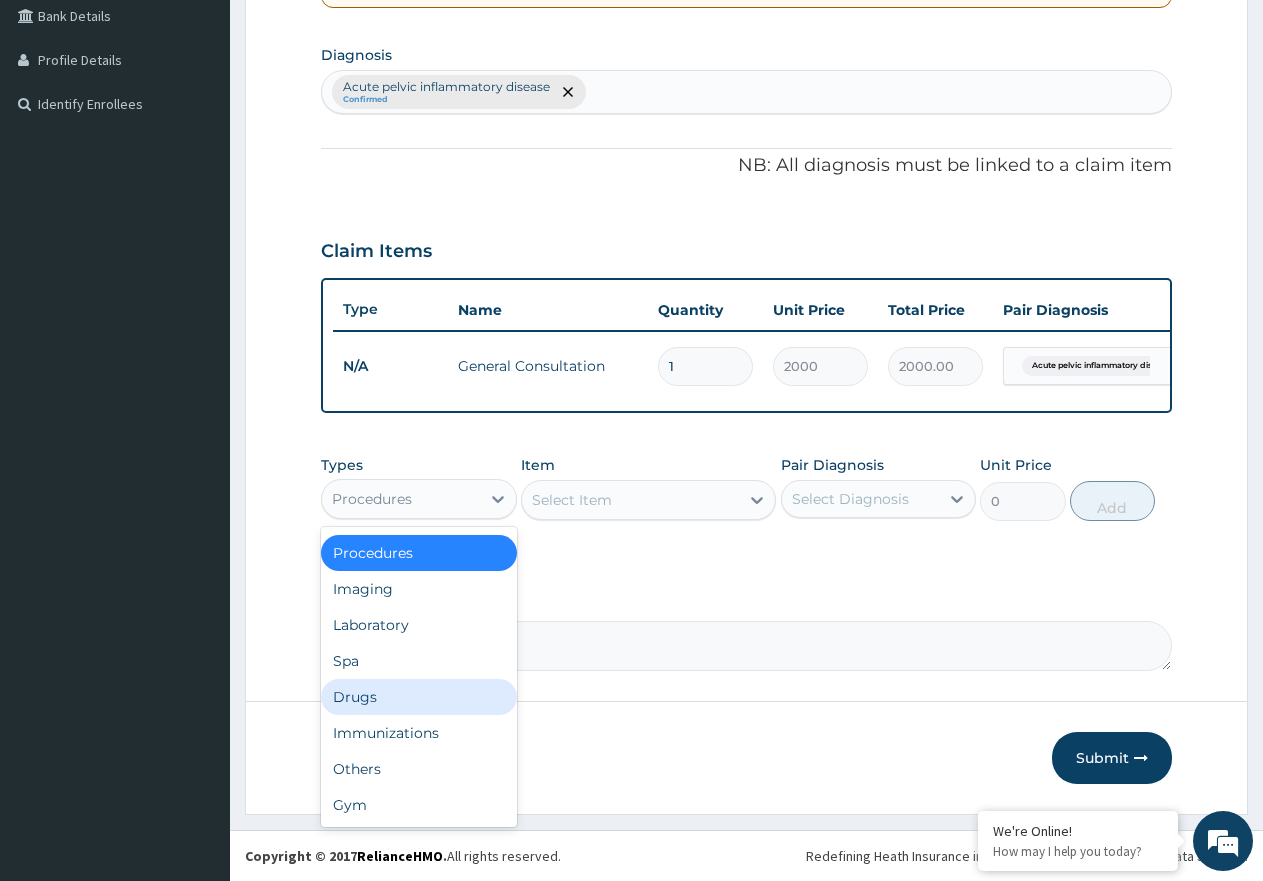 click on "Drugs" at bounding box center [419, 697] 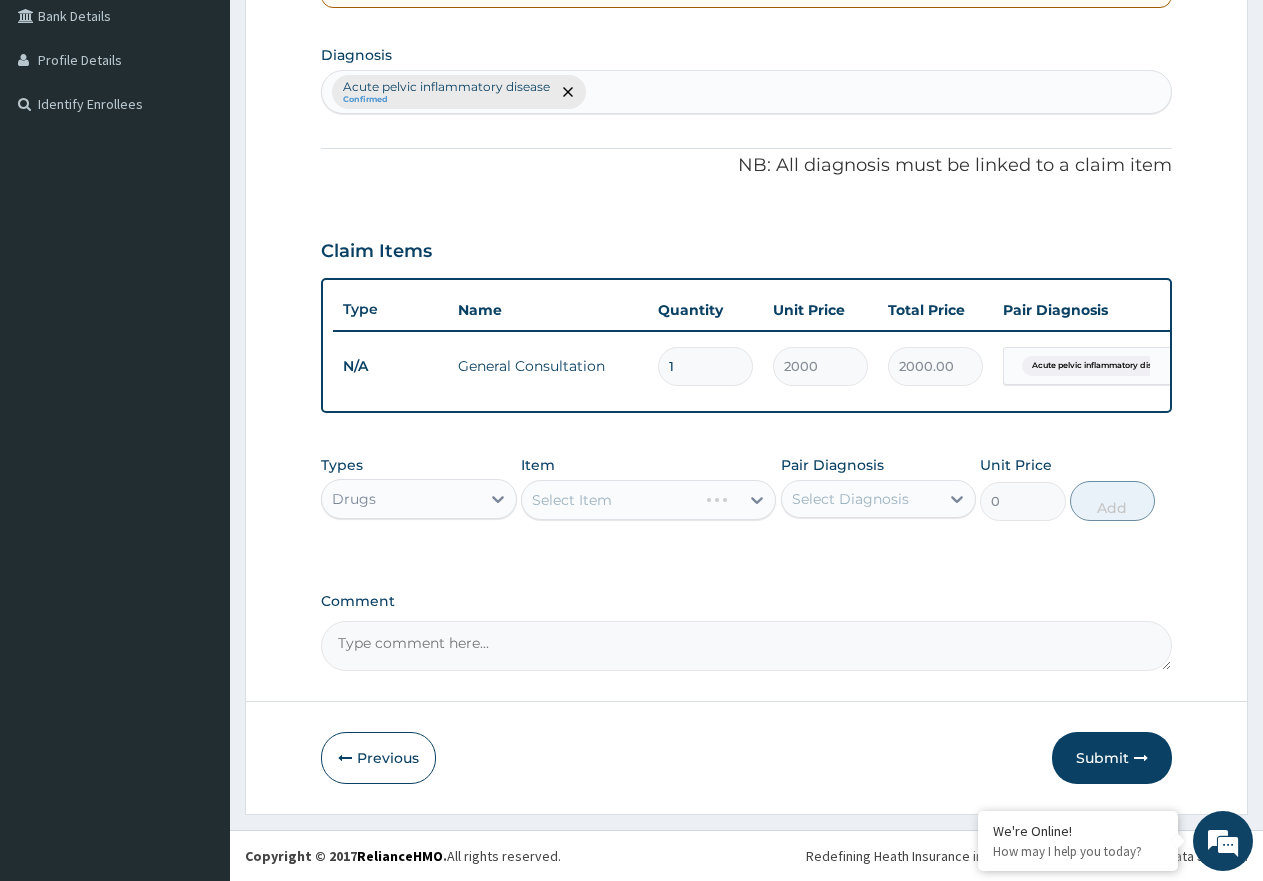 click on "Select Diagnosis" at bounding box center (861, 499) 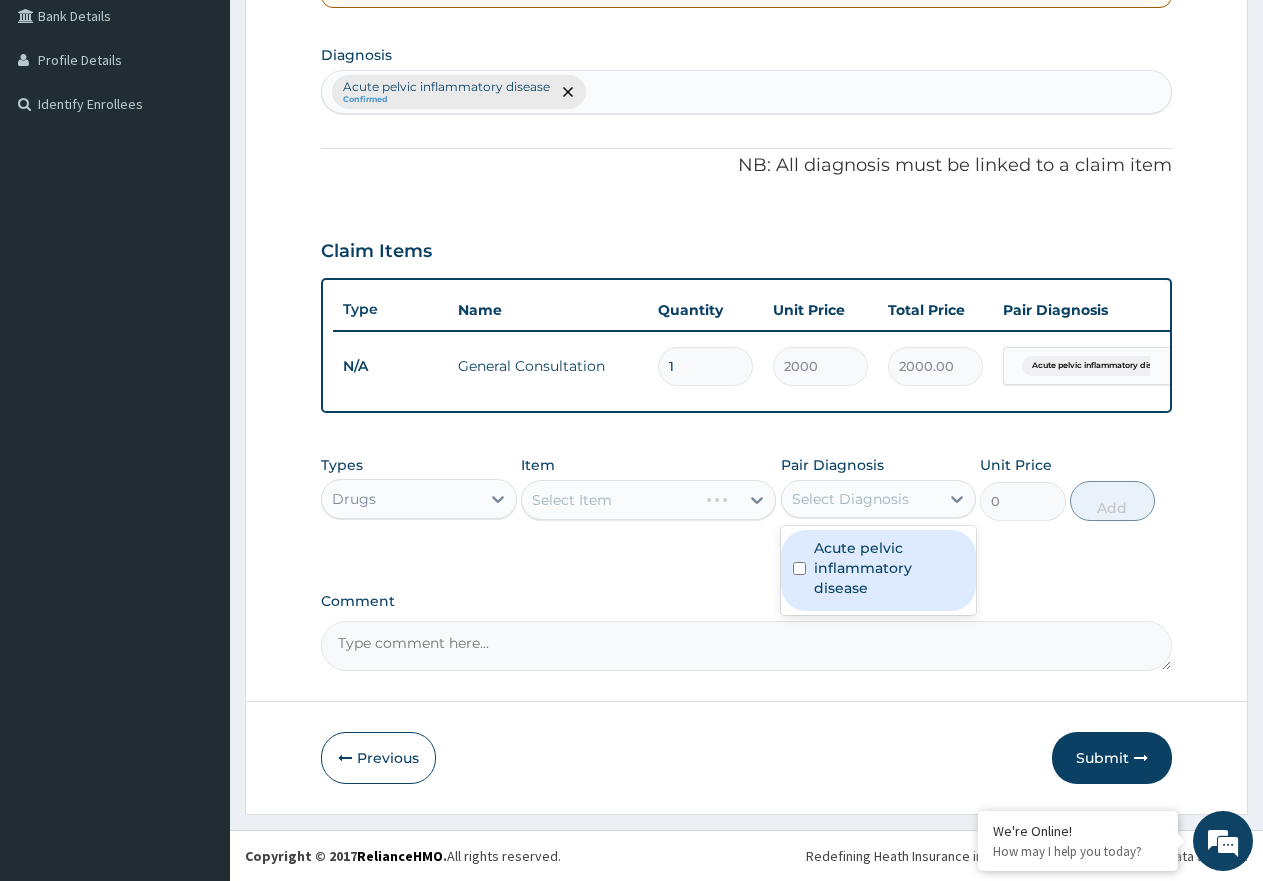 click on "Acute pelvic inflammatory disease" at bounding box center (889, 568) 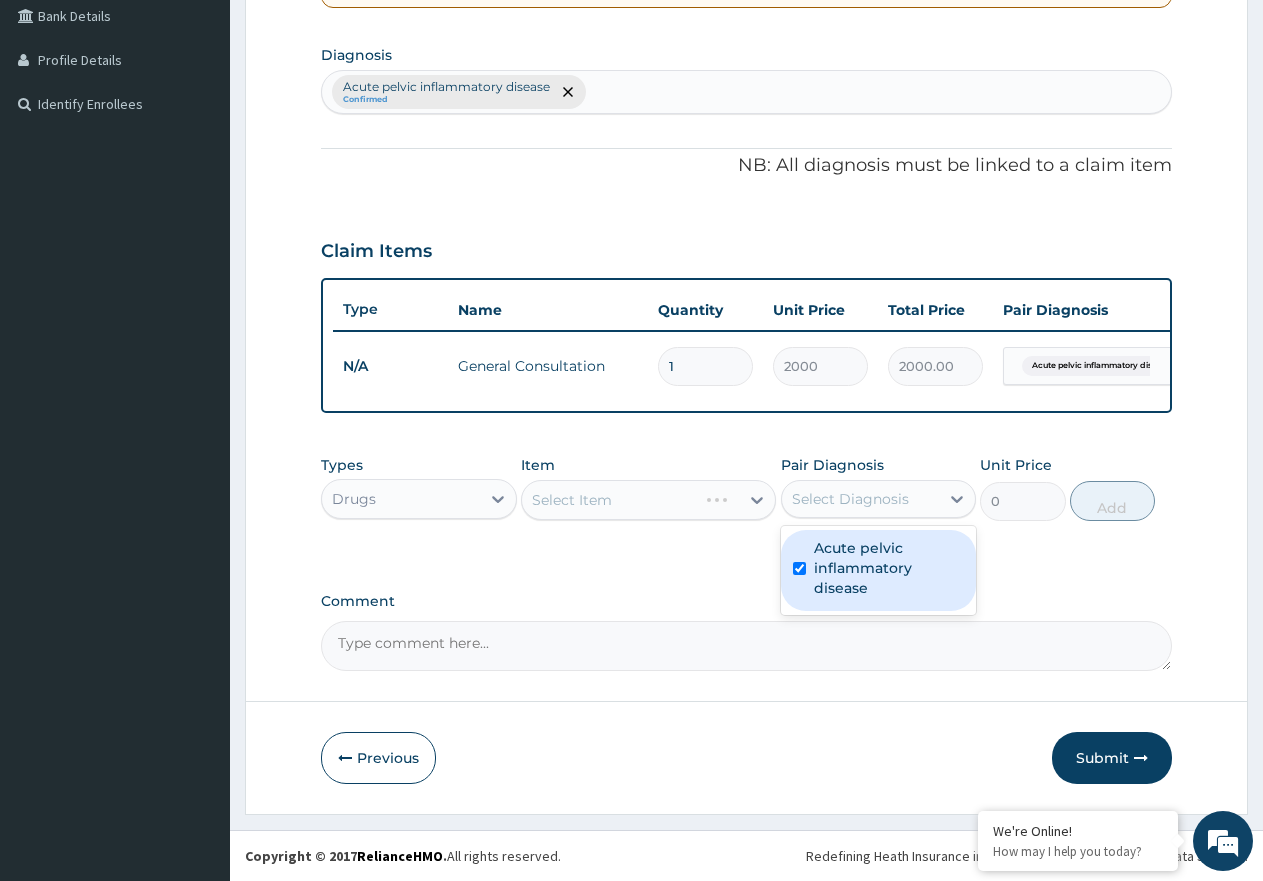 checkbox on "true" 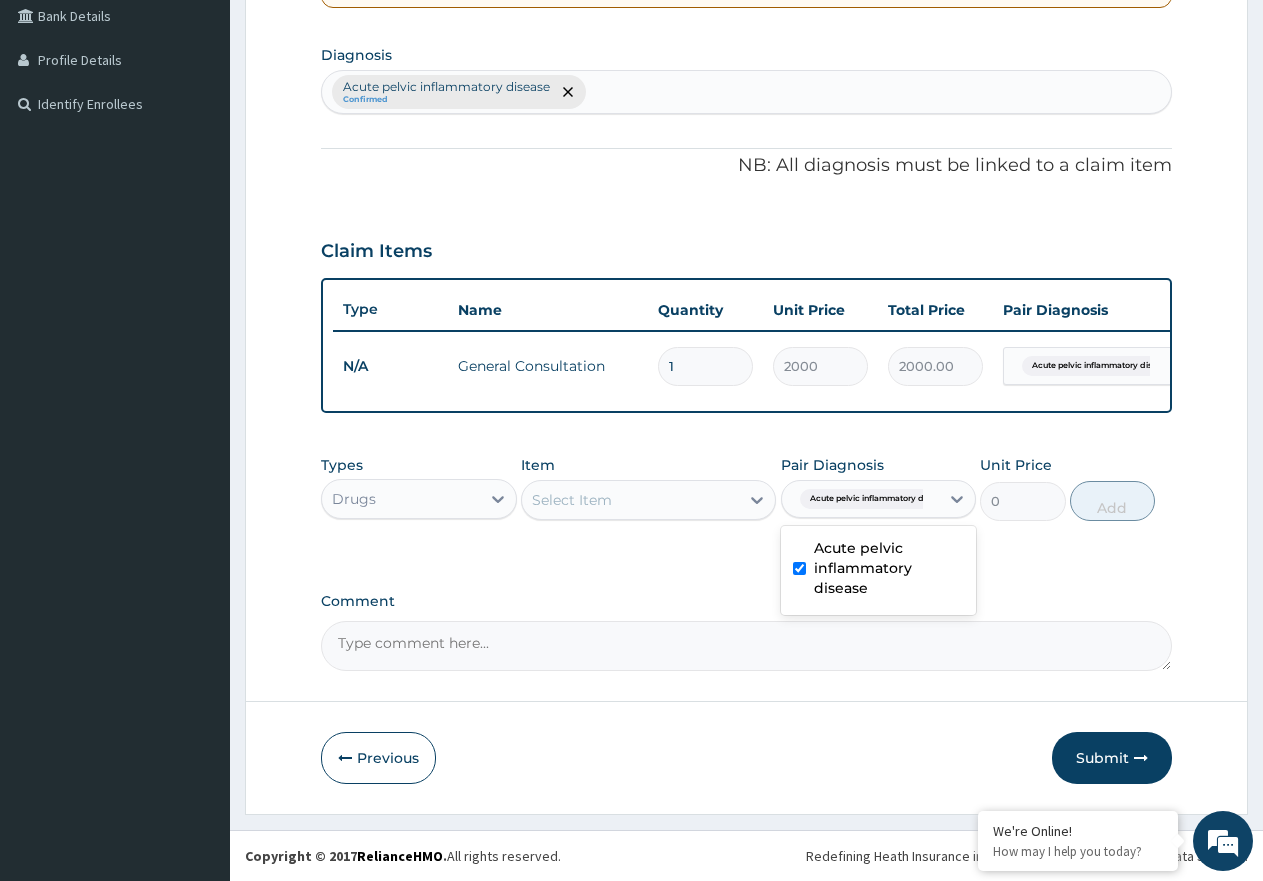 click on "Select Item" at bounding box center [630, 500] 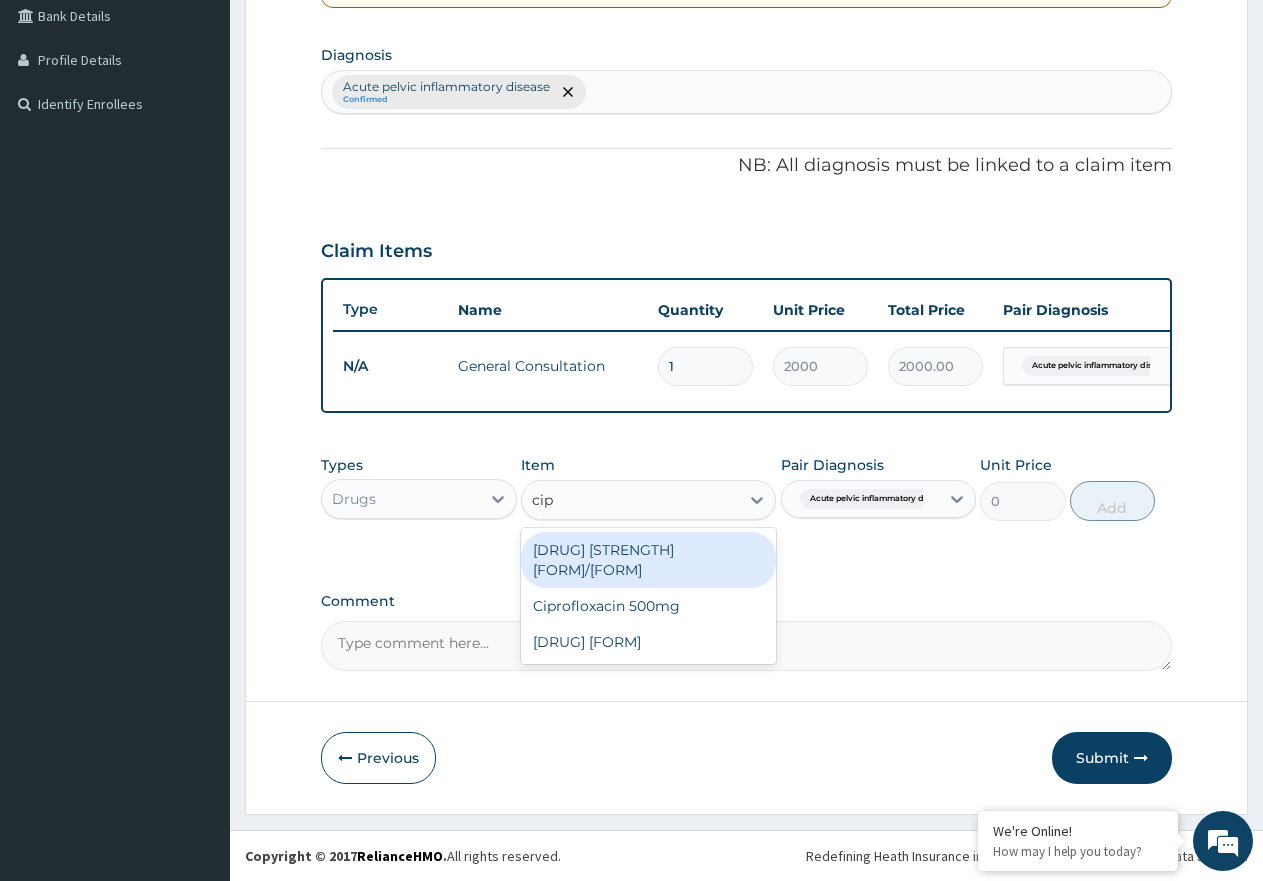 type on "cipr" 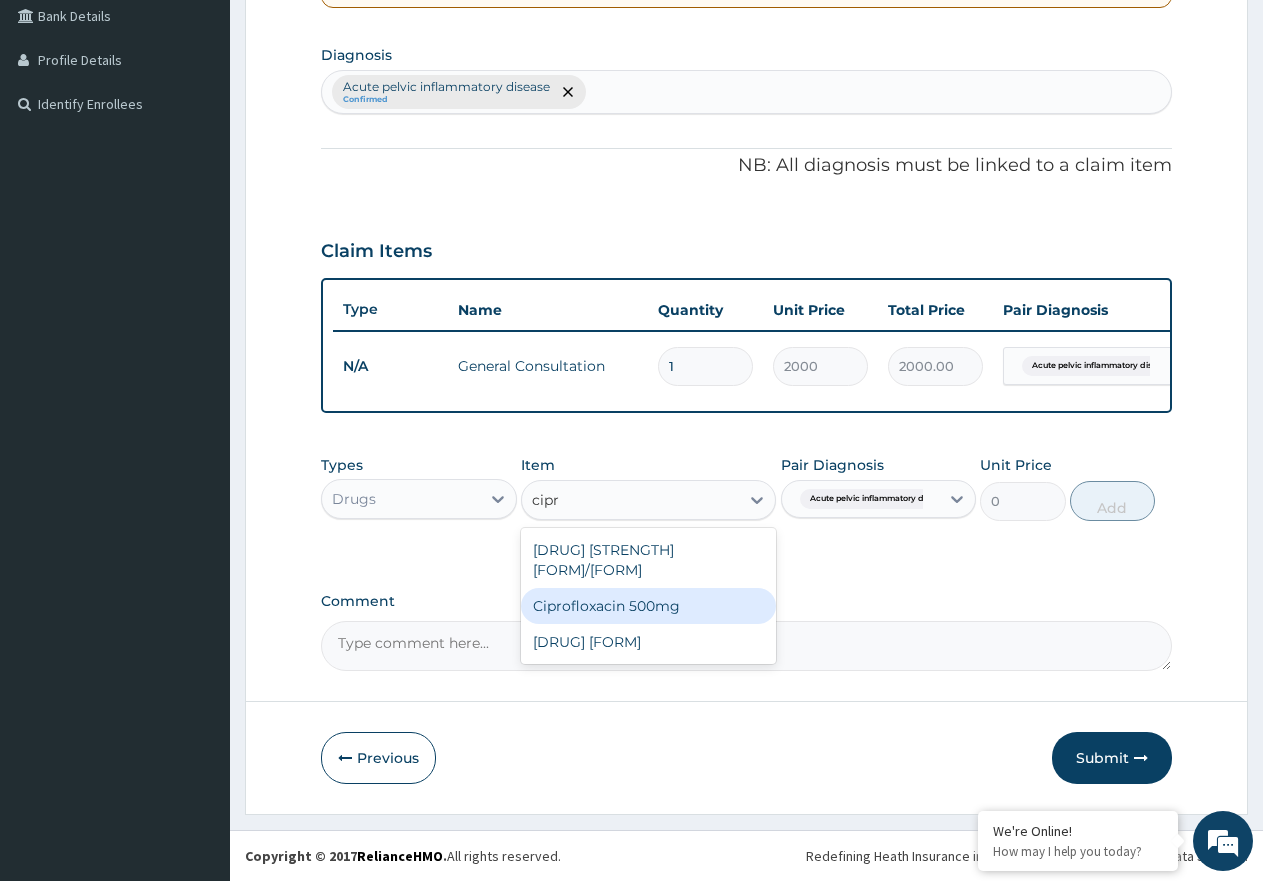 click on "Ciprofloxacin 500mg" at bounding box center [648, 606] 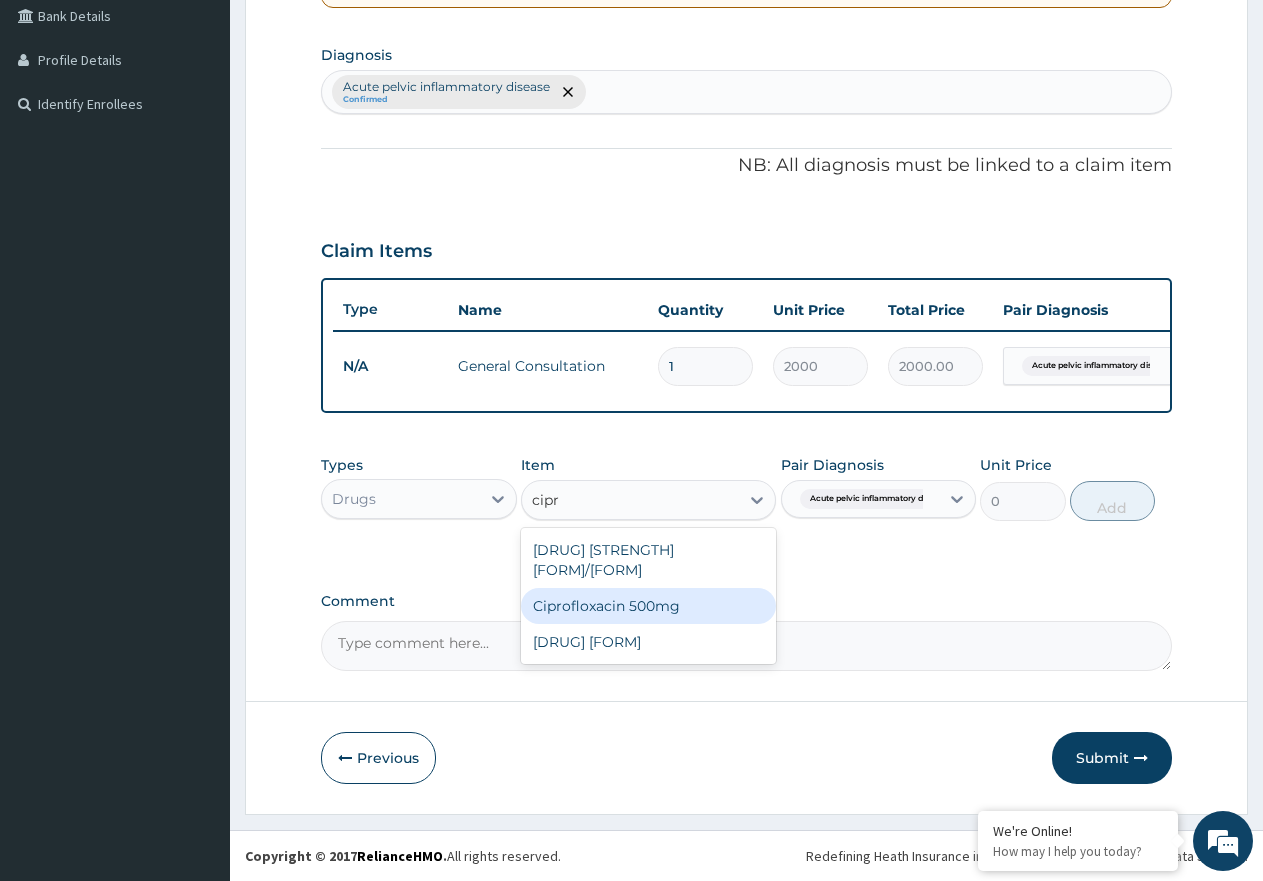 type 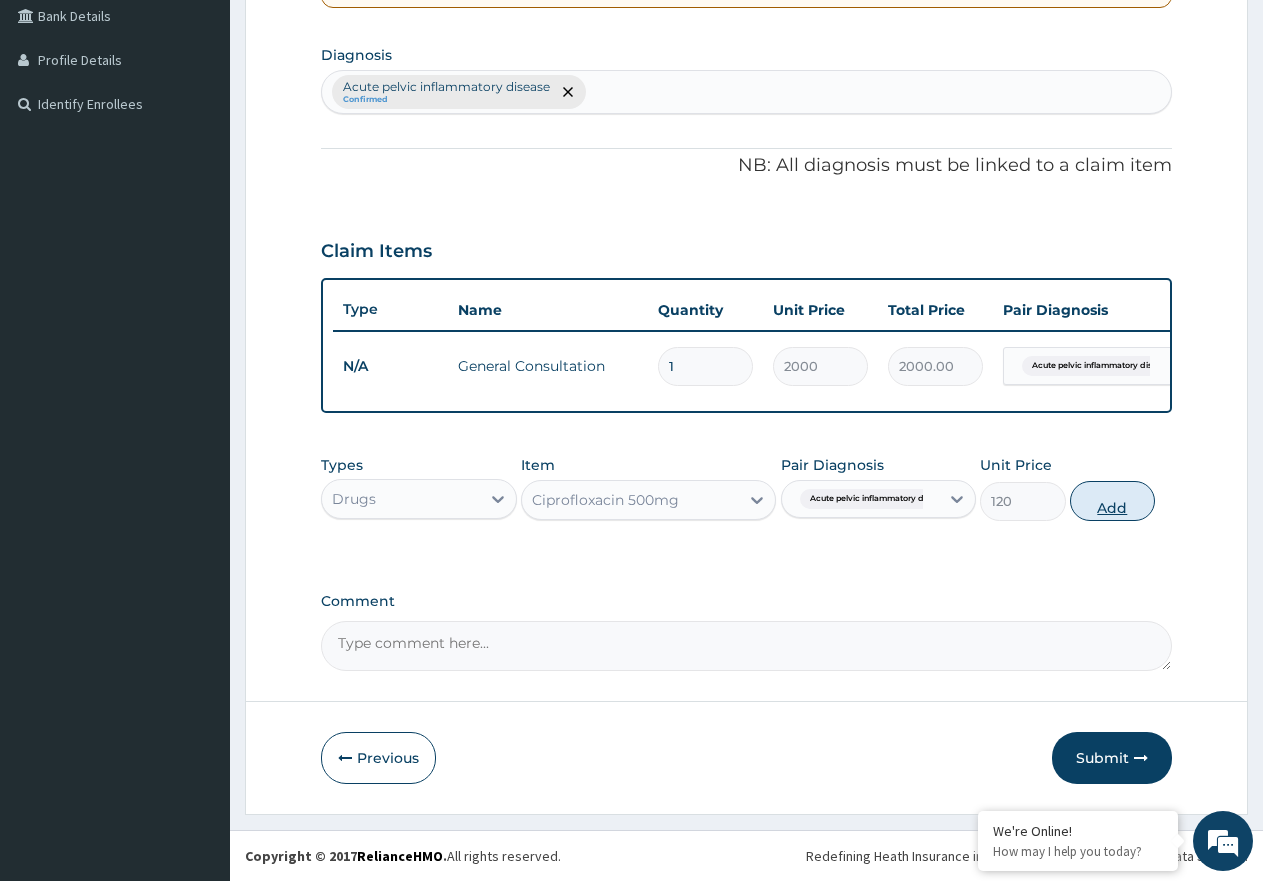 click on "Add" at bounding box center (1112, 501) 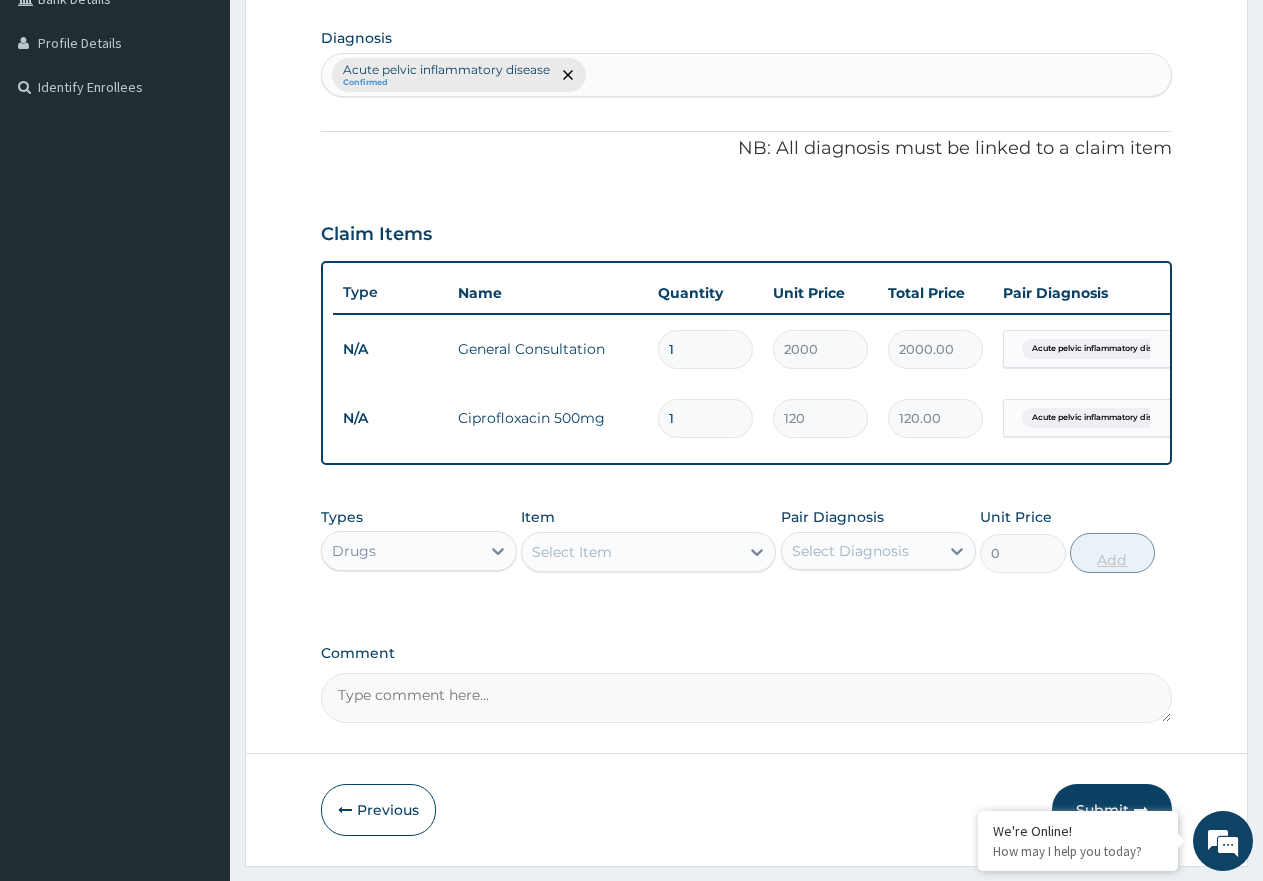 type on "10" 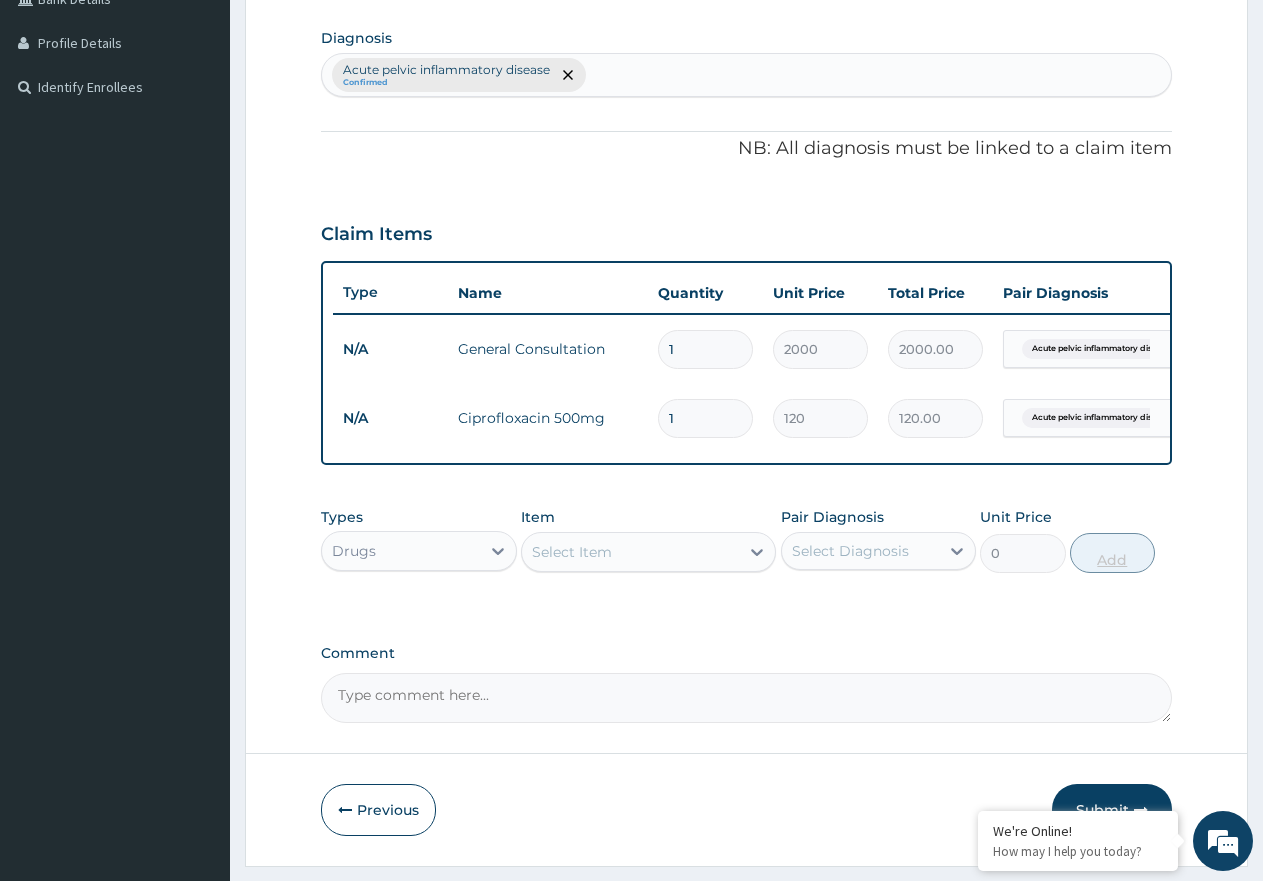 type on "1200.00" 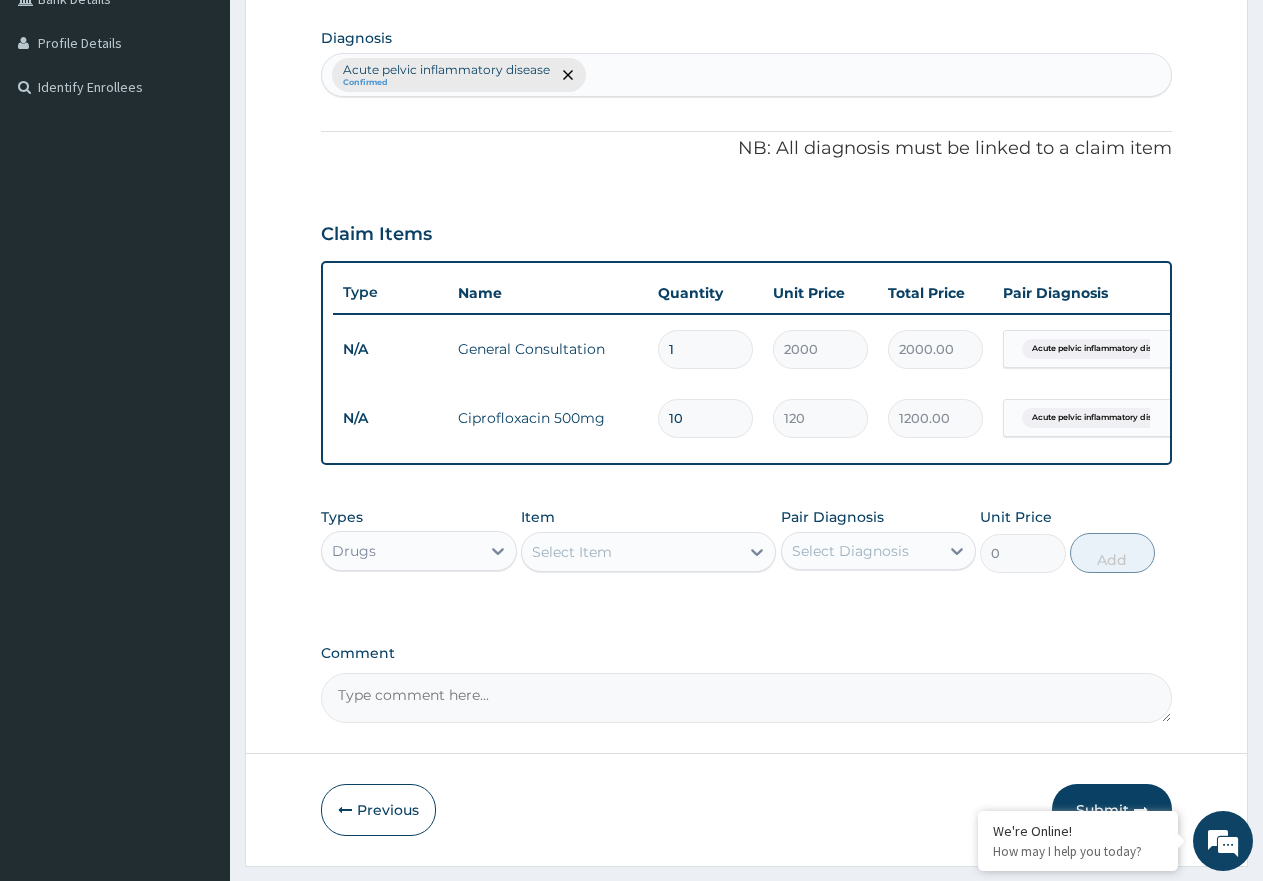 type on "10" 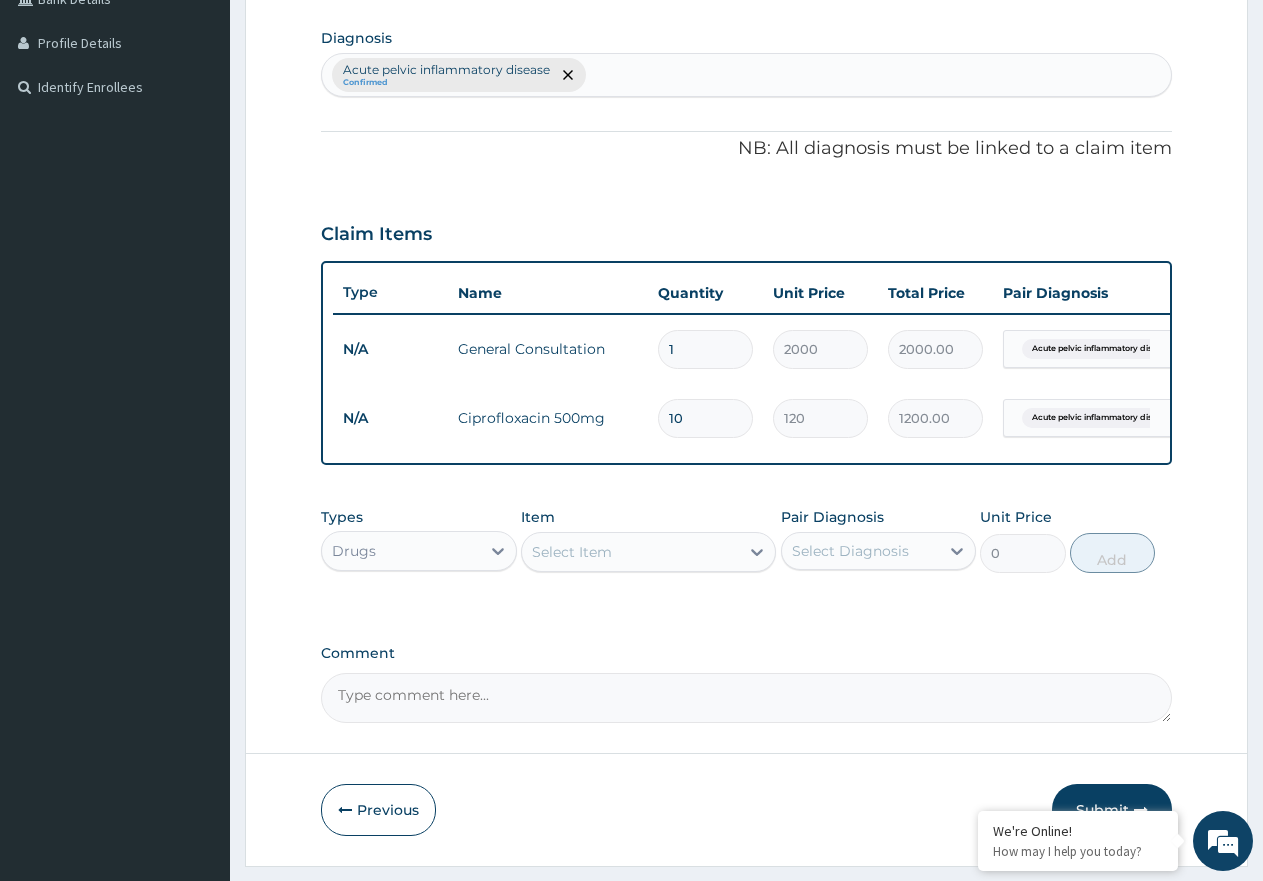 click on "Select Item" at bounding box center [630, 552] 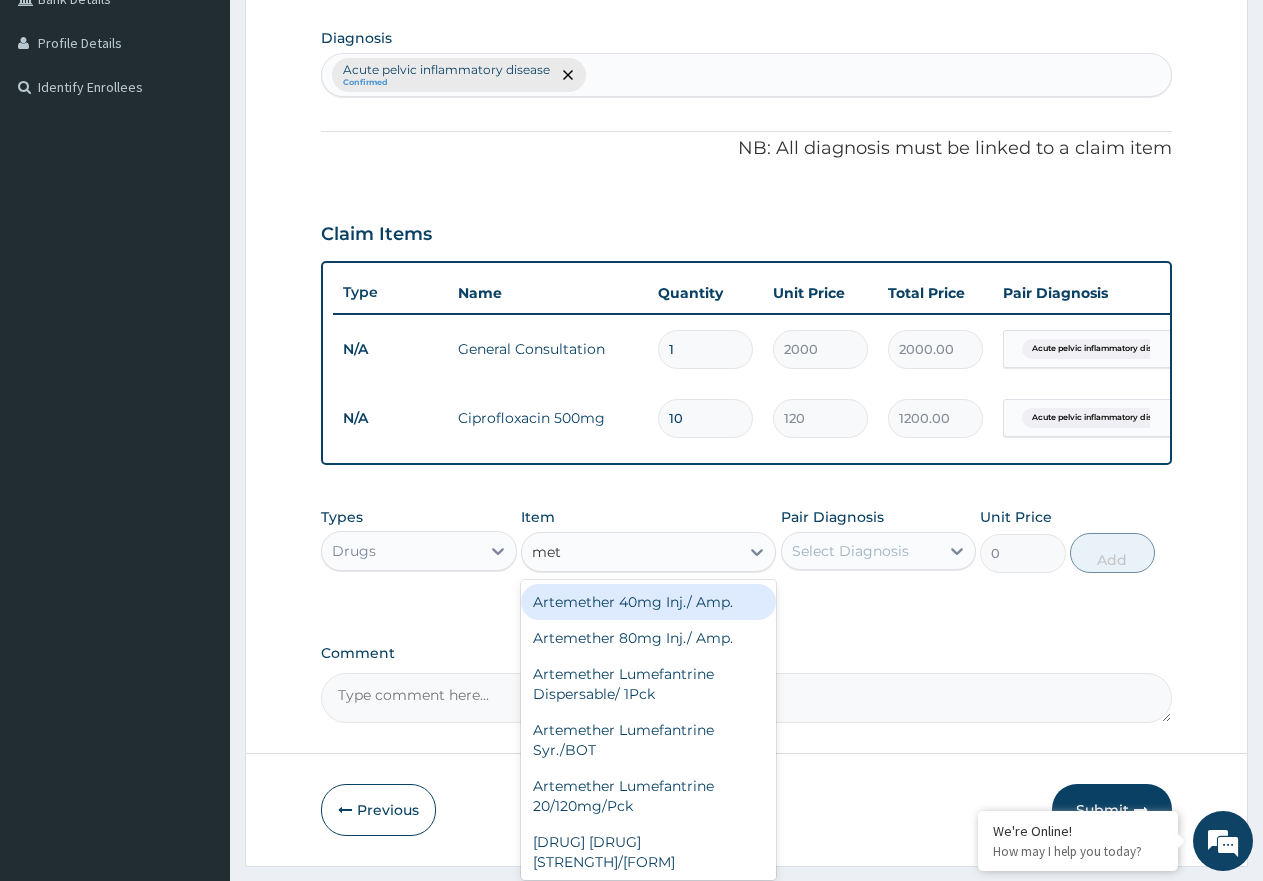 type on "metr" 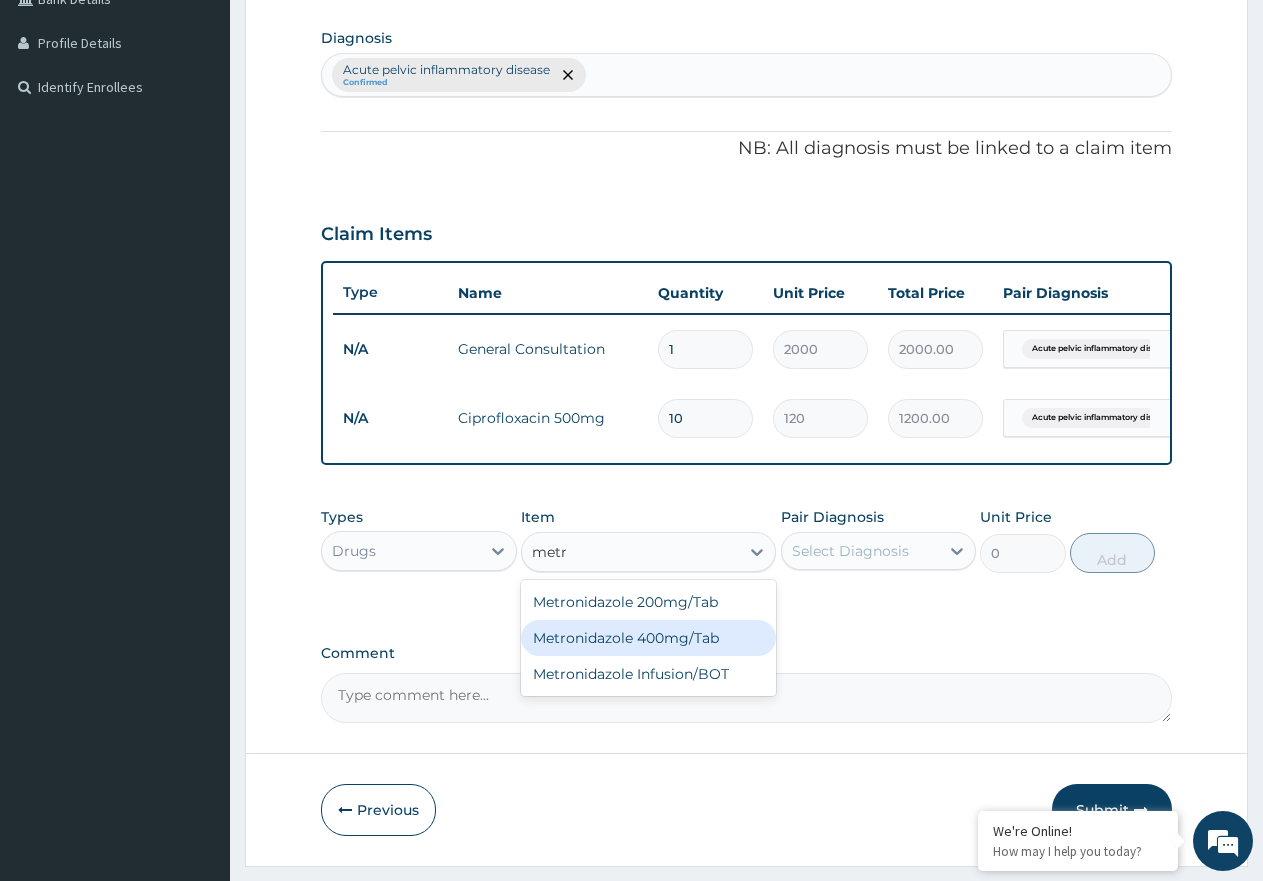 click on "Metronidazole 400mg/Tab" at bounding box center [648, 638] 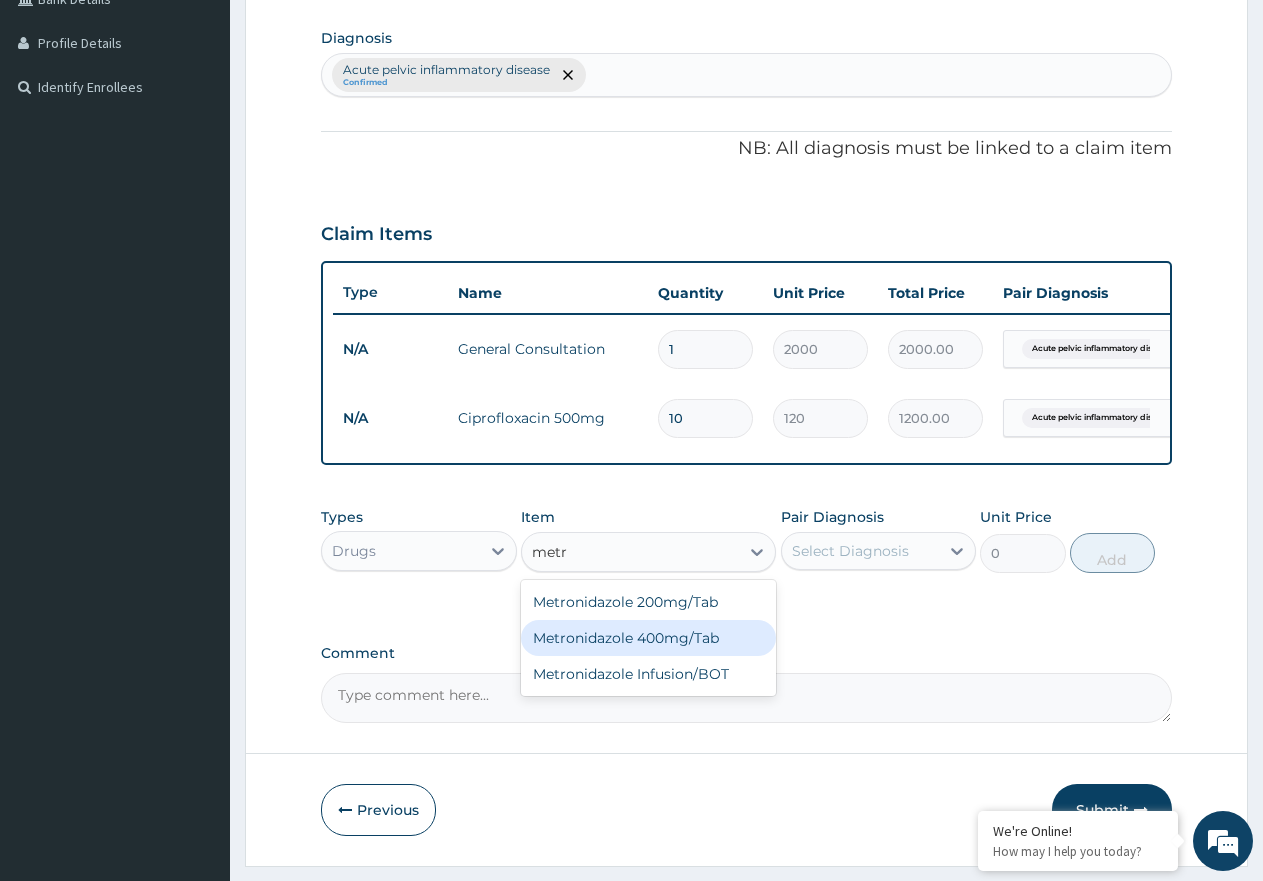 type 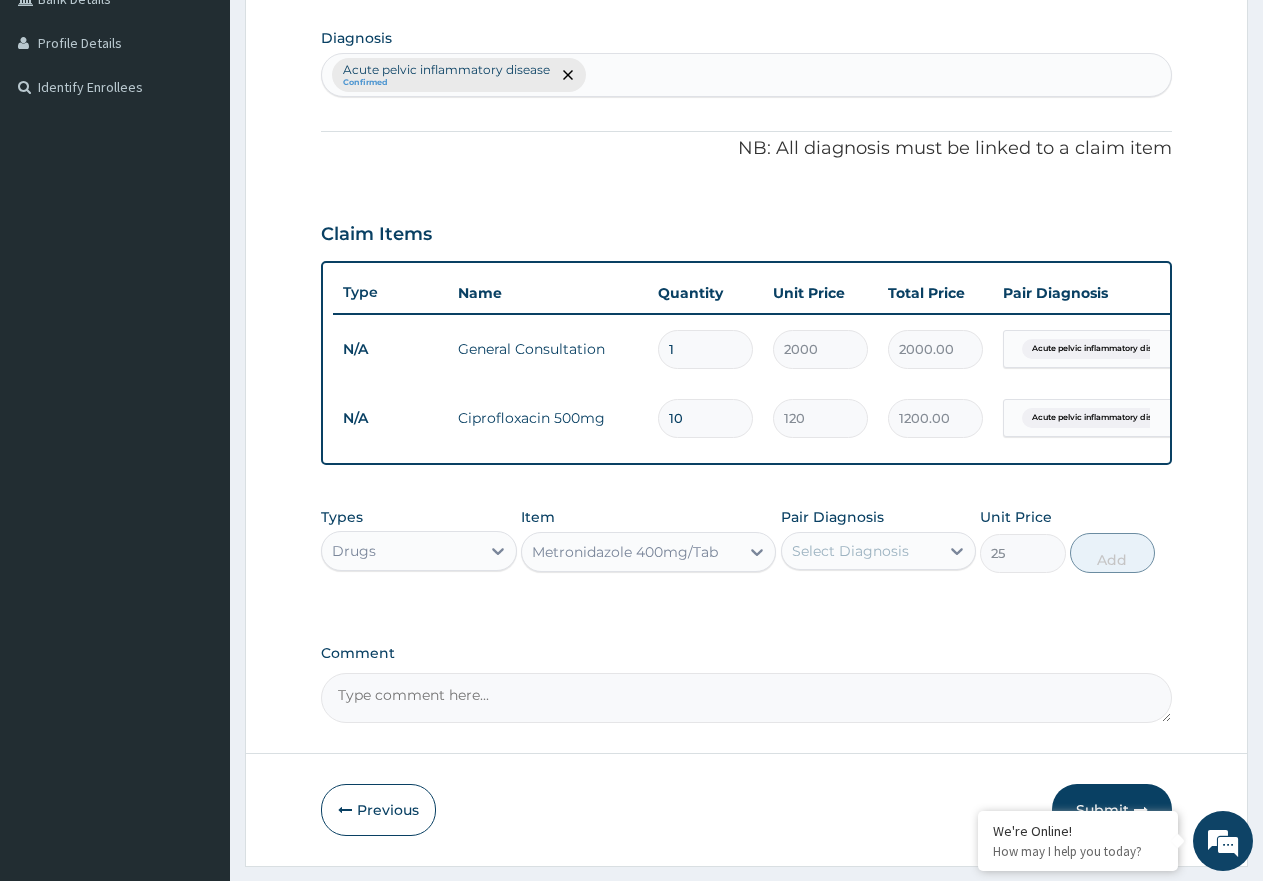 drag, startPoint x: 900, startPoint y: 561, endPoint x: 894, endPoint y: 588, distance: 27.658634 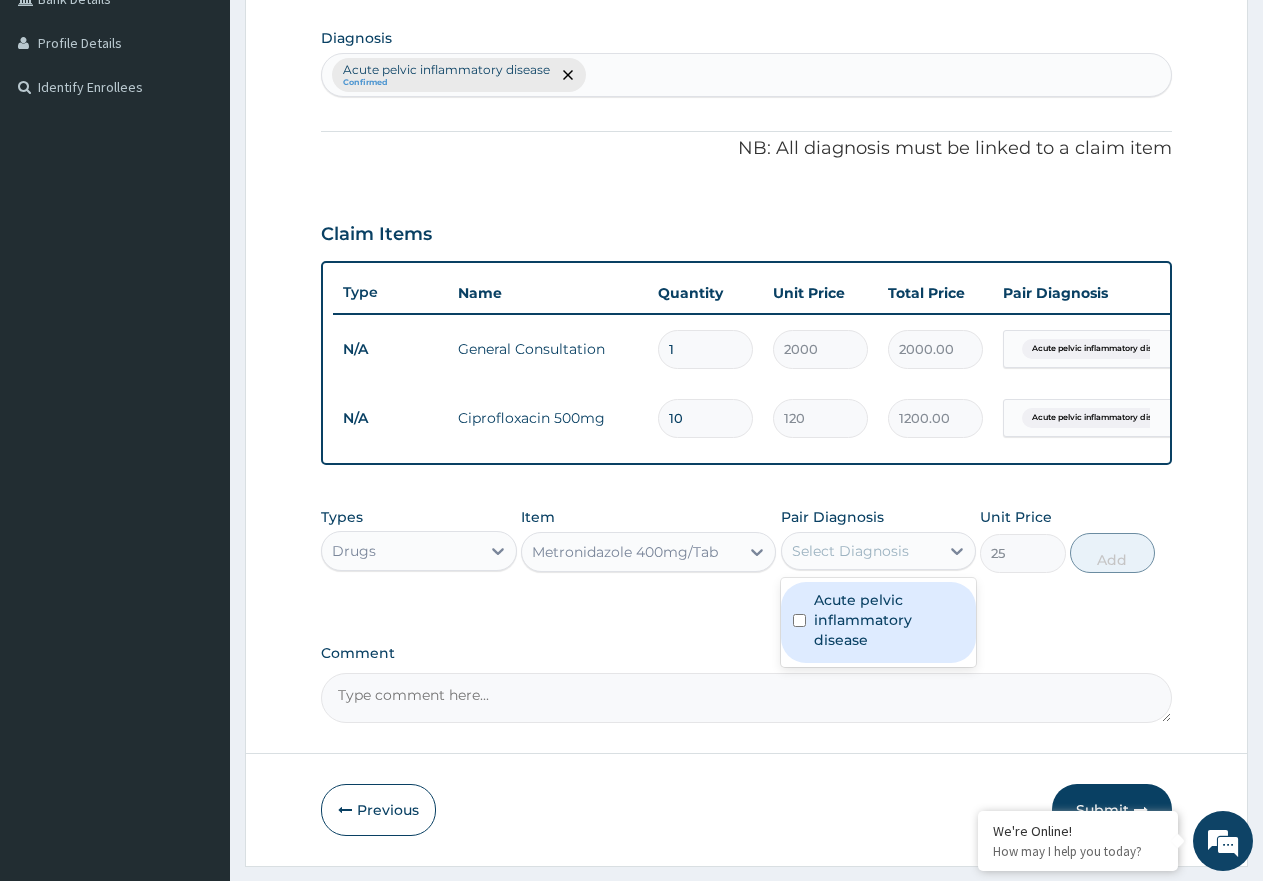 drag, startPoint x: 874, startPoint y: 635, endPoint x: 984, endPoint y: 643, distance: 110.29053 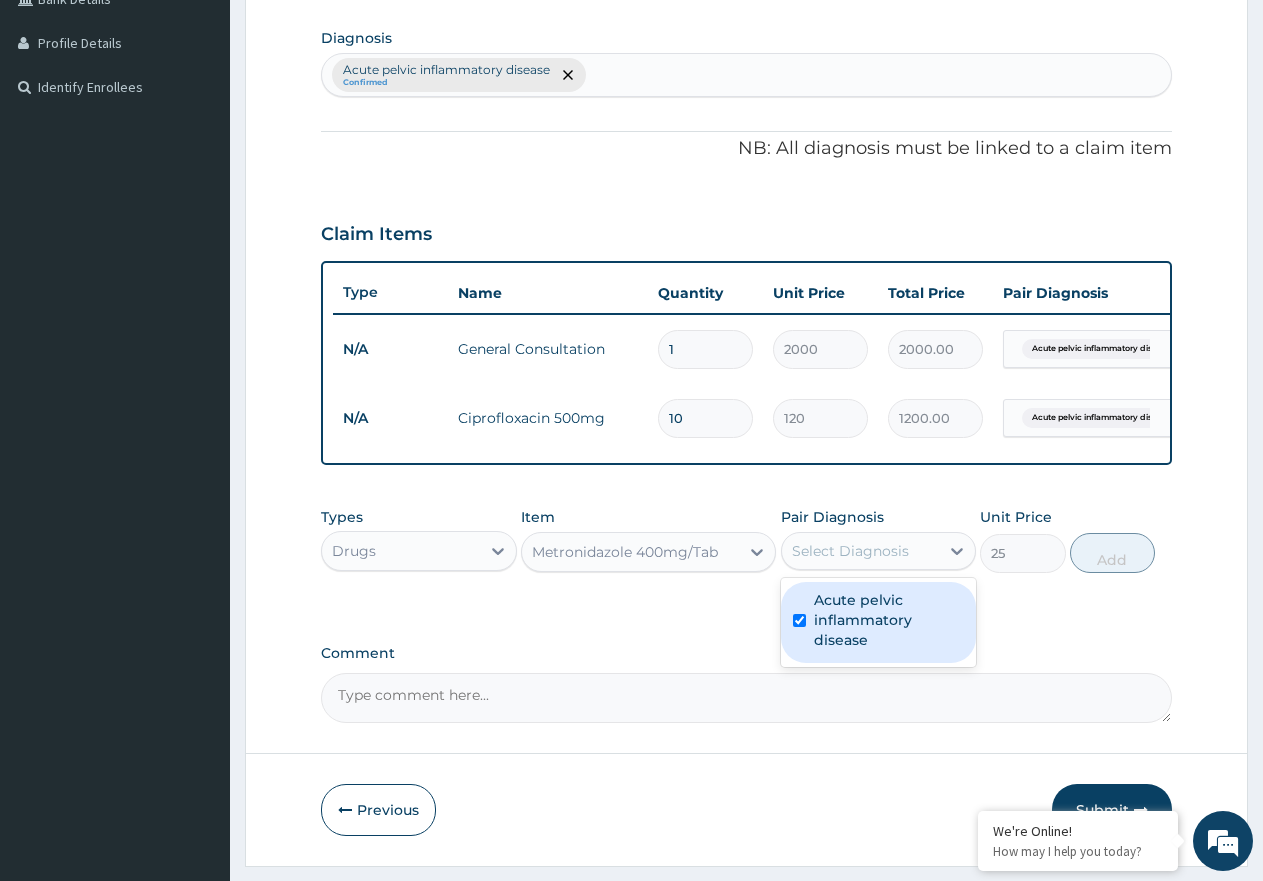 checkbox on "true" 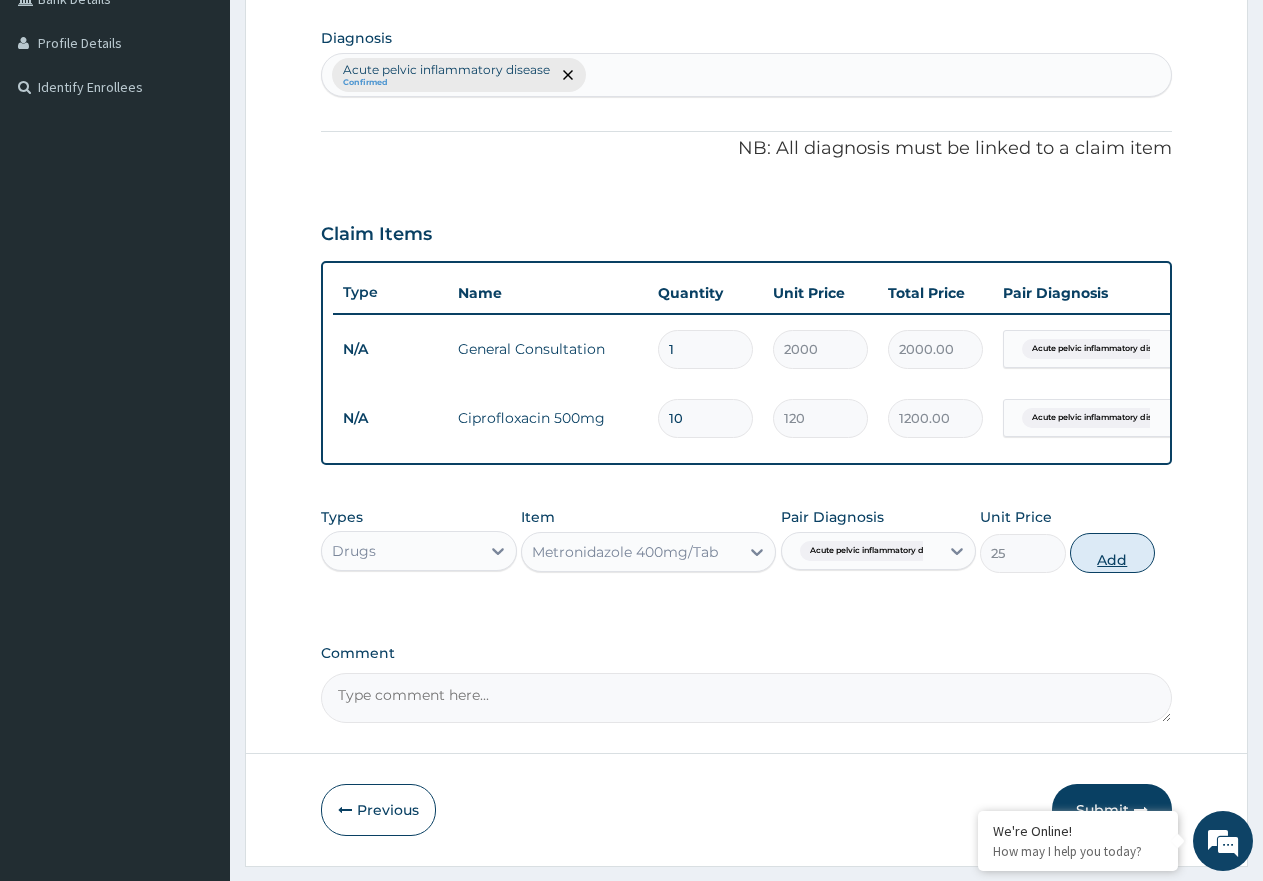 click on "Add" at bounding box center (1112, 553) 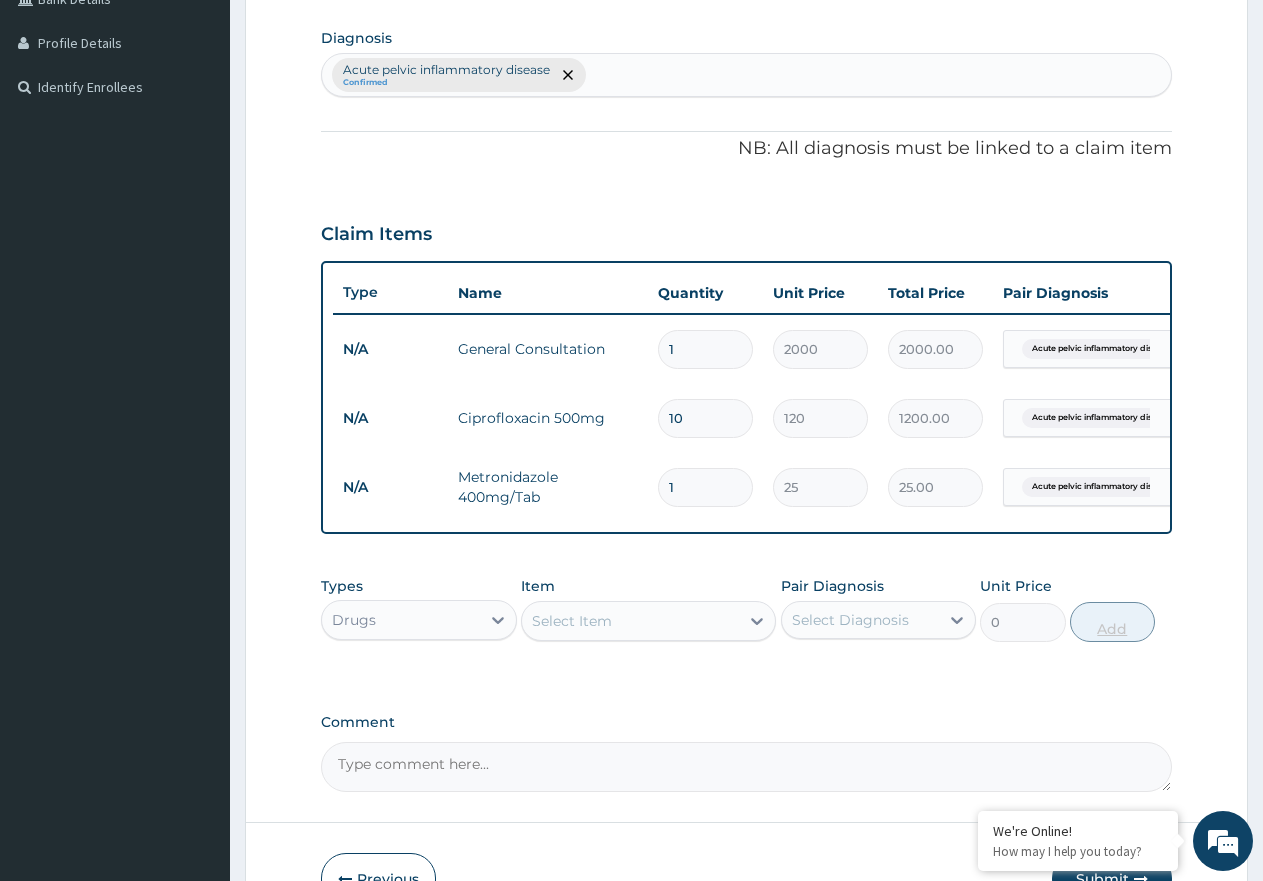 type 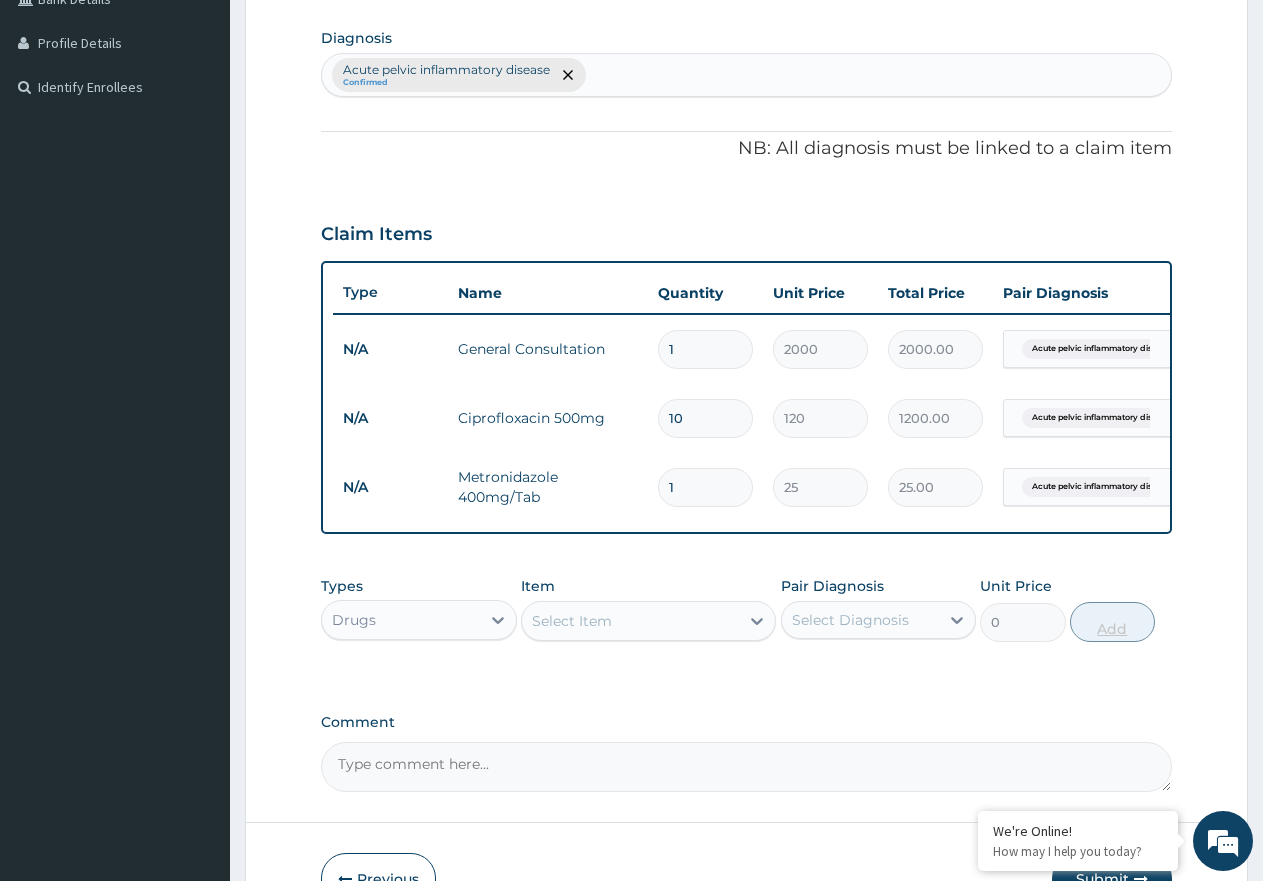type on "0.00" 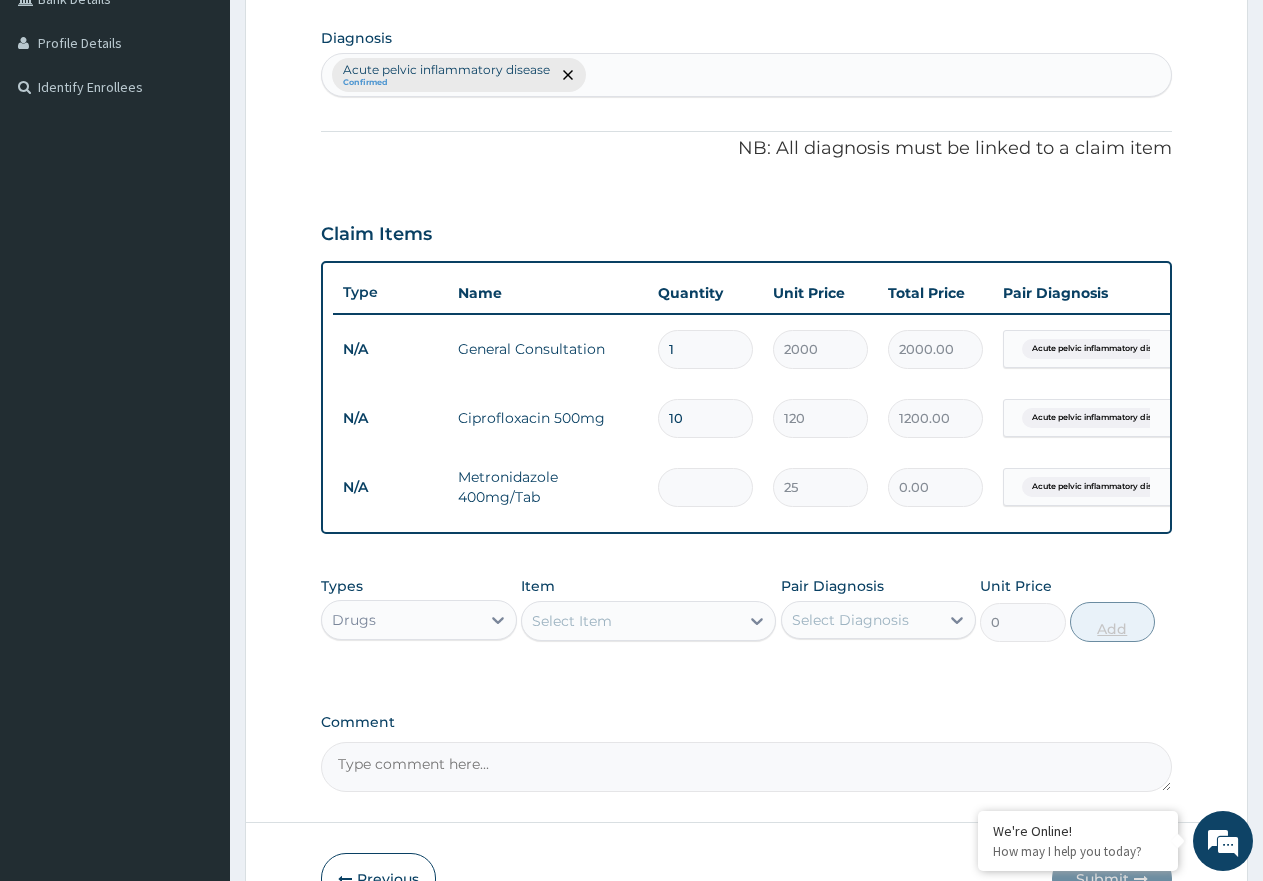 type on "2" 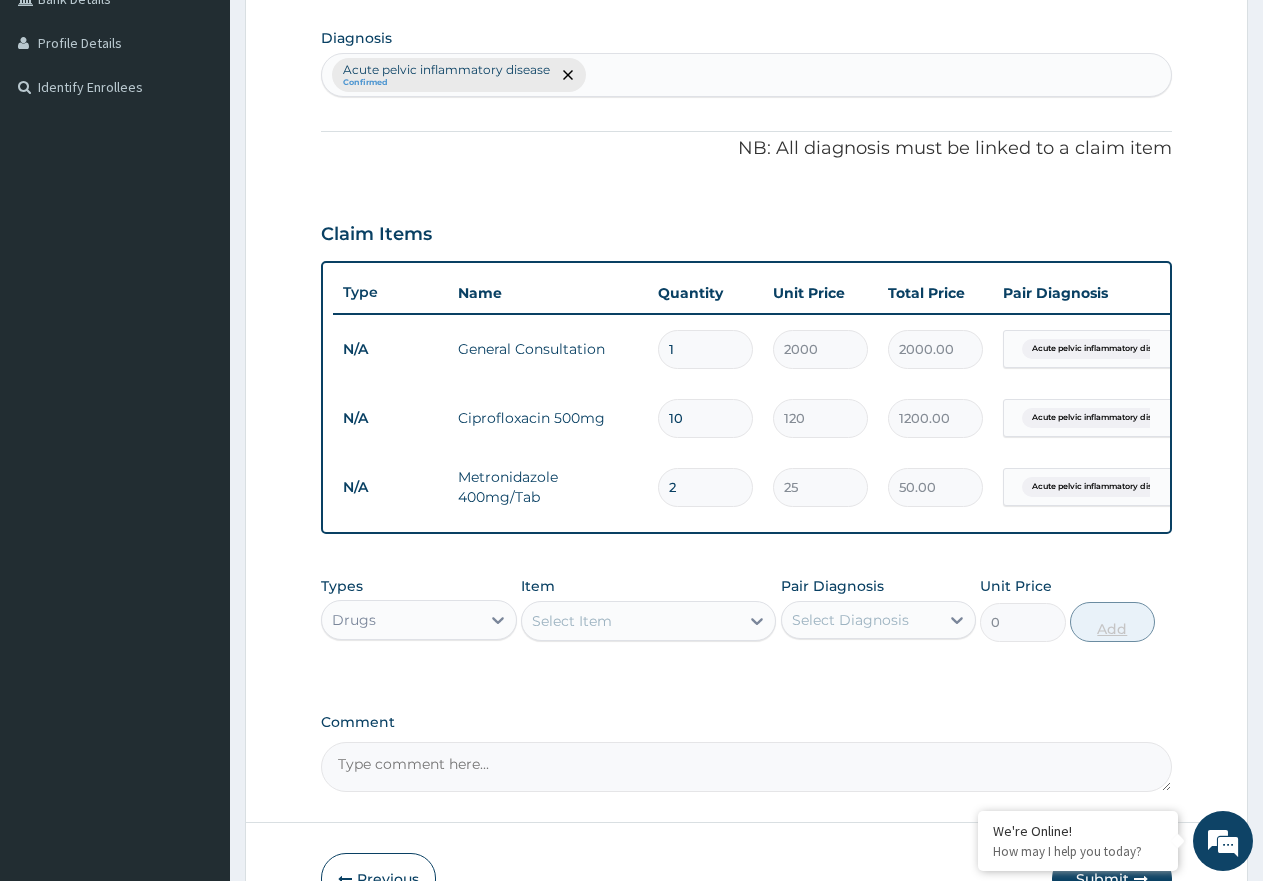 type on "21" 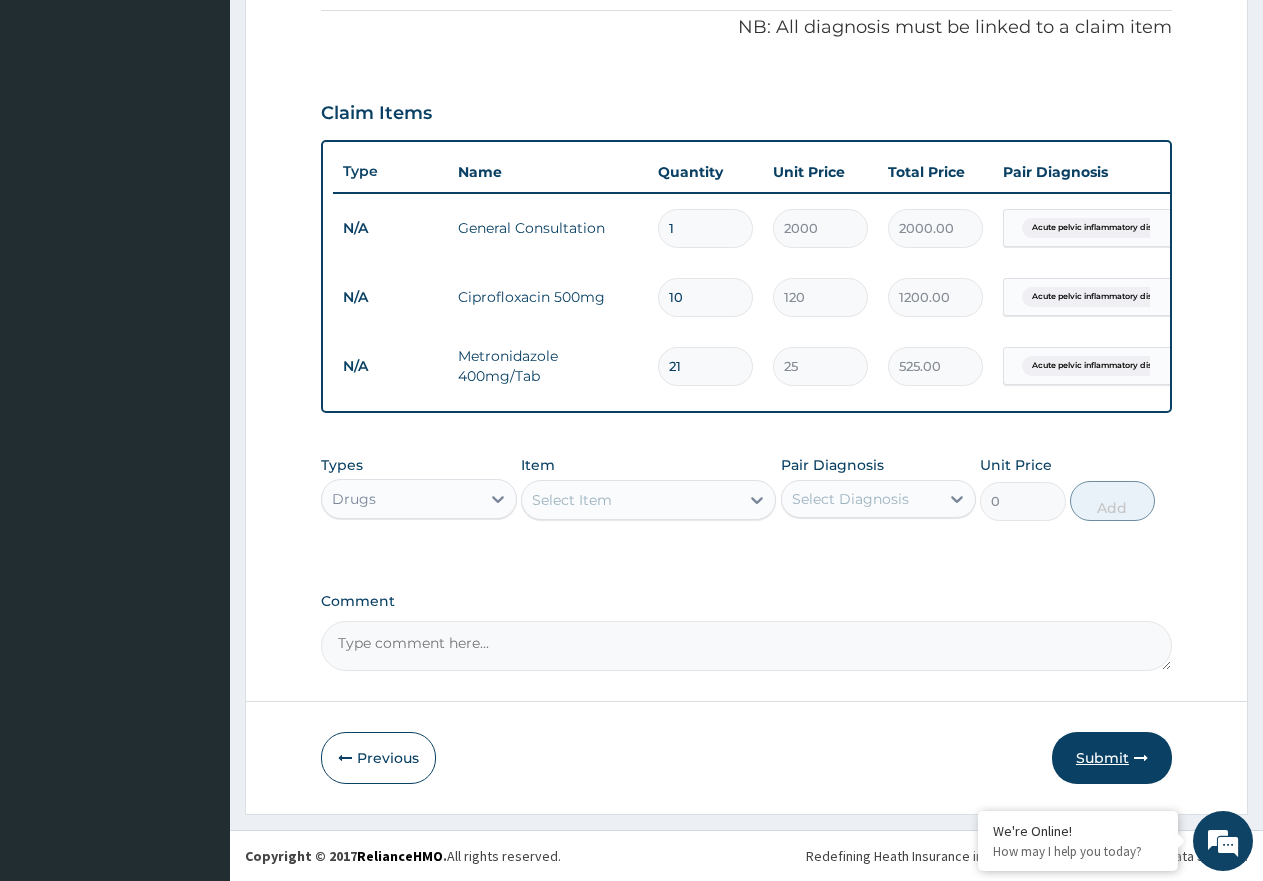 type on "21" 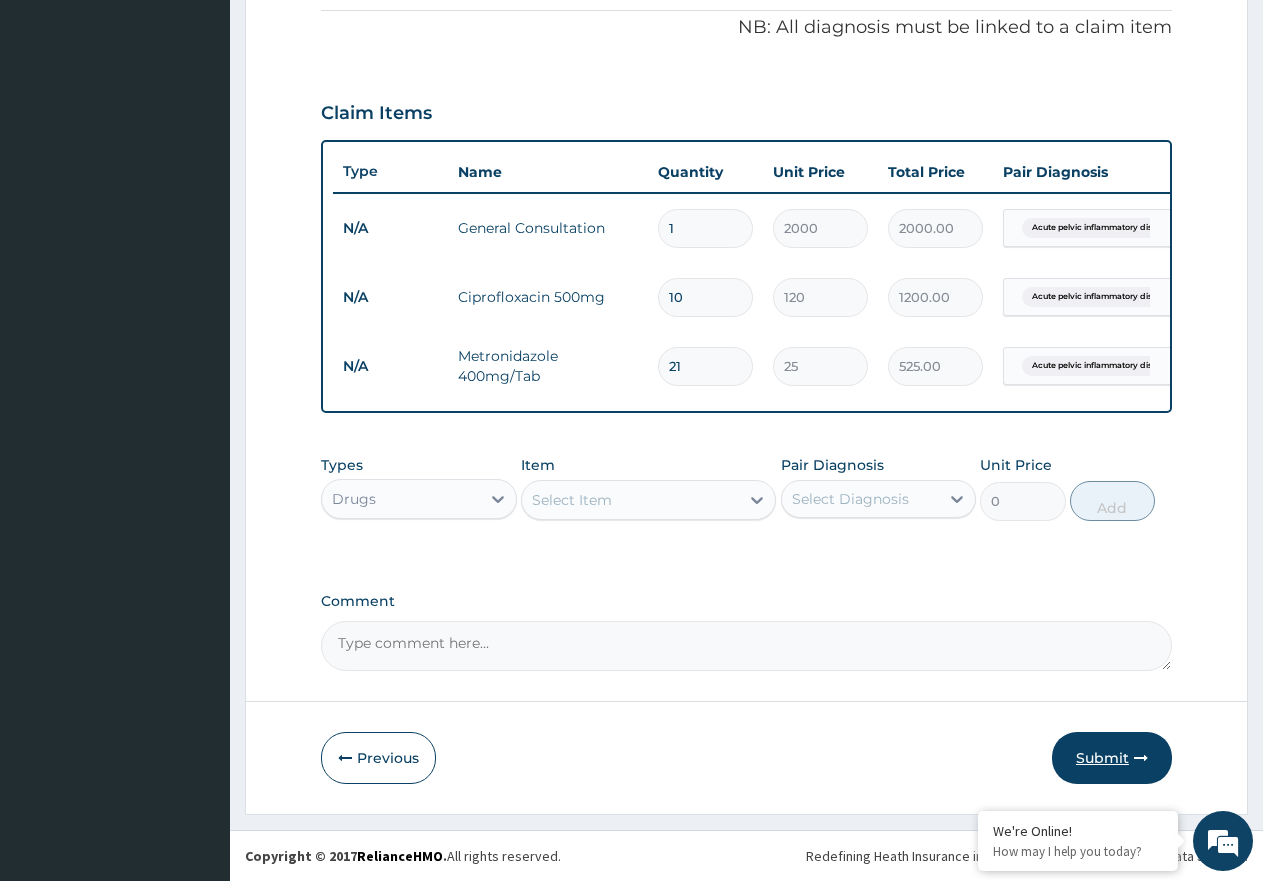 click on "Submit" at bounding box center (1112, 758) 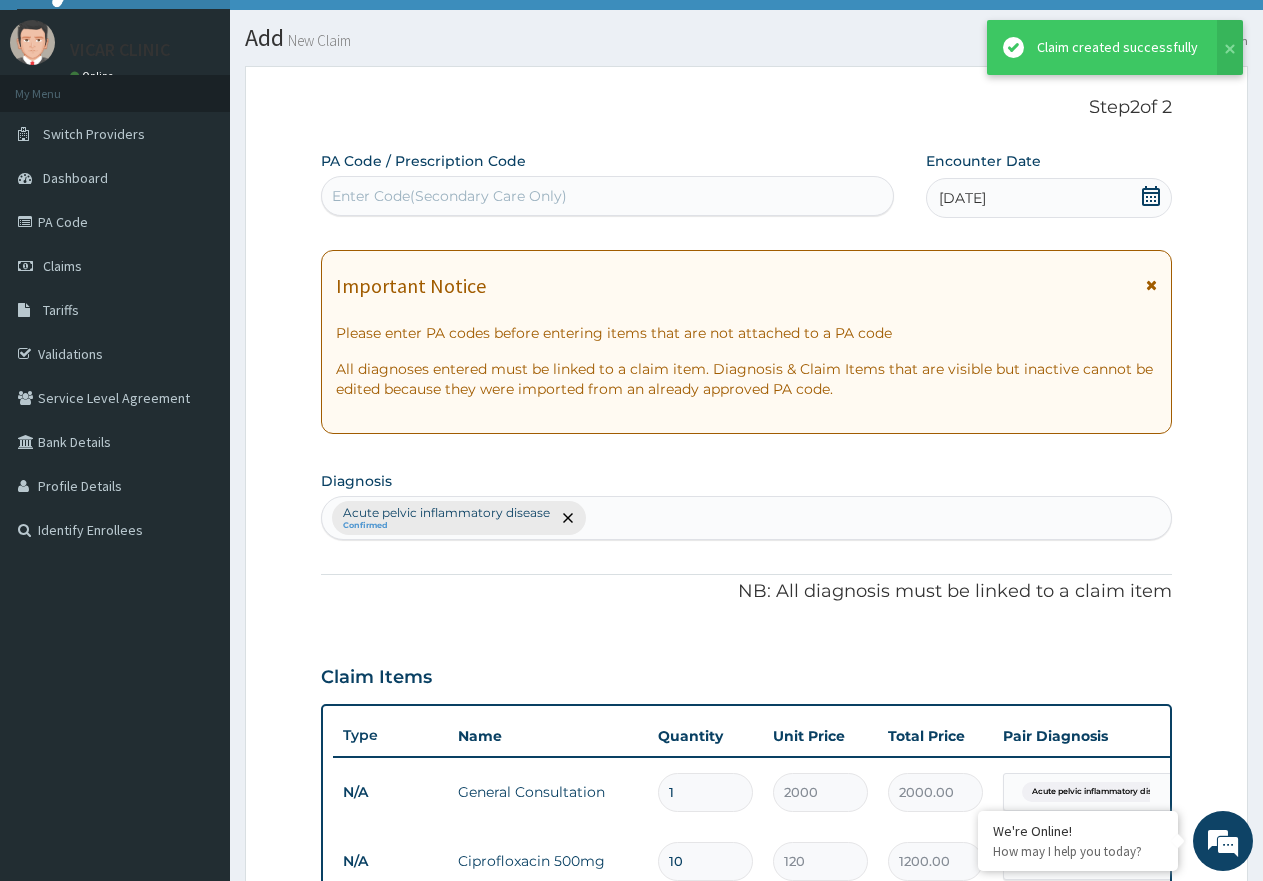 scroll, scrollTop: 621, scrollLeft: 0, axis: vertical 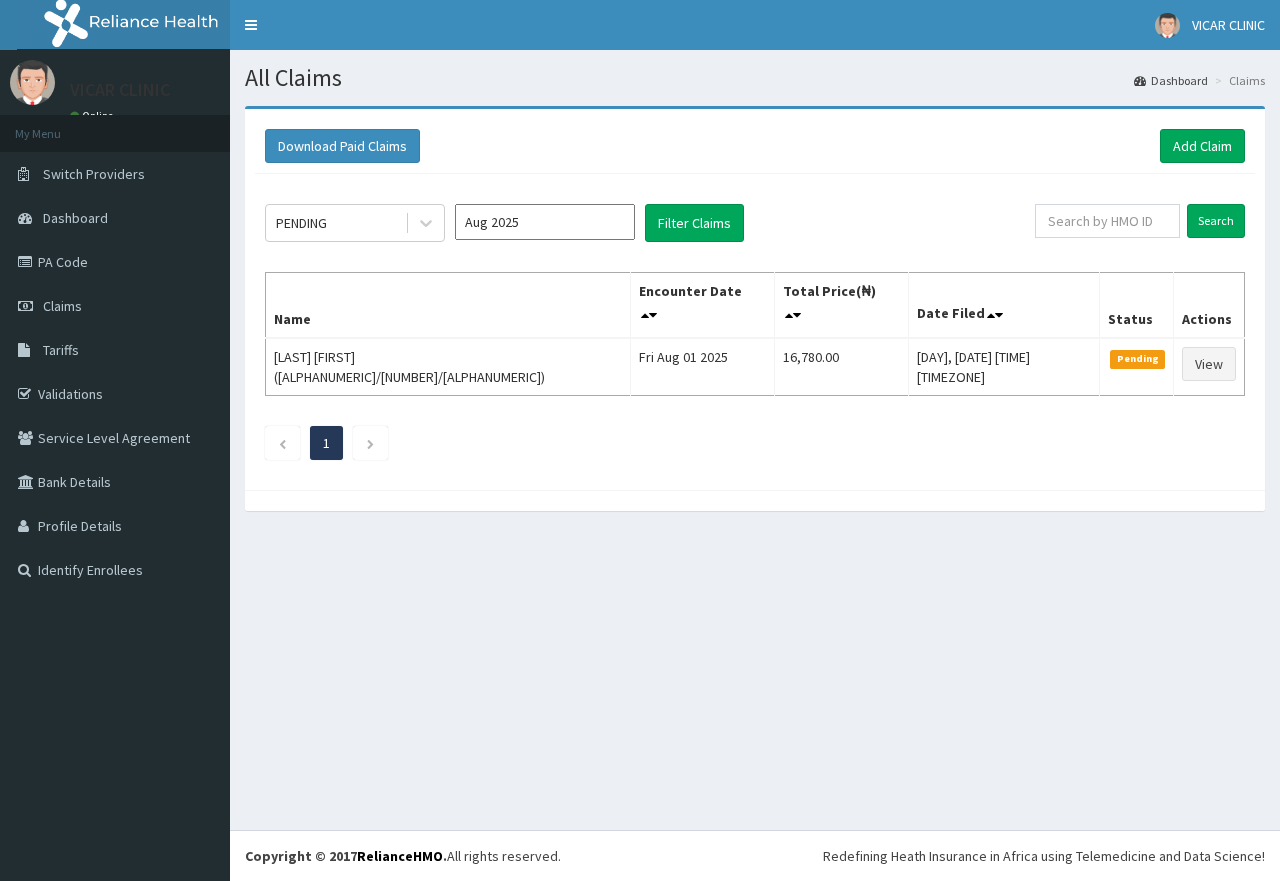 click on "Add Claim" at bounding box center [1202, 146] 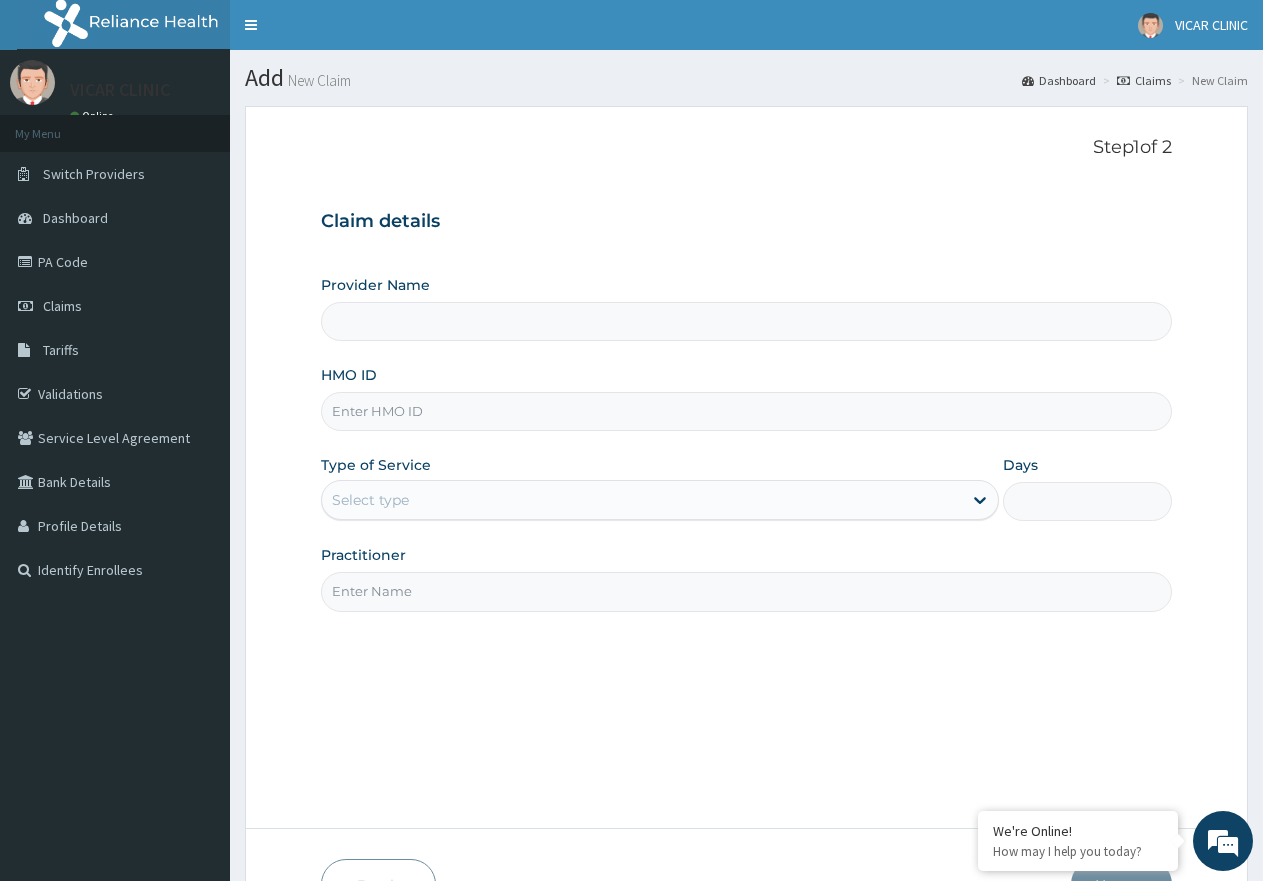 scroll, scrollTop: 0, scrollLeft: 0, axis: both 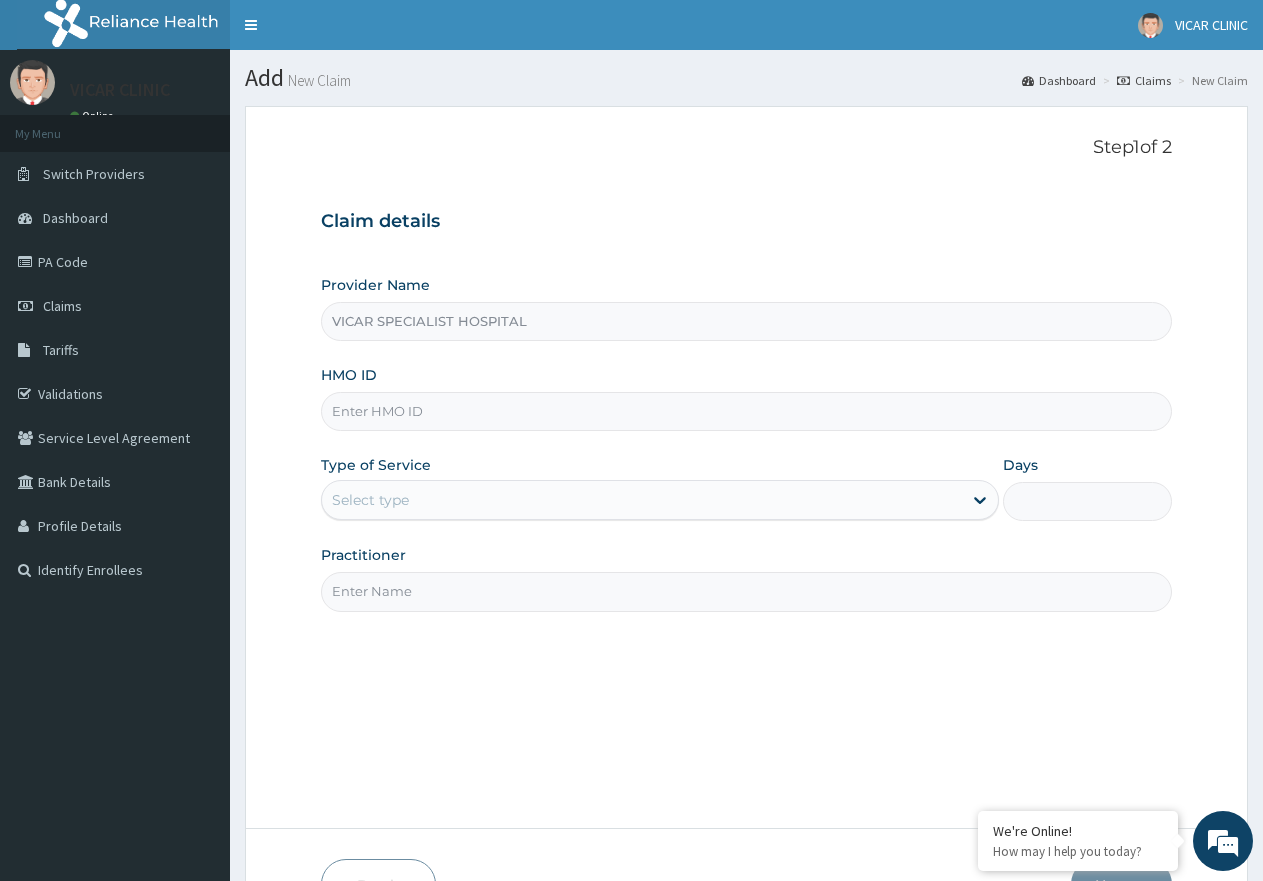 click on "HMO ID" at bounding box center (746, 411) 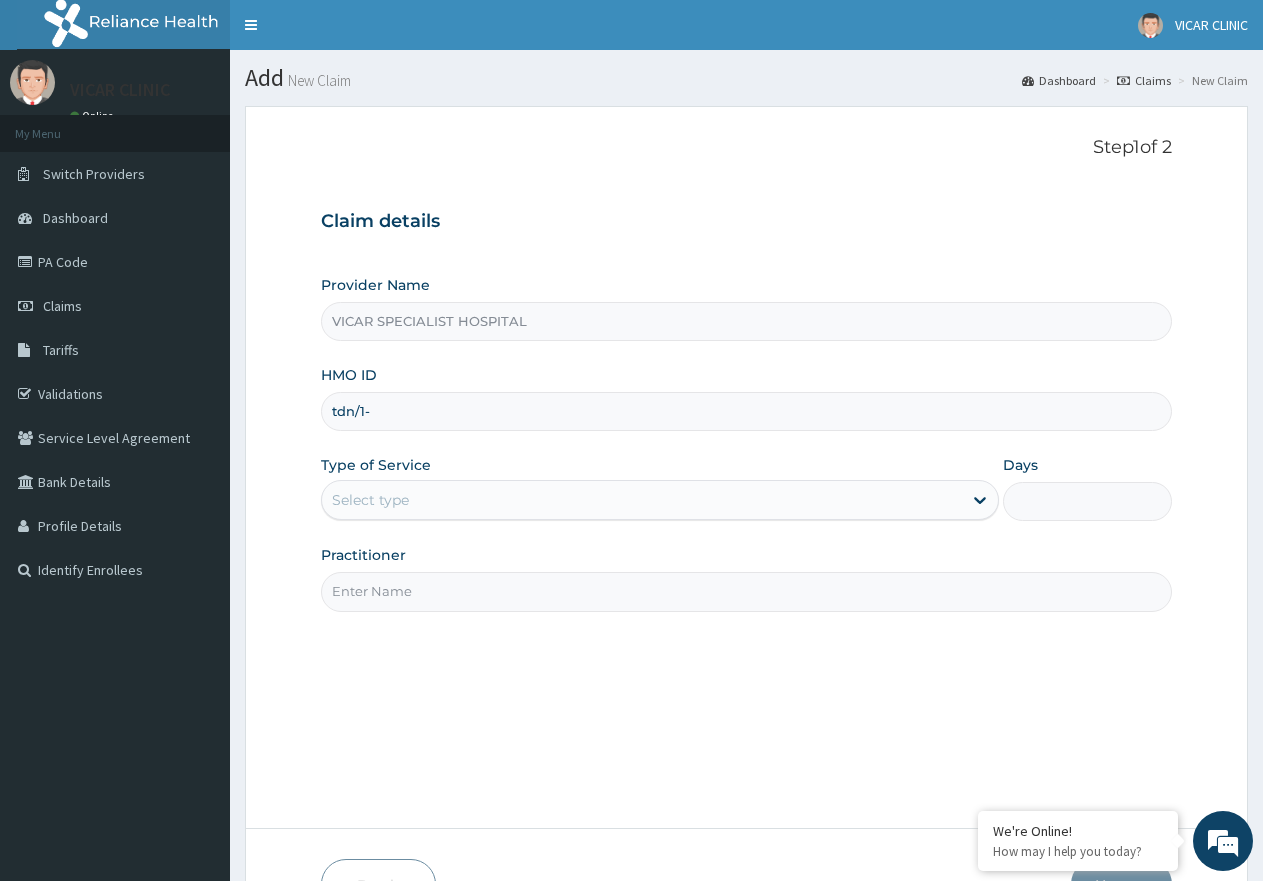 scroll, scrollTop: 0, scrollLeft: 0, axis: both 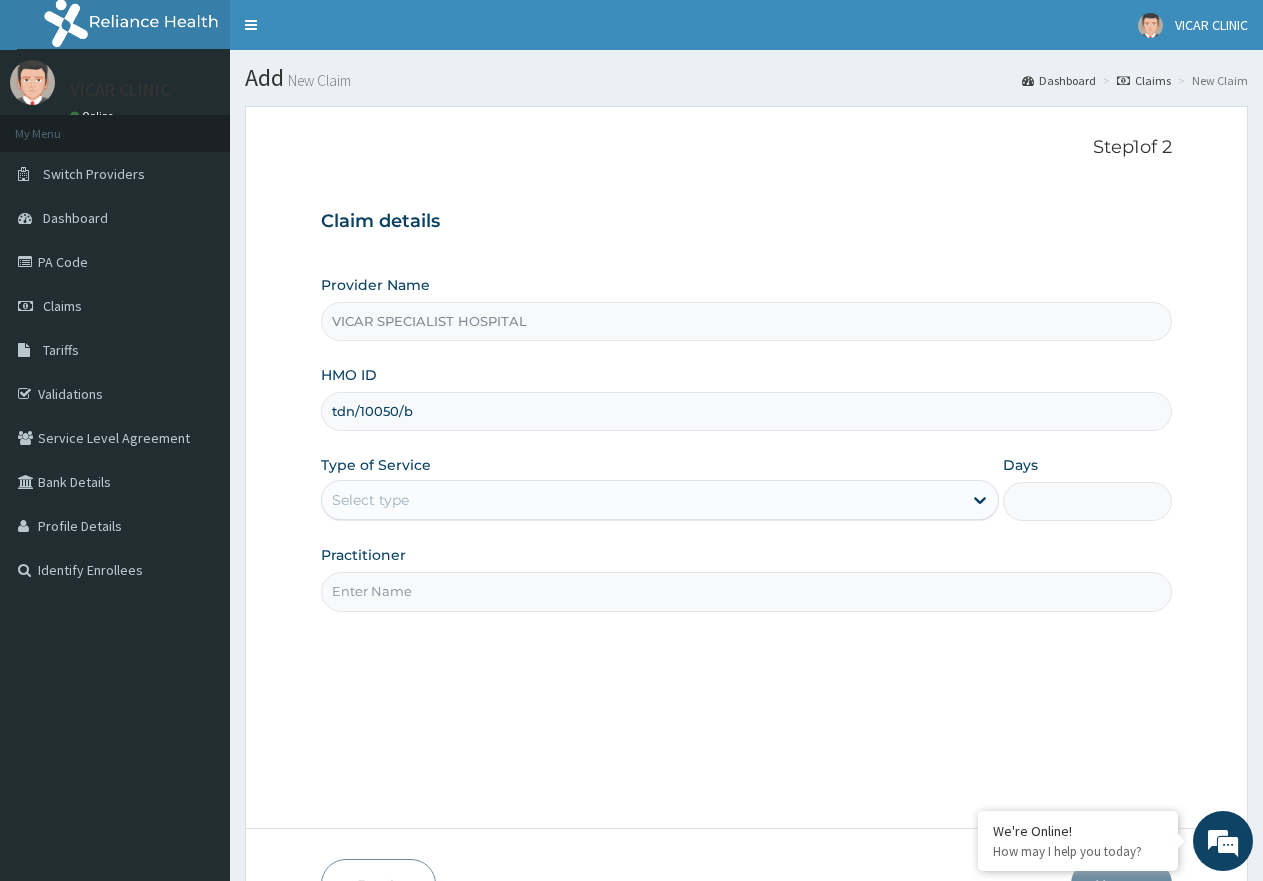 type on "TDN/10050/B" 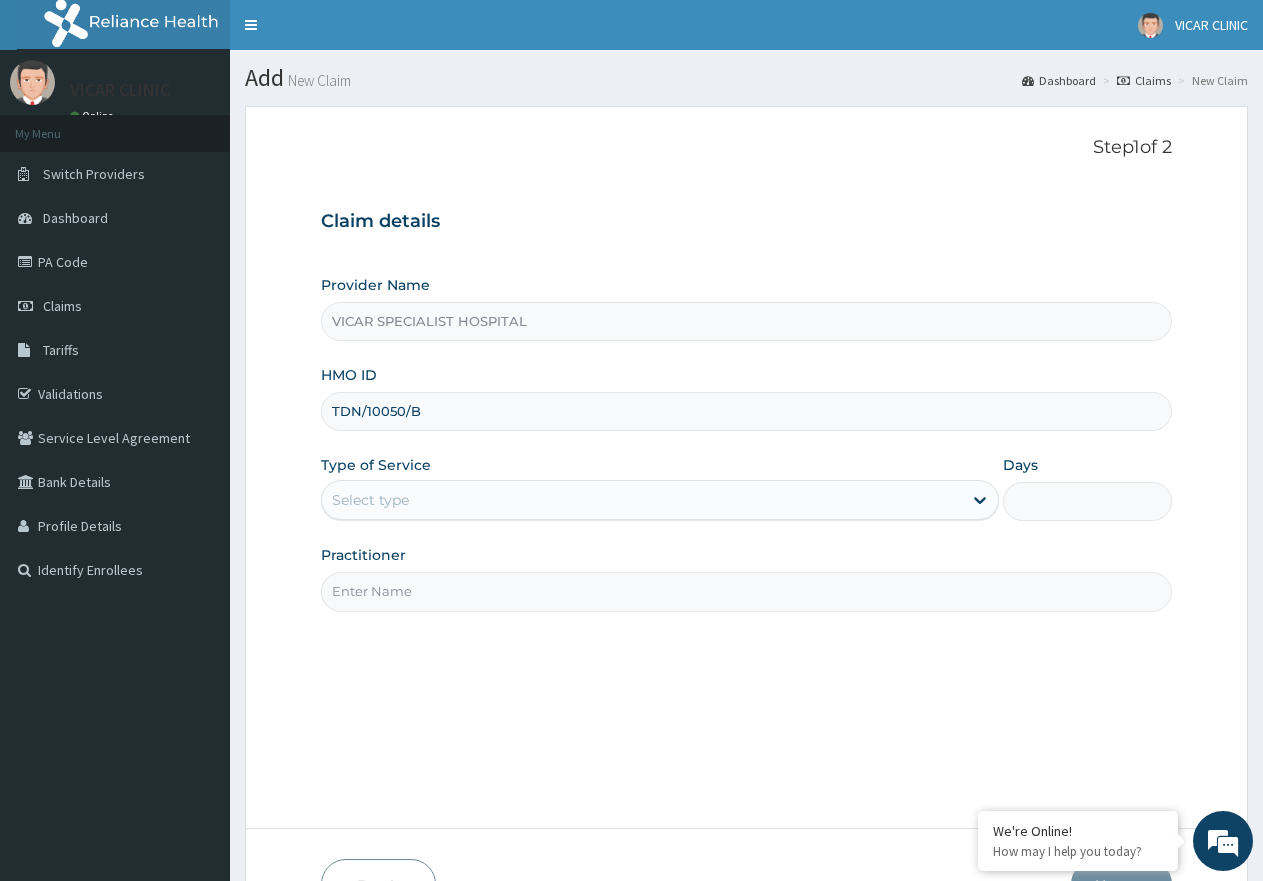 click on "Select type" at bounding box center (641, 500) 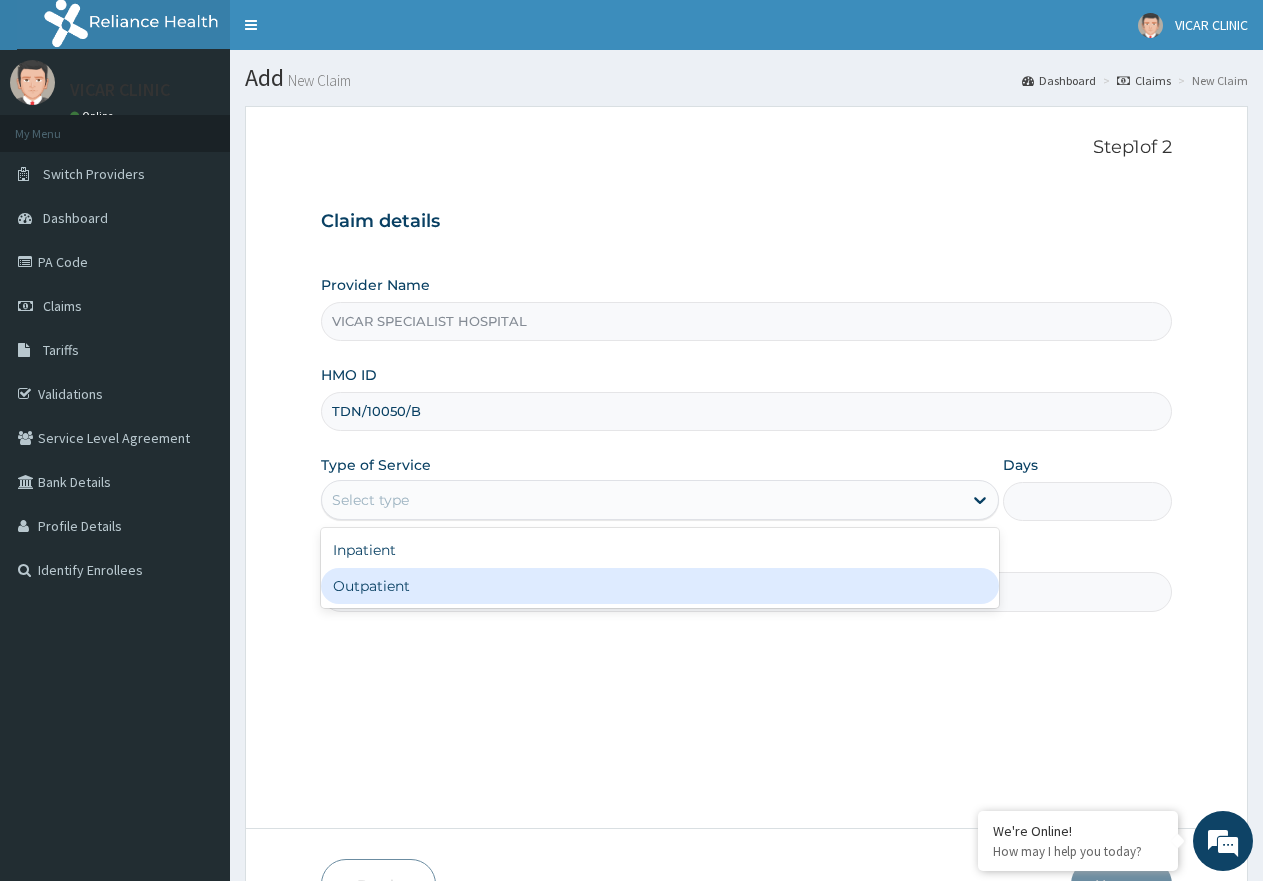 click on "Outpatient" at bounding box center (659, 586) 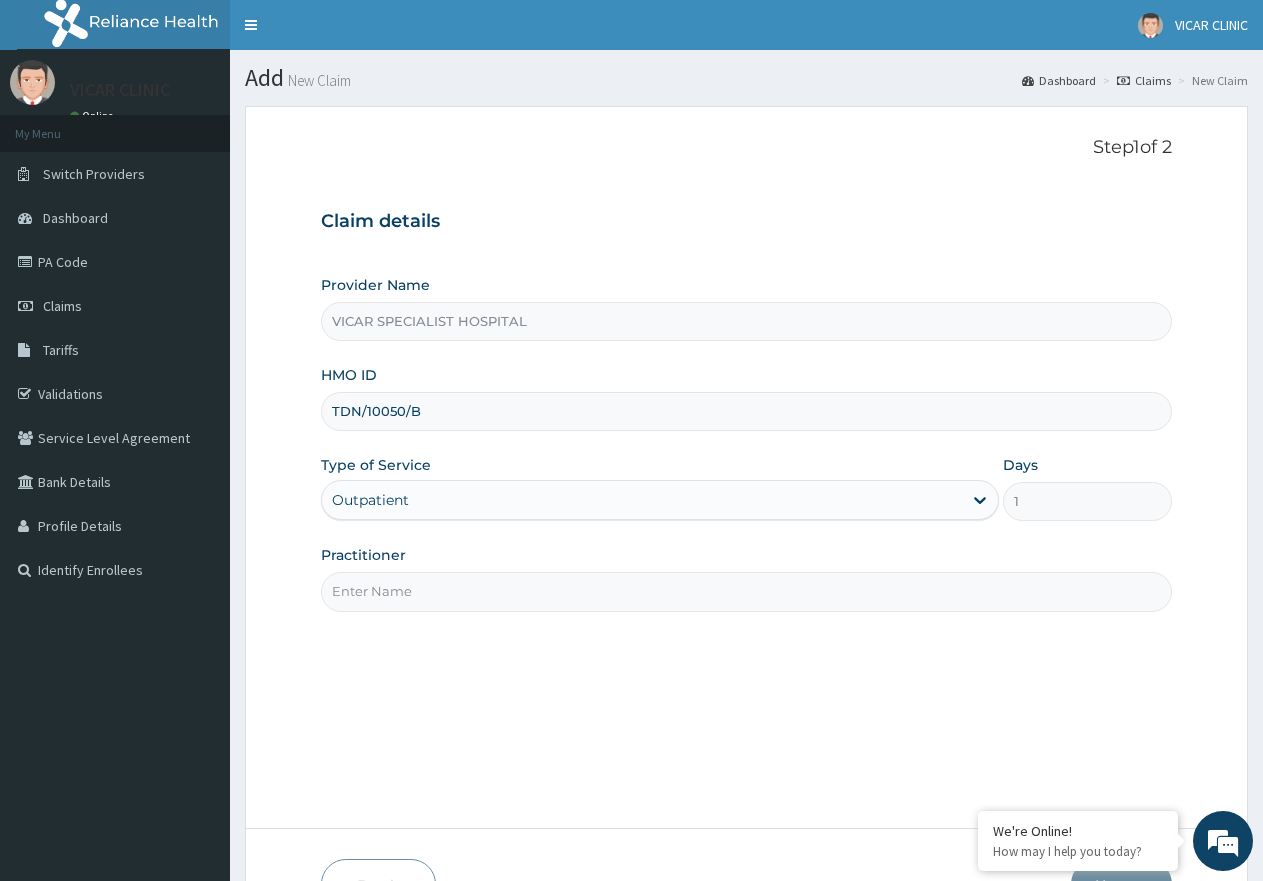 click on "Practitioner" at bounding box center [746, 591] 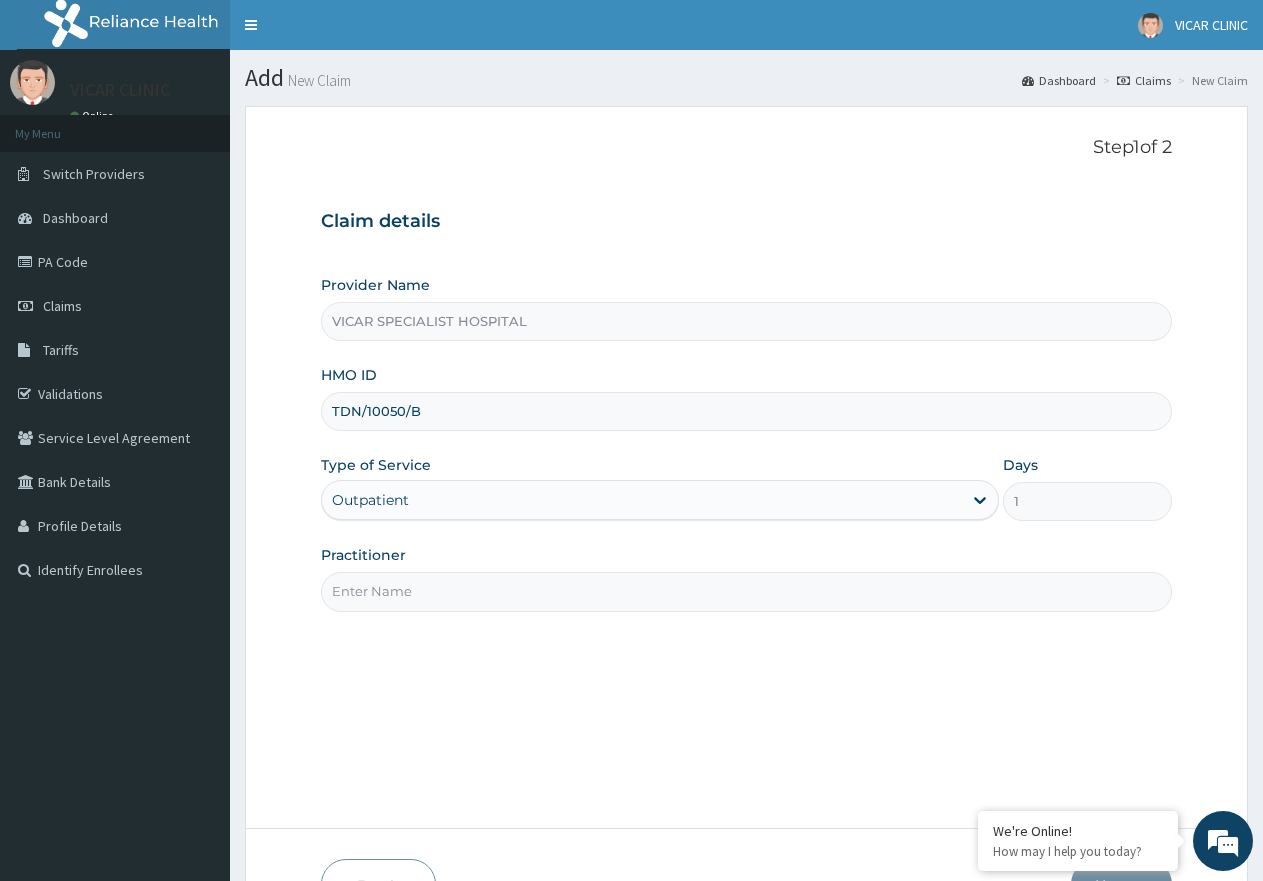 type on "DR. [LAST]" 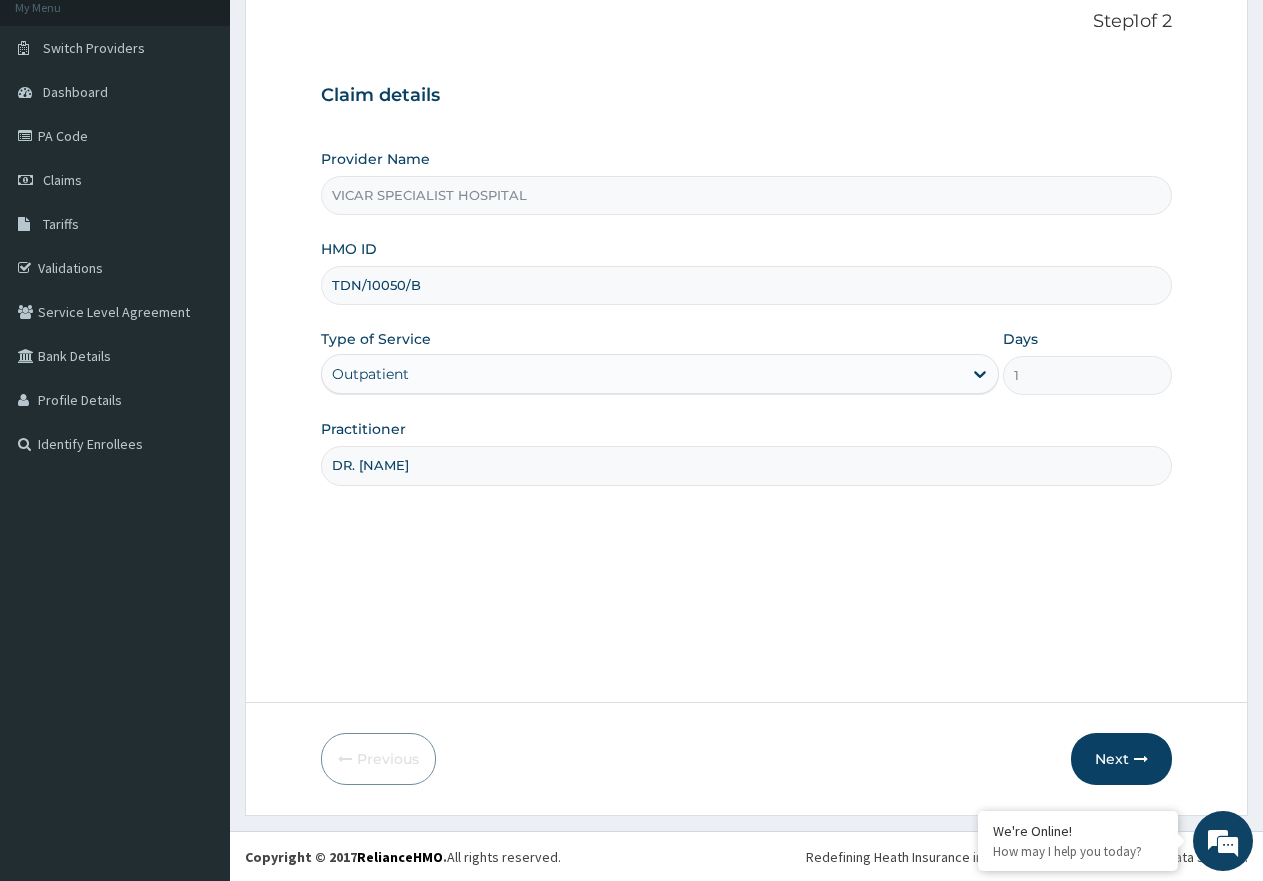 scroll, scrollTop: 127, scrollLeft: 0, axis: vertical 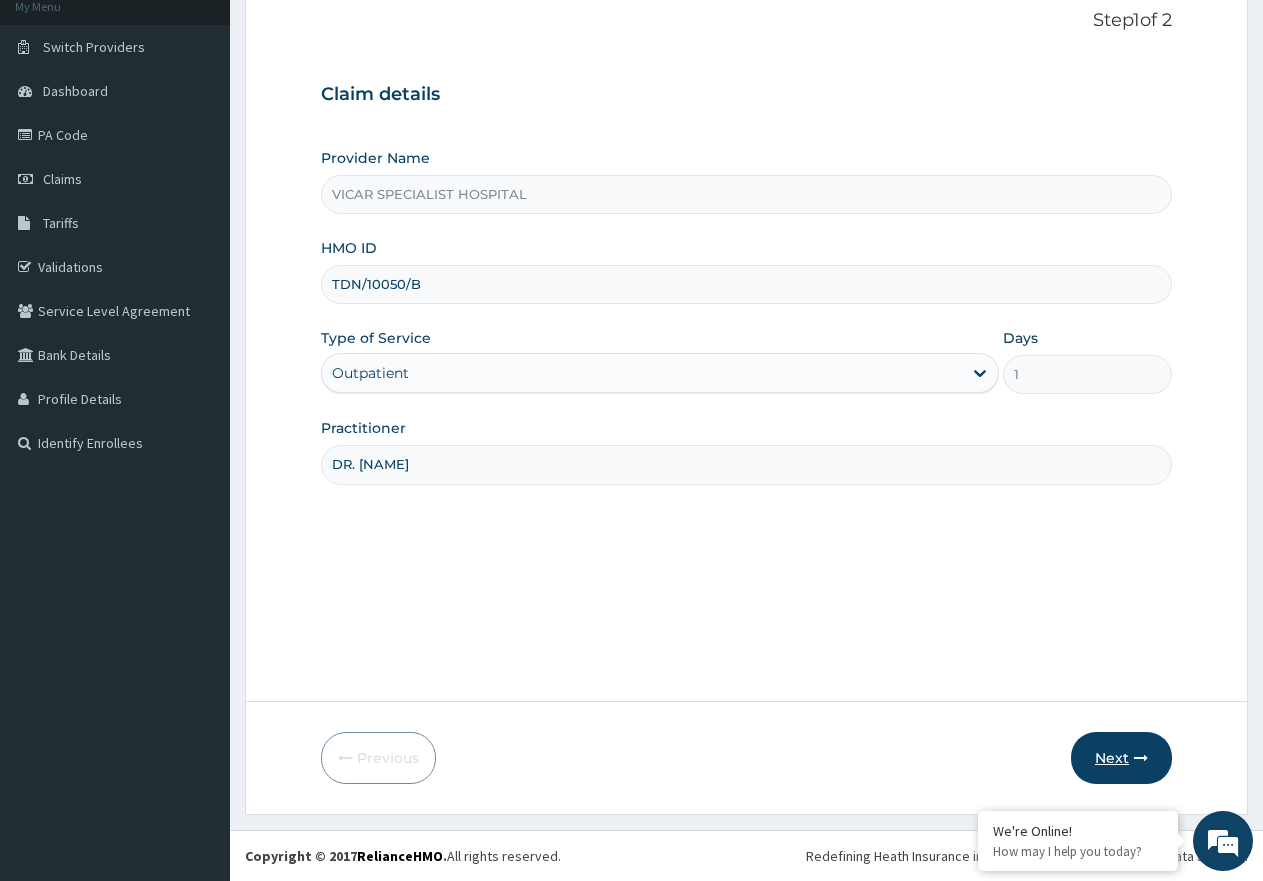 click on "Next" at bounding box center [1121, 758] 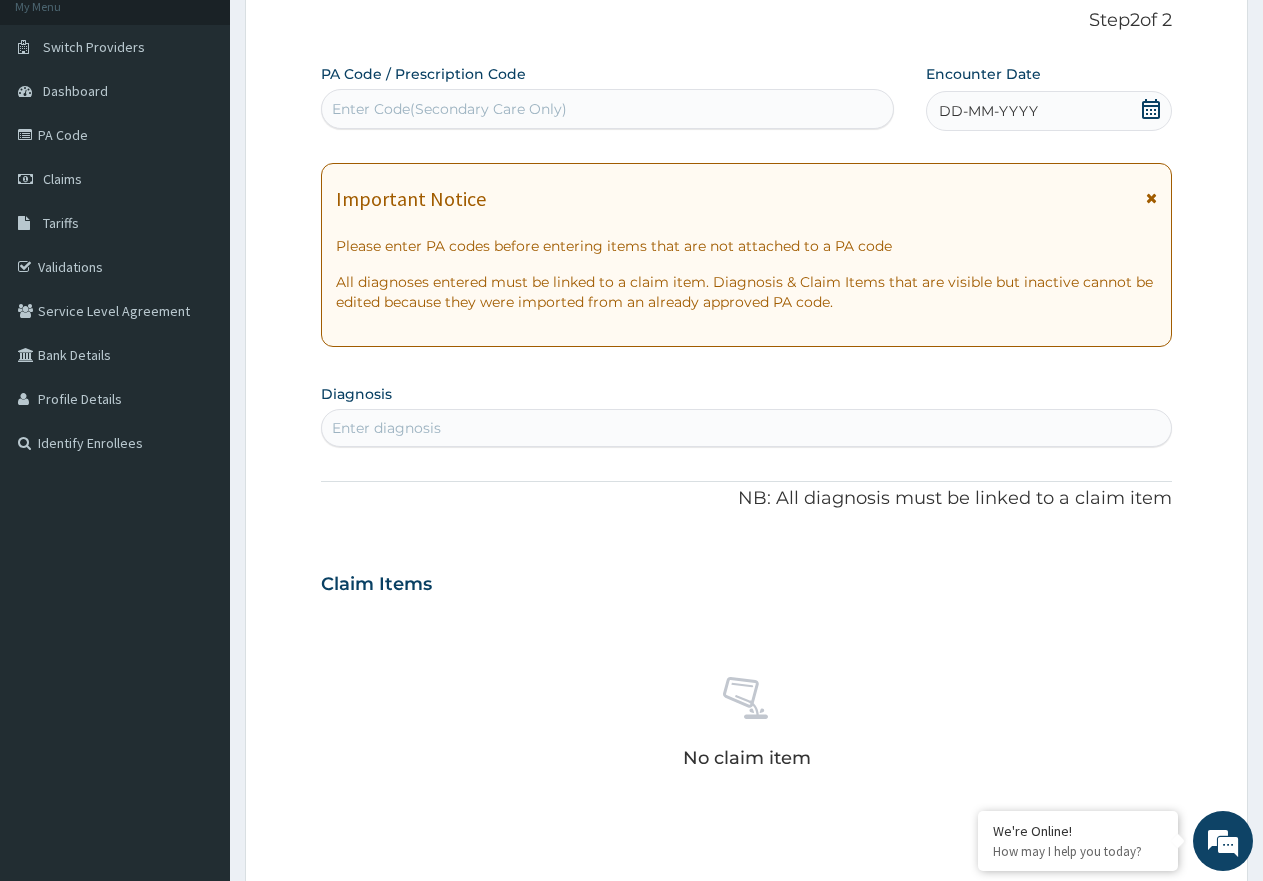 click 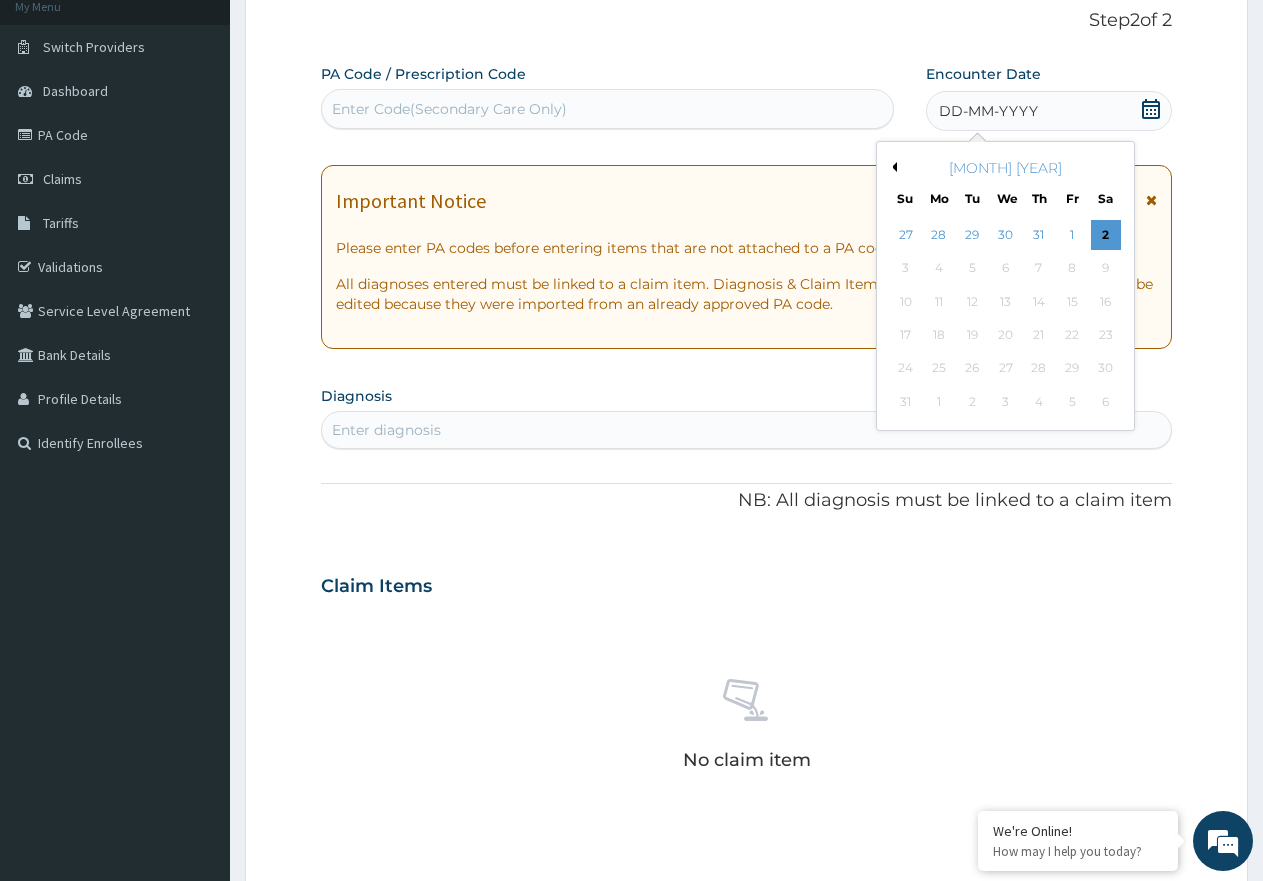 drag, startPoint x: 1069, startPoint y: 235, endPoint x: 762, endPoint y: 321, distance: 318.8181 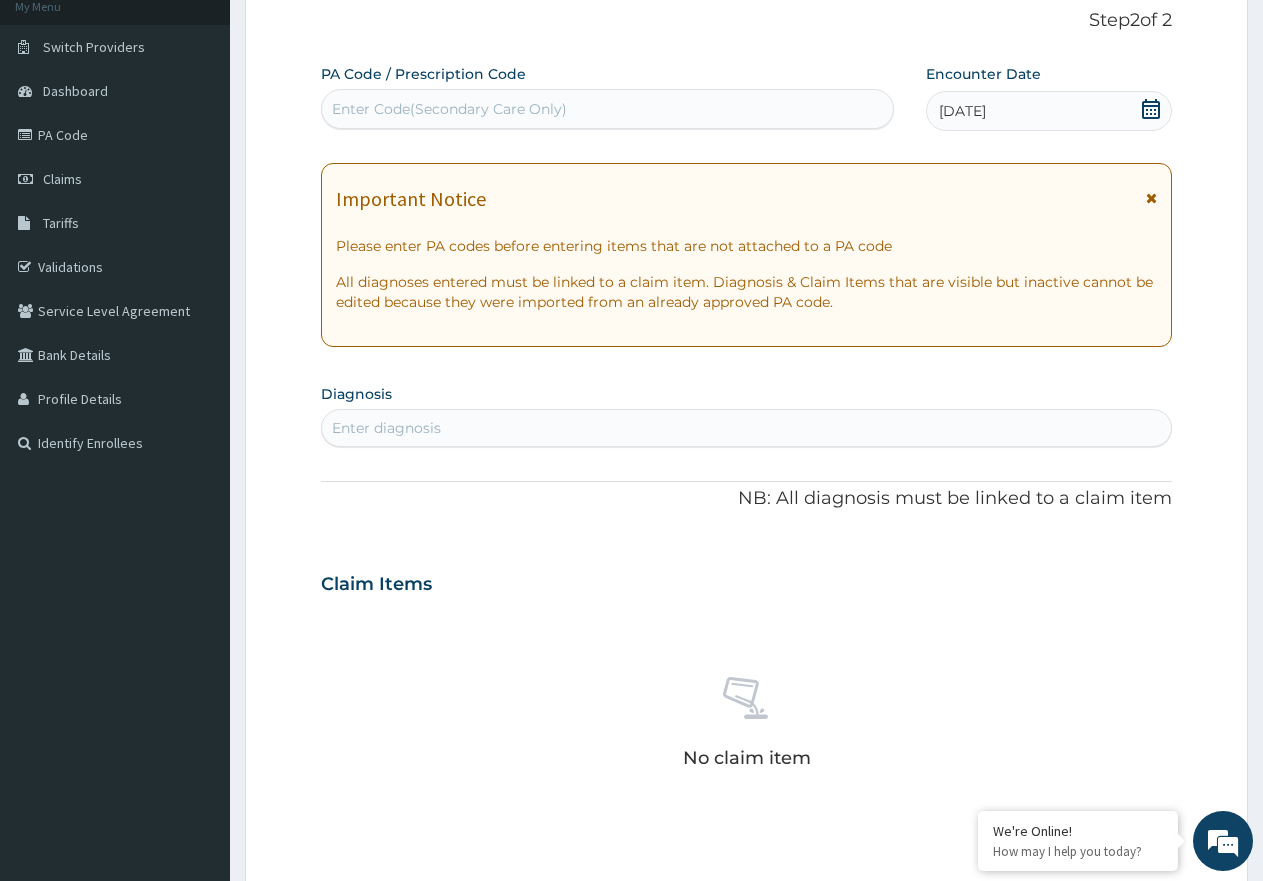 drag, startPoint x: 660, startPoint y: 413, endPoint x: 641, endPoint y: 422, distance: 21.023796 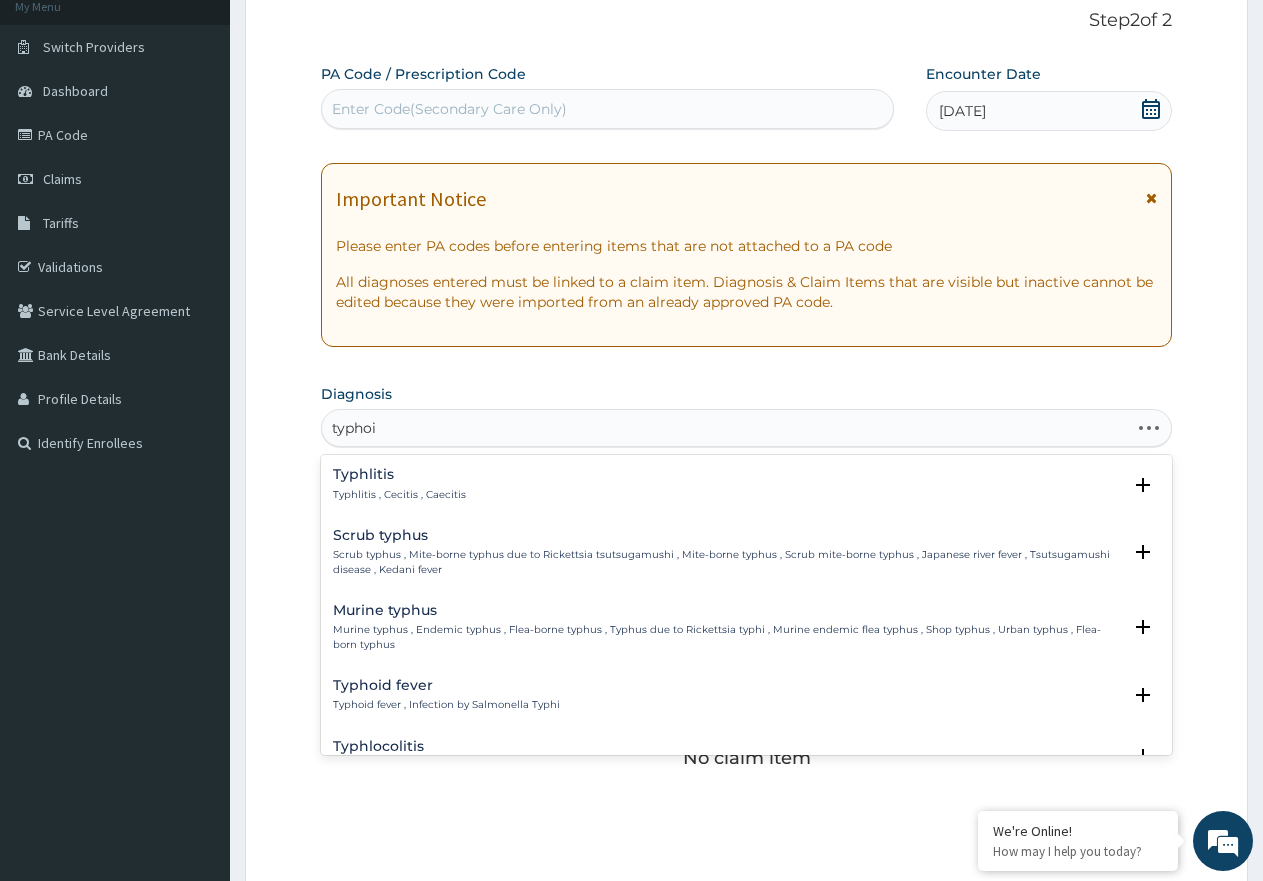 type on "typhoid" 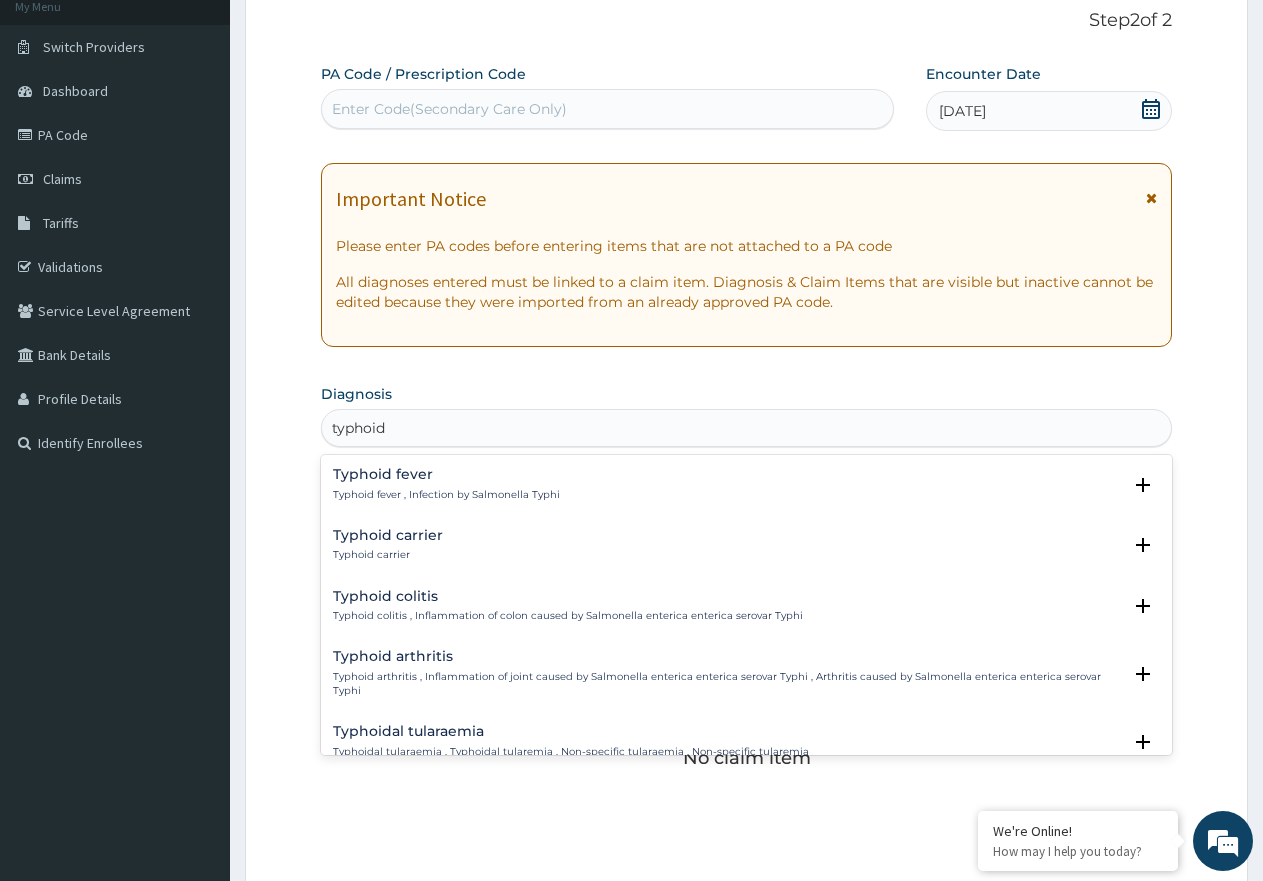 click on "Typhoid fever , Infection by Salmonella Typhi" at bounding box center [446, 495] 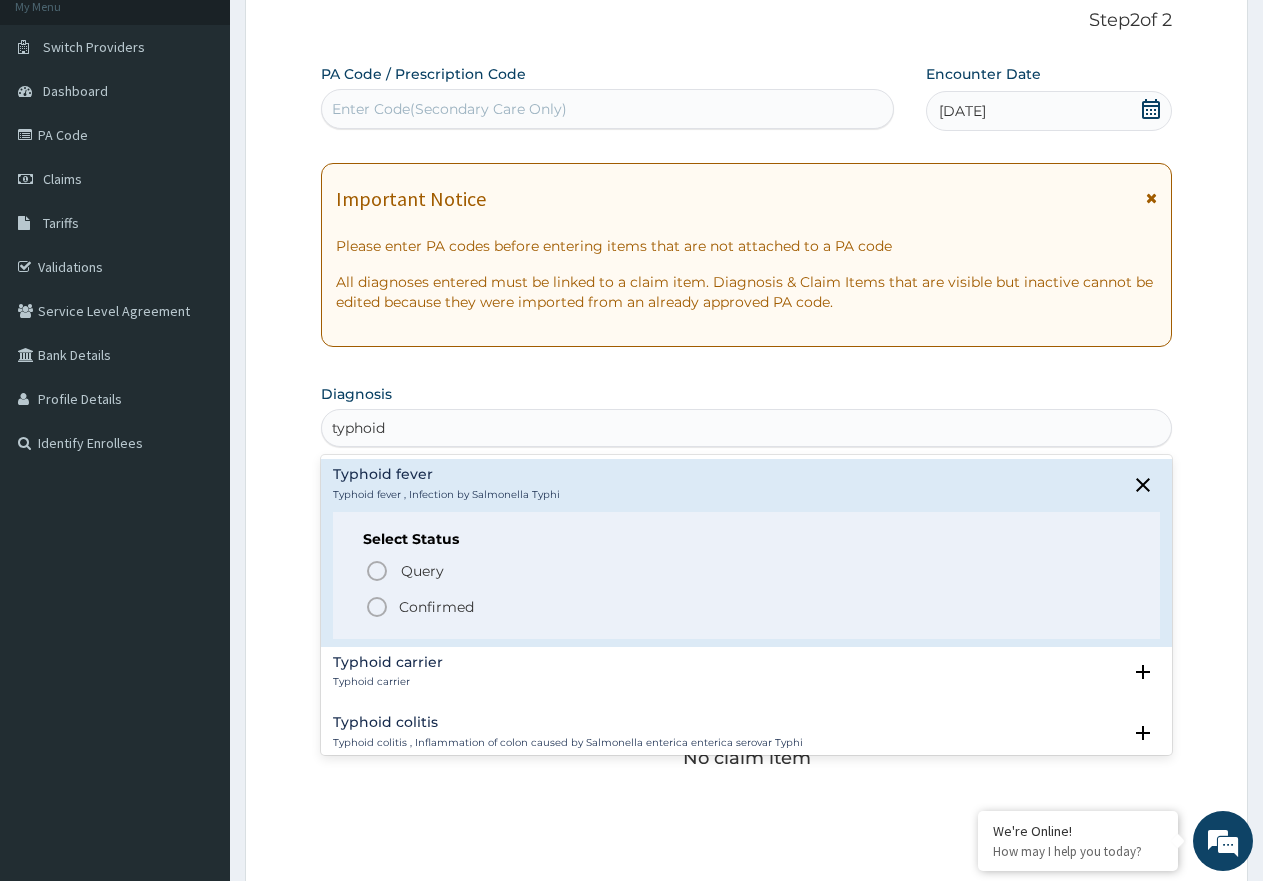 click 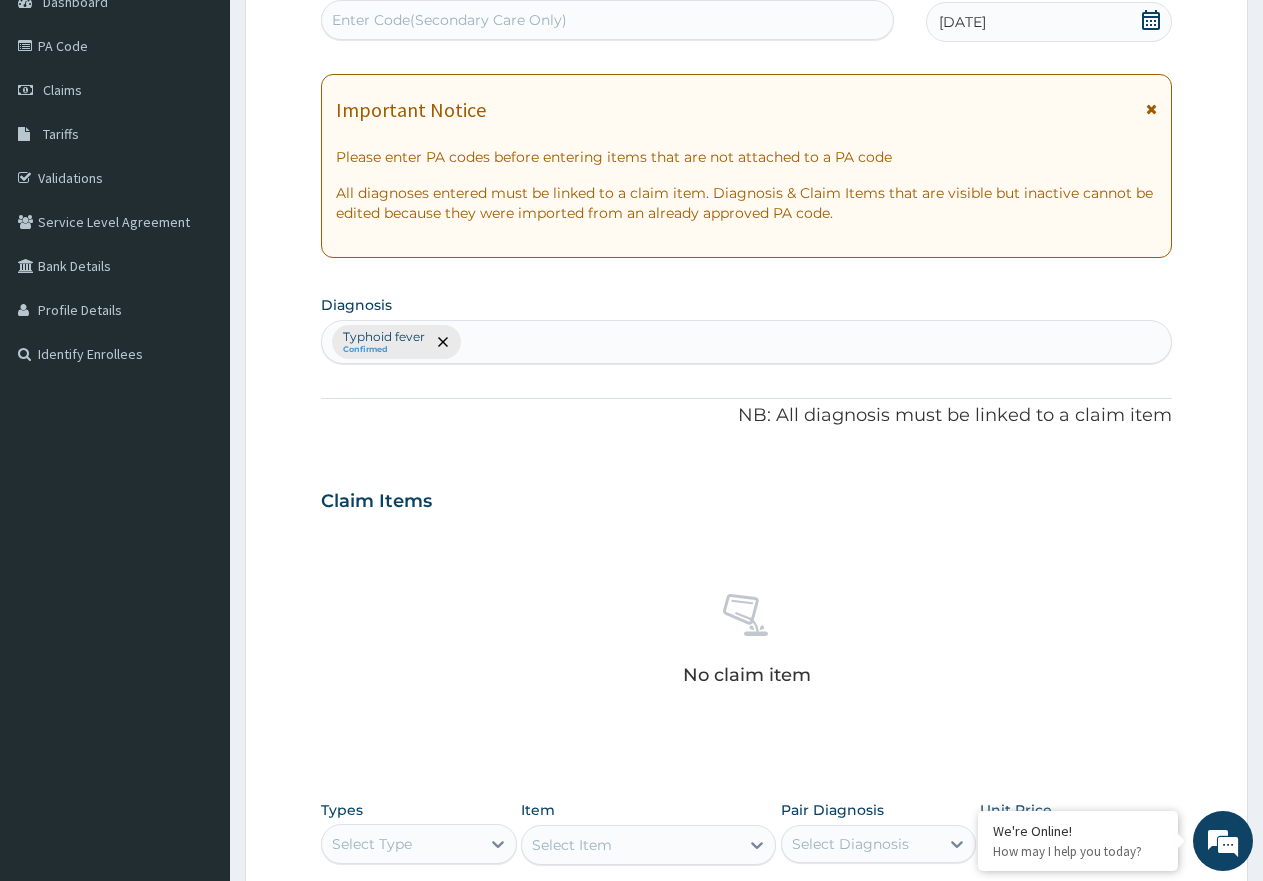 scroll, scrollTop: 561, scrollLeft: 0, axis: vertical 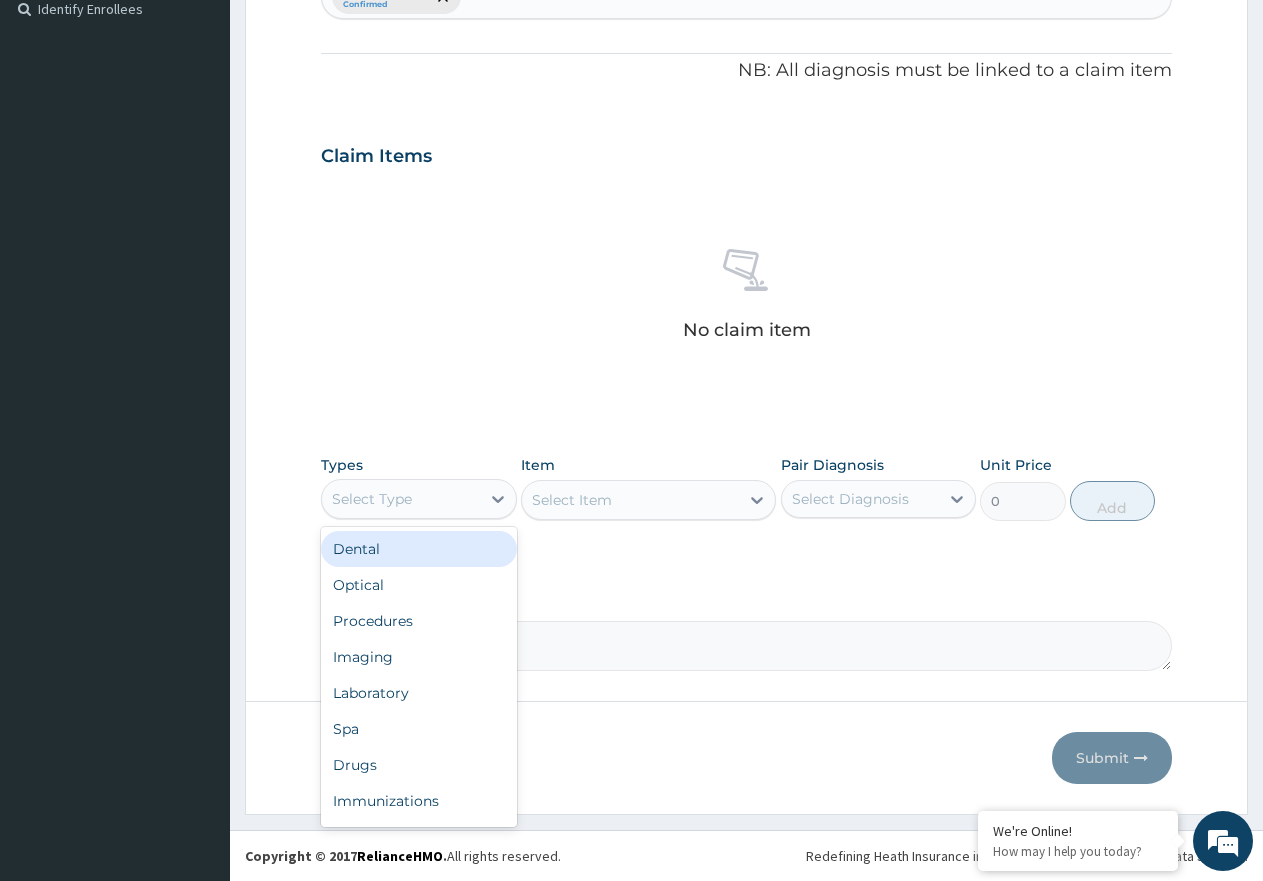 drag, startPoint x: 479, startPoint y: 490, endPoint x: 471, endPoint y: 524, distance: 34.928497 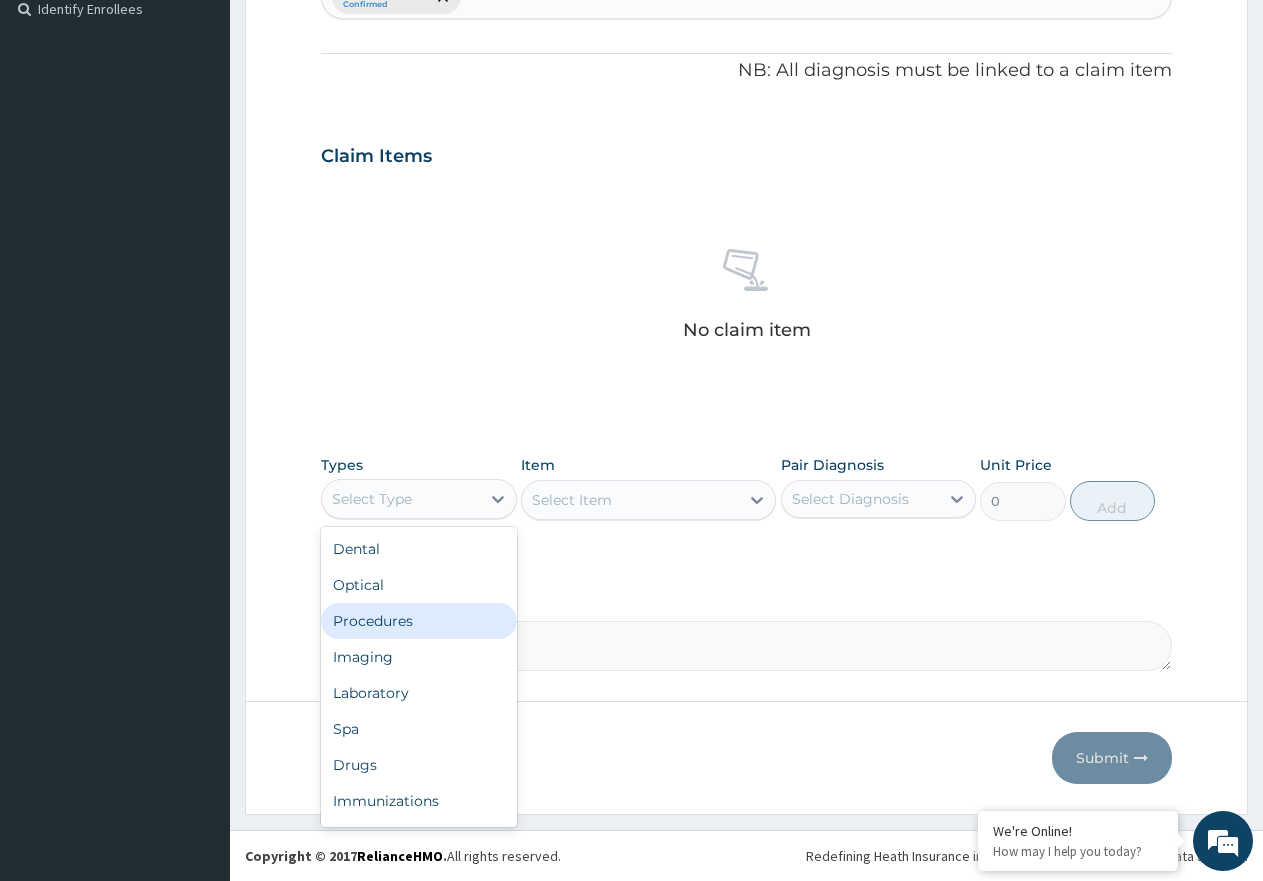 click on "Procedures" at bounding box center [419, 621] 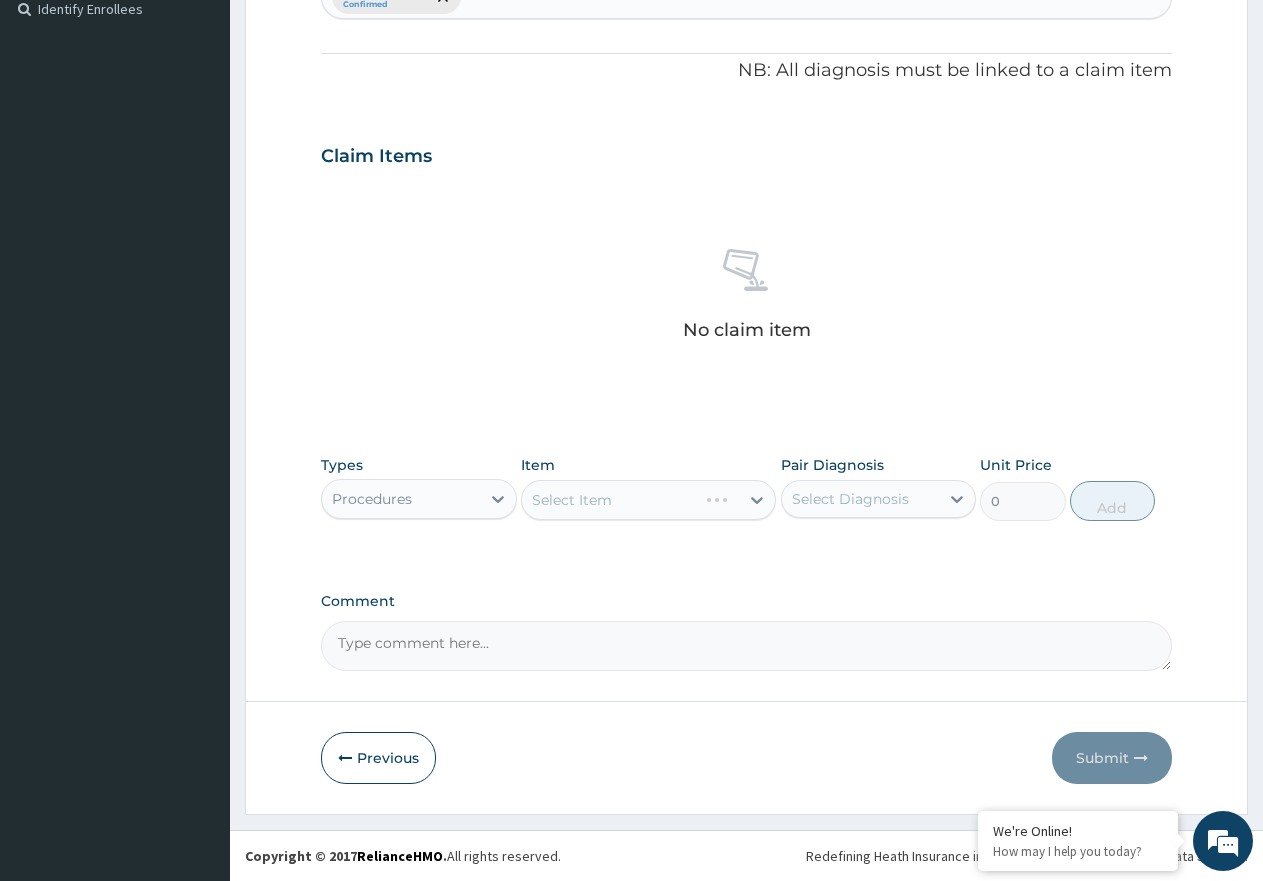 drag, startPoint x: 738, startPoint y: 509, endPoint x: 795, endPoint y: 511, distance: 57.035076 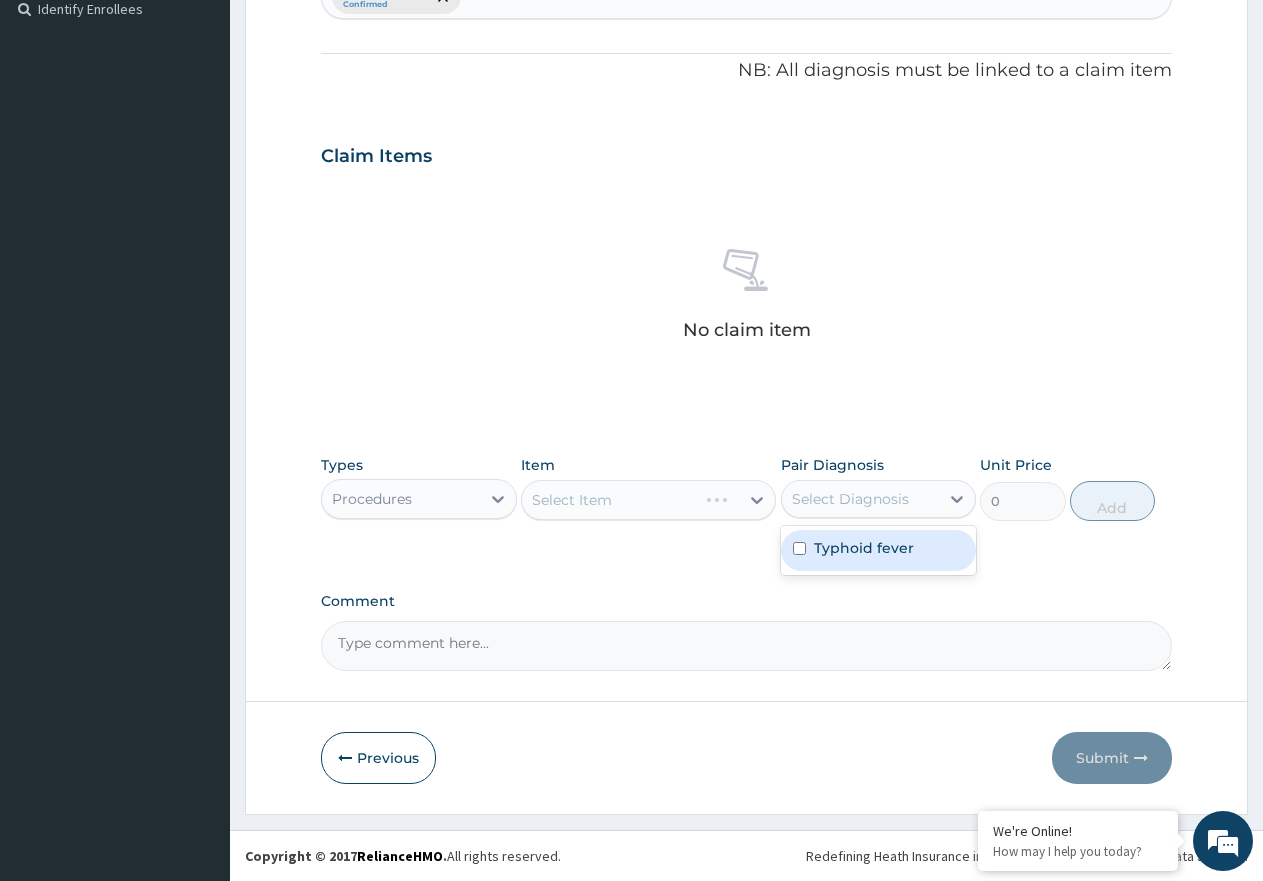 drag, startPoint x: 819, startPoint y: 515, endPoint x: 829, endPoint y: 505, distance: 14.142136 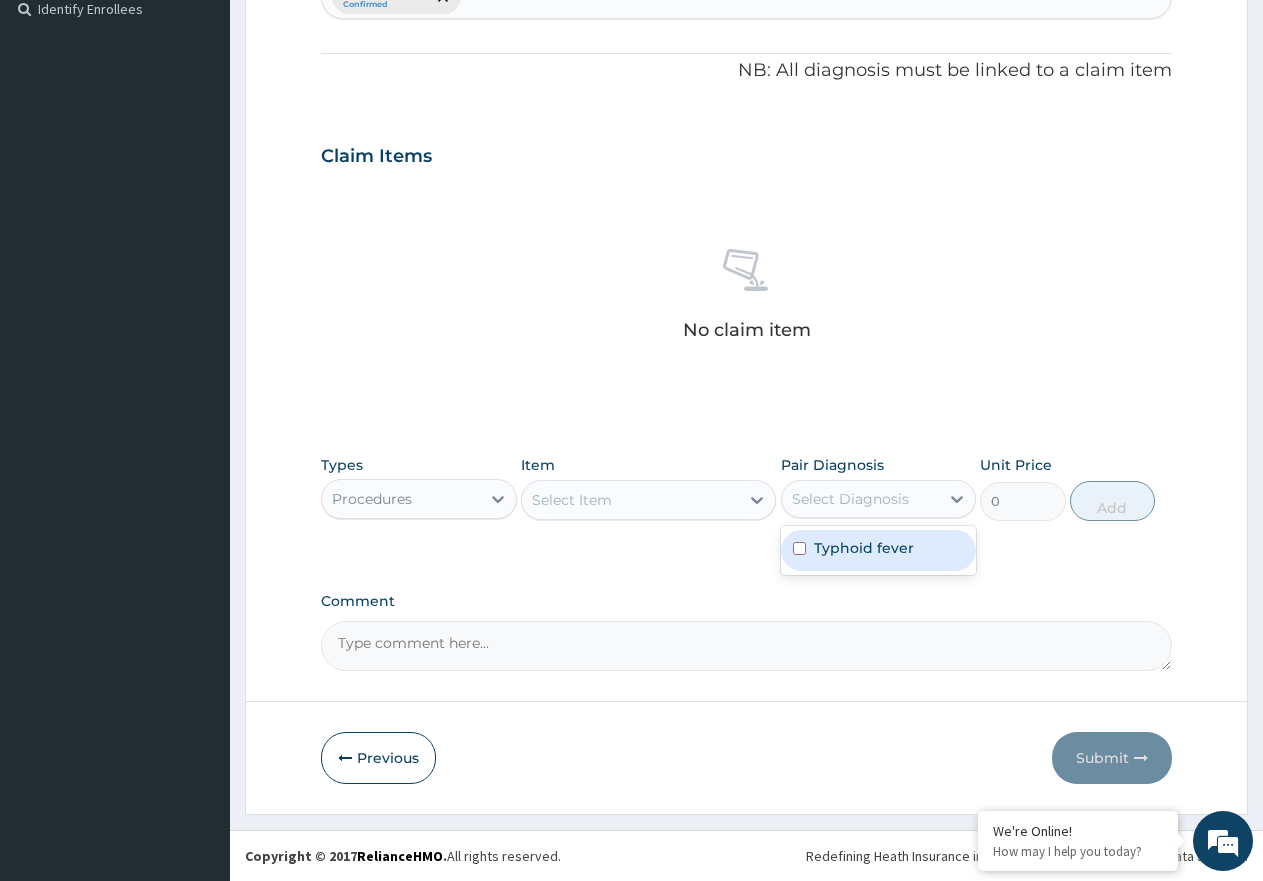 drag, startPoint x: 827, startPoint y: 542, endPoint x: 794, endPoint y: 526, distance: 36.67424 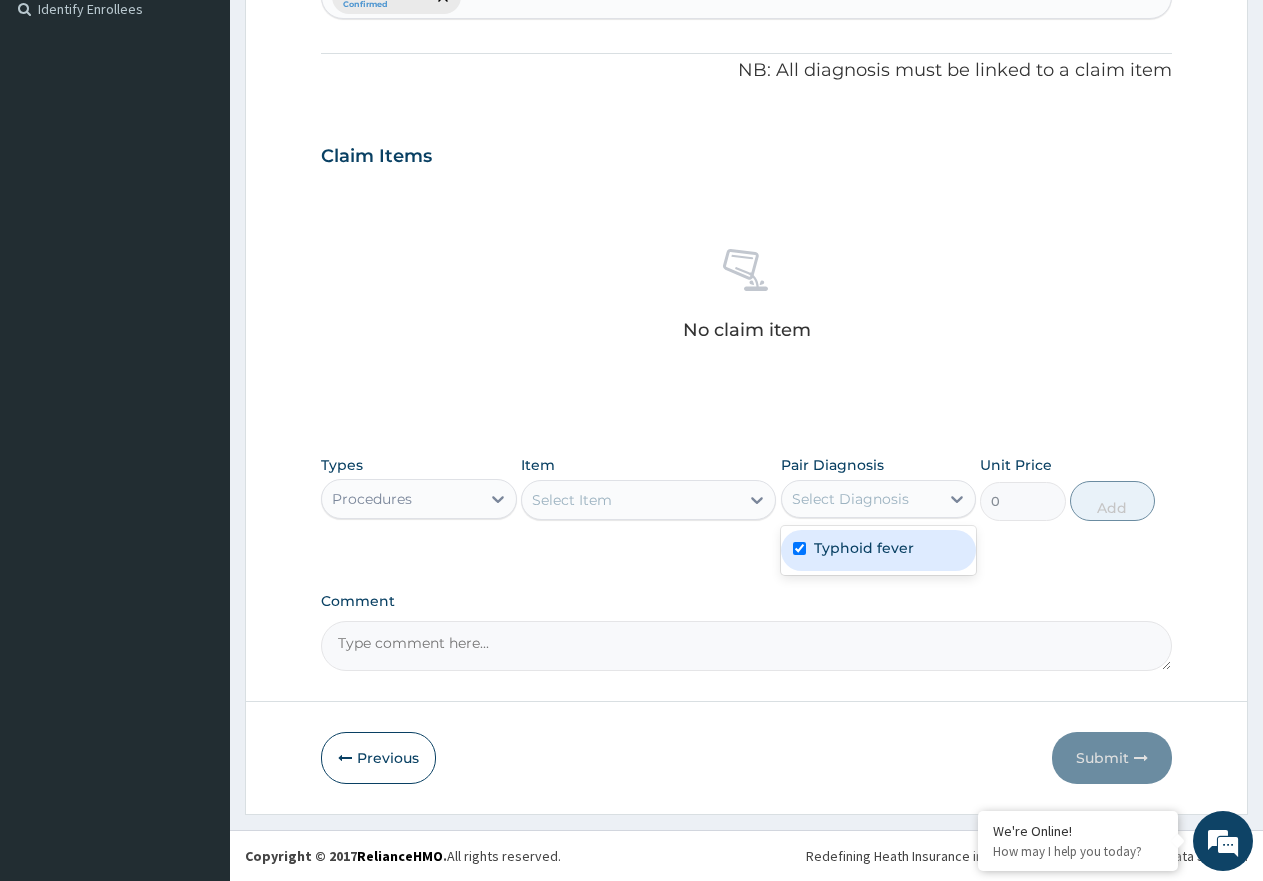 checkbox on "true" 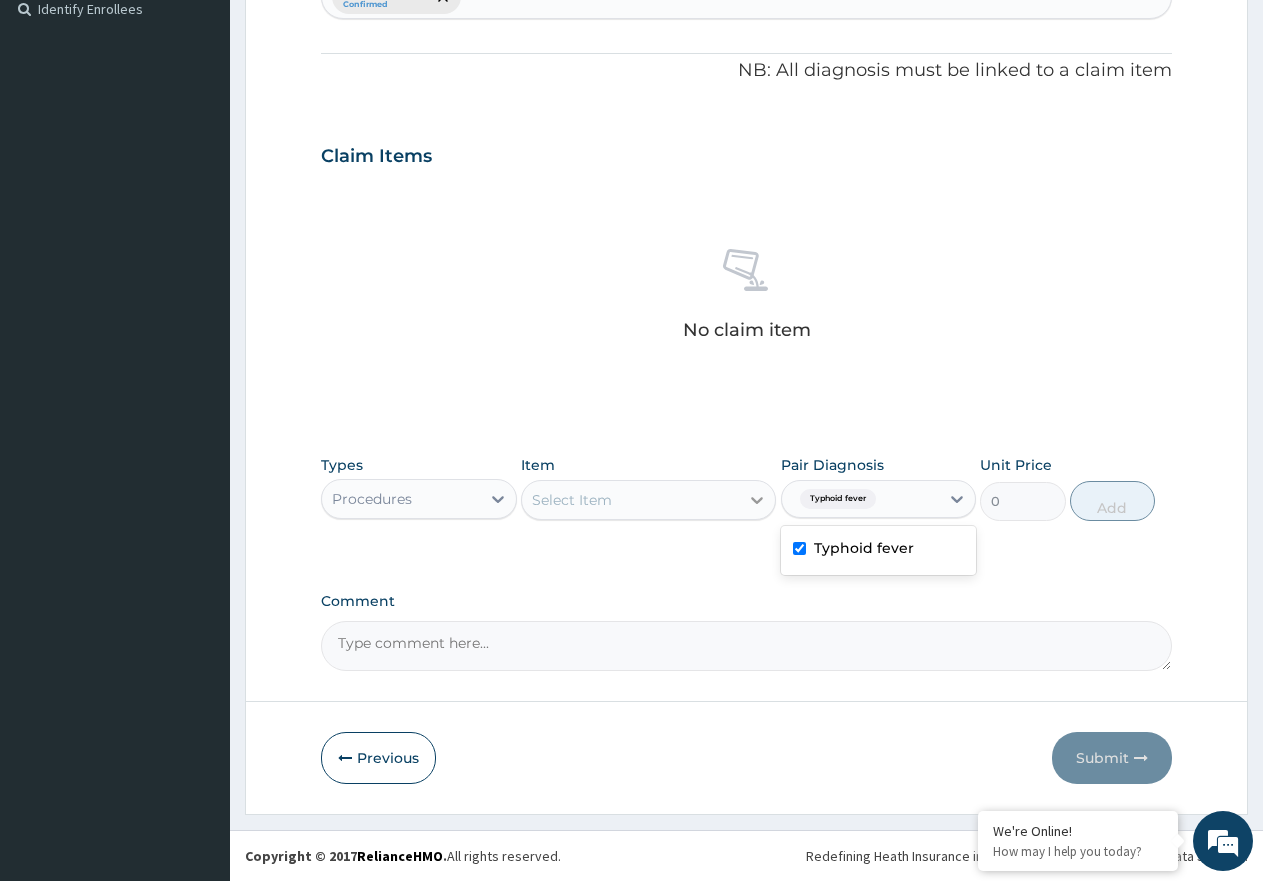 click at bounding box center [757, 500] 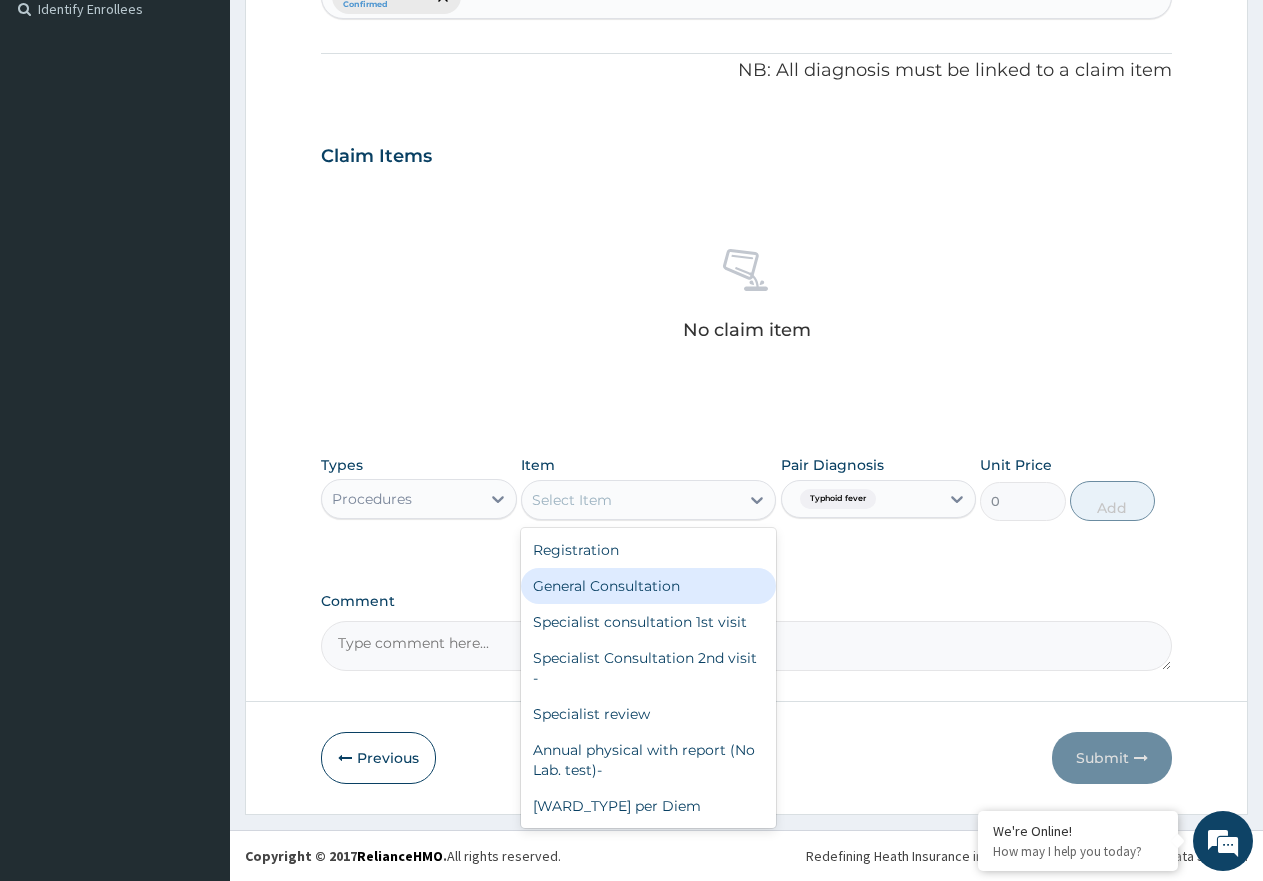 drag, startPoint x: 705, startPoint y: 579, endPoint x: 808, endPoint y: 571, distance: 103.31021 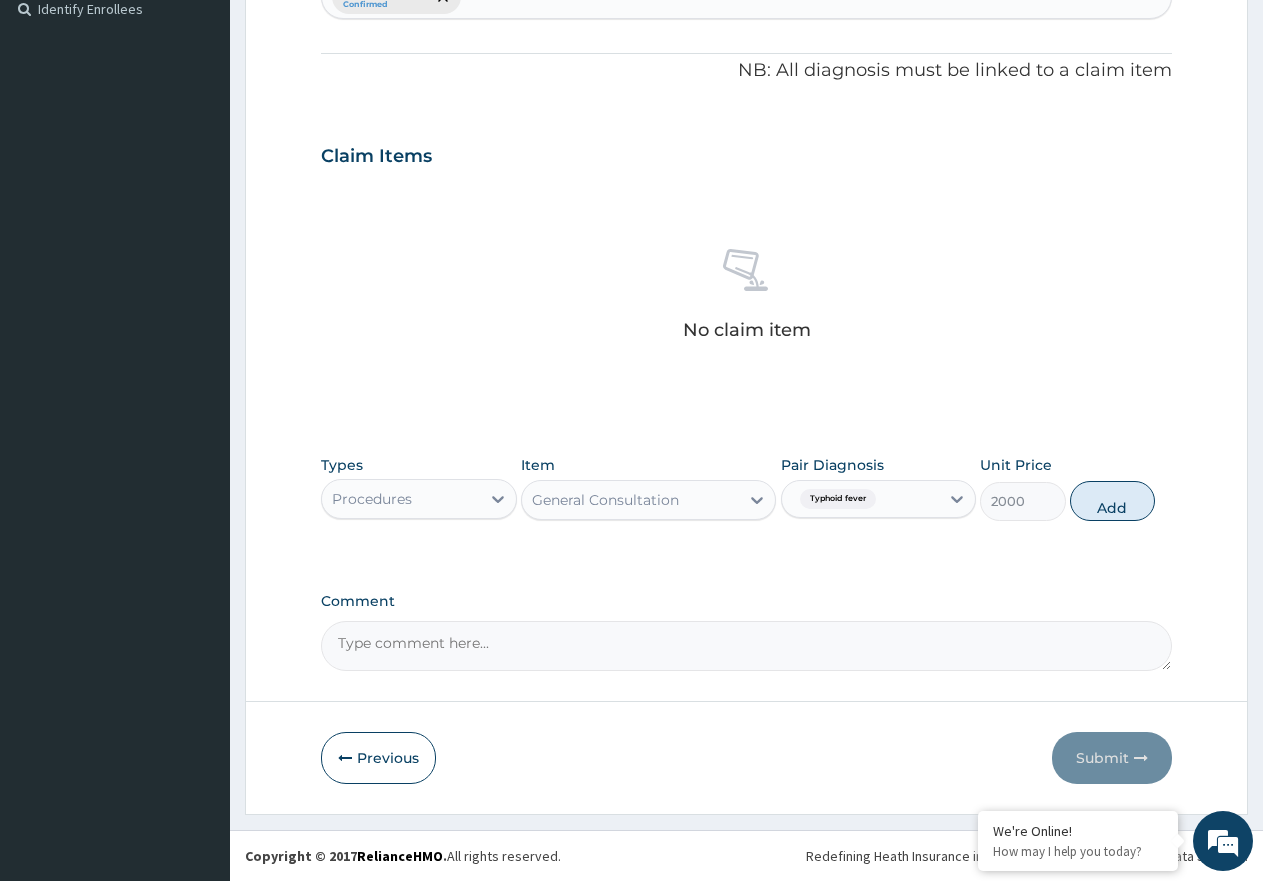 drag, startPoint x: 1112, startPoint y: 492, endPoint x: 1056, endPoint y: 502, distance: 56.88585 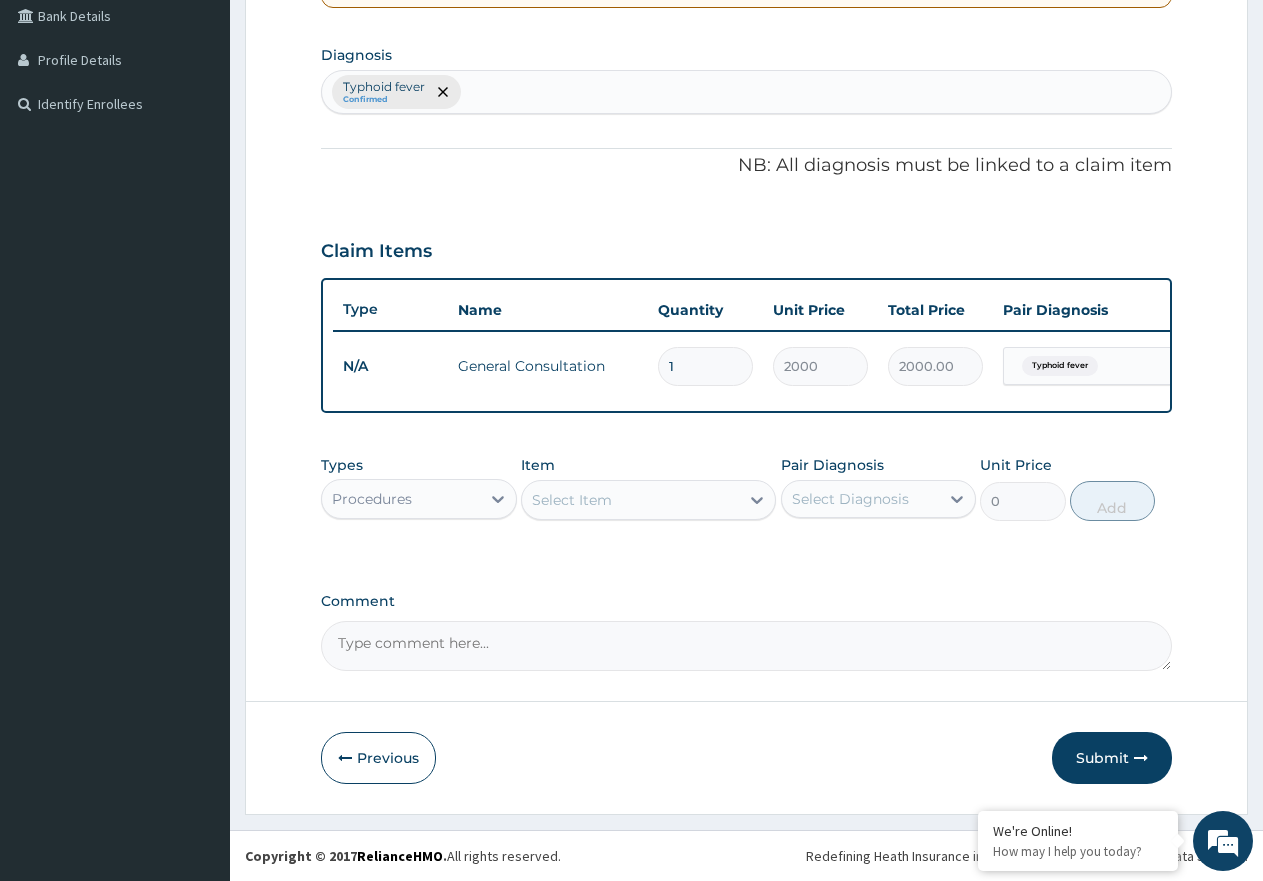 scroll, scrollTop: 483, scrollLeft: 0, axis: vertical 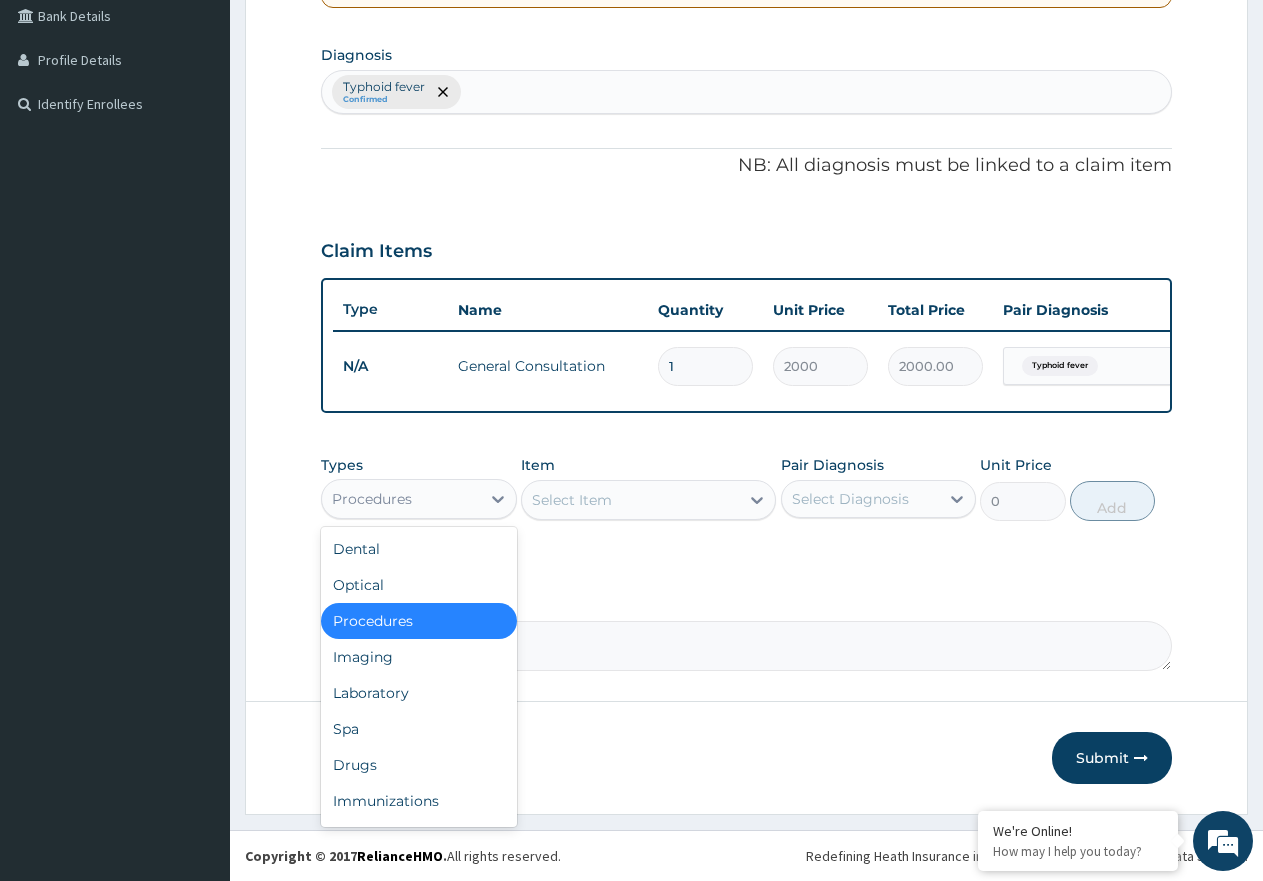 click on "Procedures" at bounding box center [401, 499] 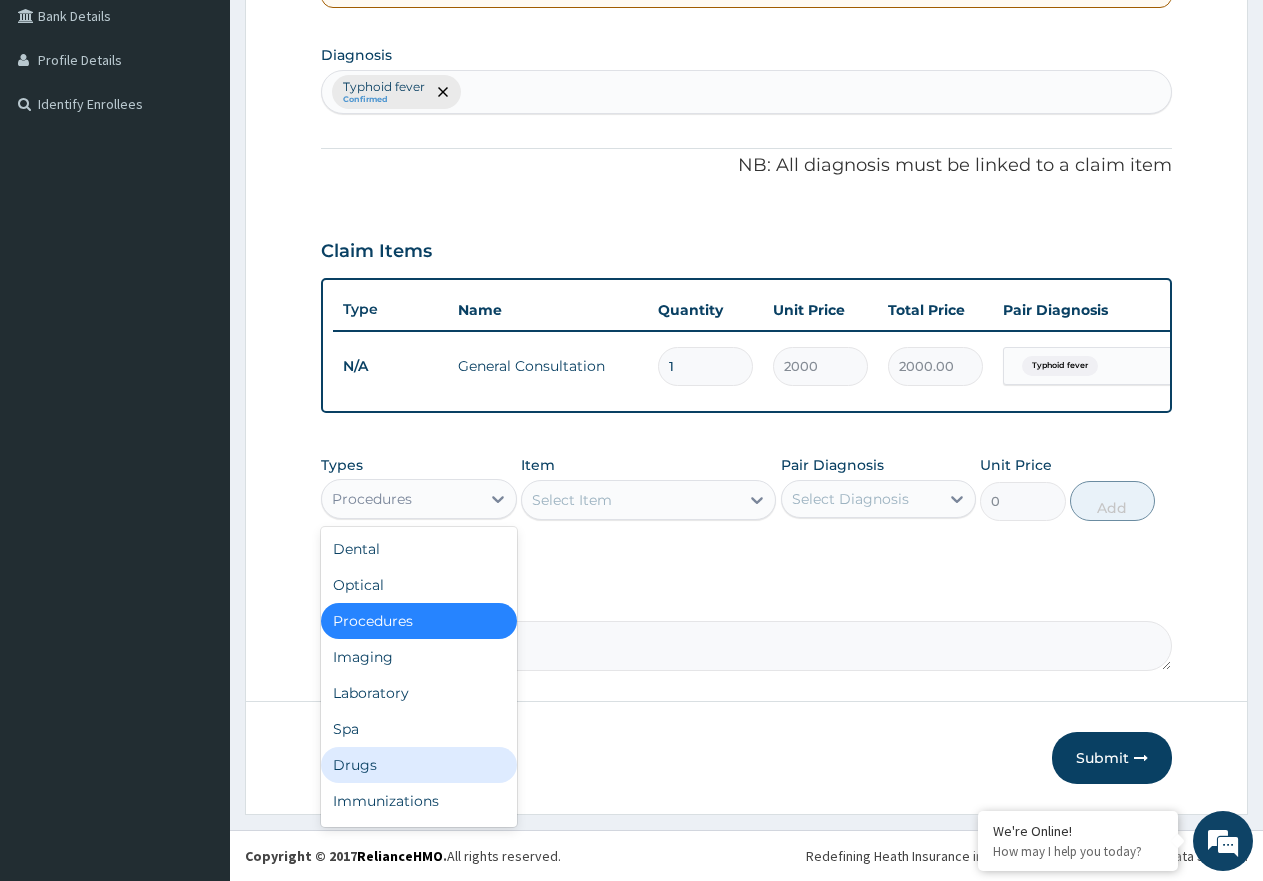 click on "Drugs" at bounding box center [419, 765] 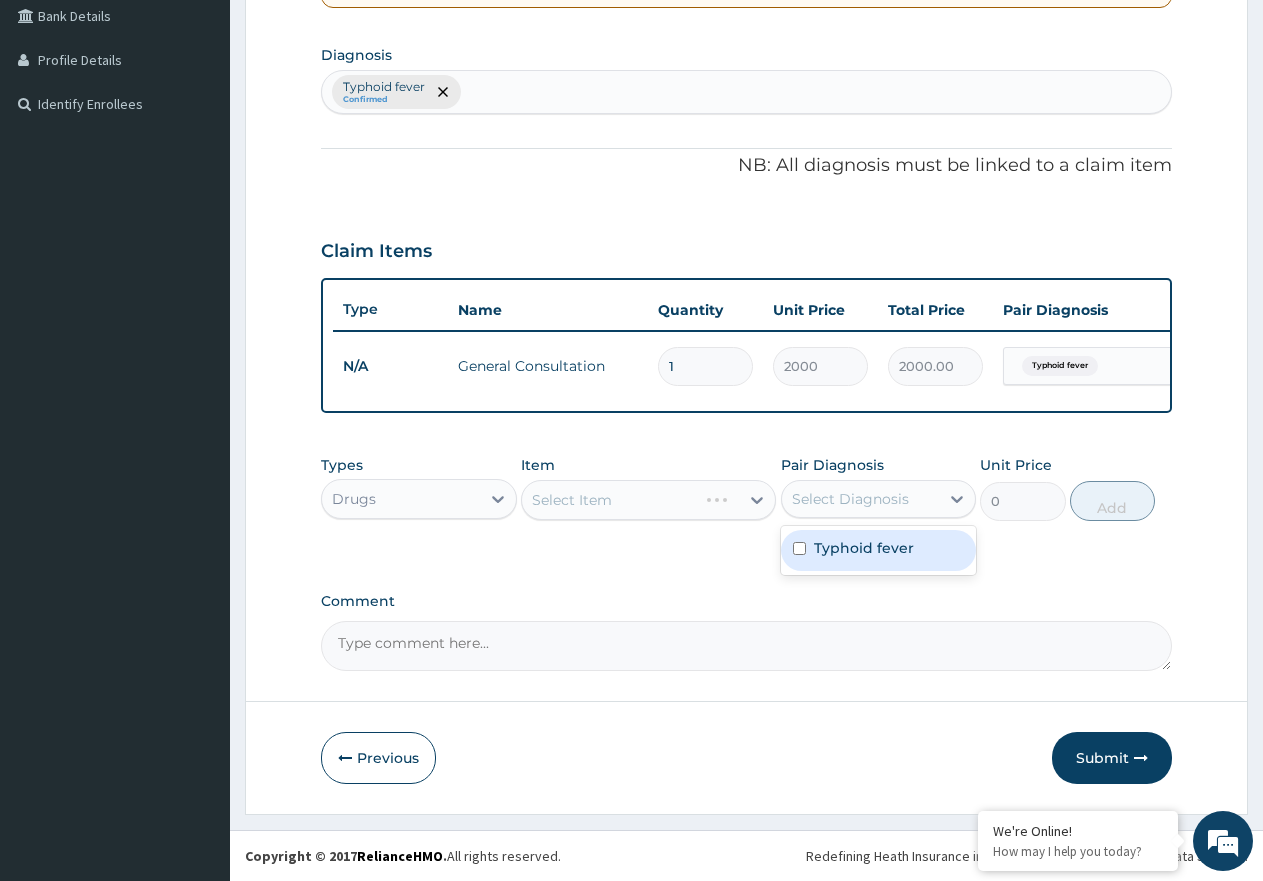 click on "Select Diagnosis" at bounding box center [850, 499] 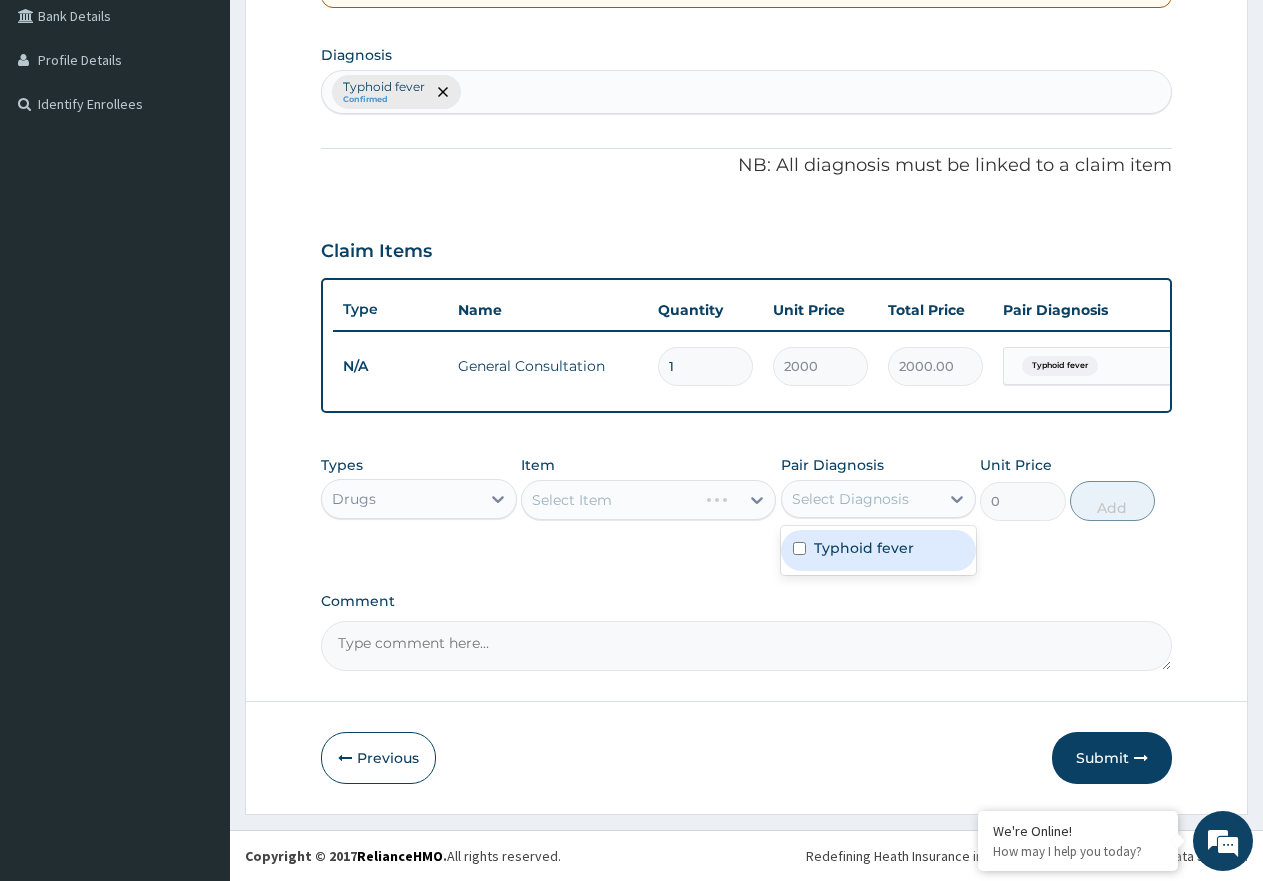 click on "Typhoid fever" at bounding box center [864, 548] 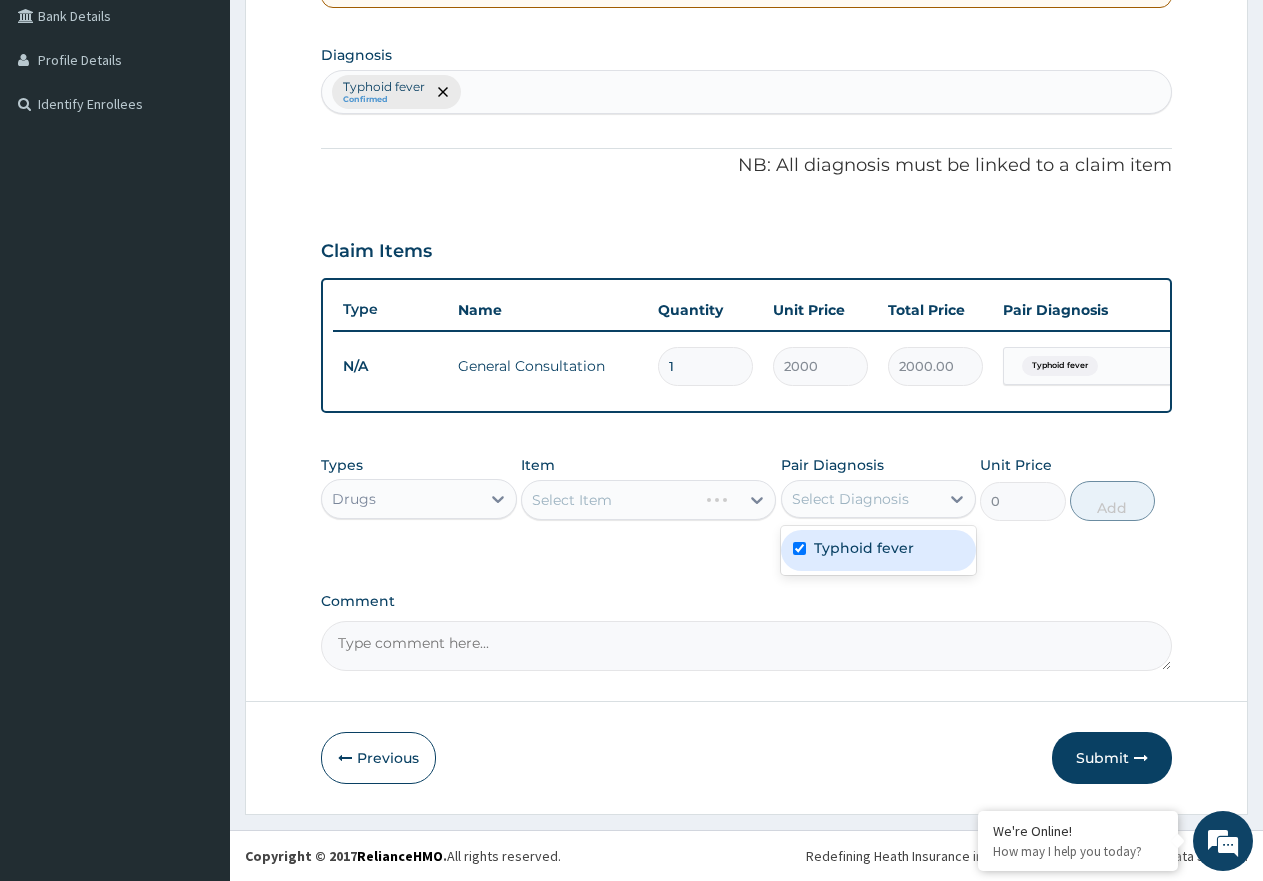 checkbox on "true" 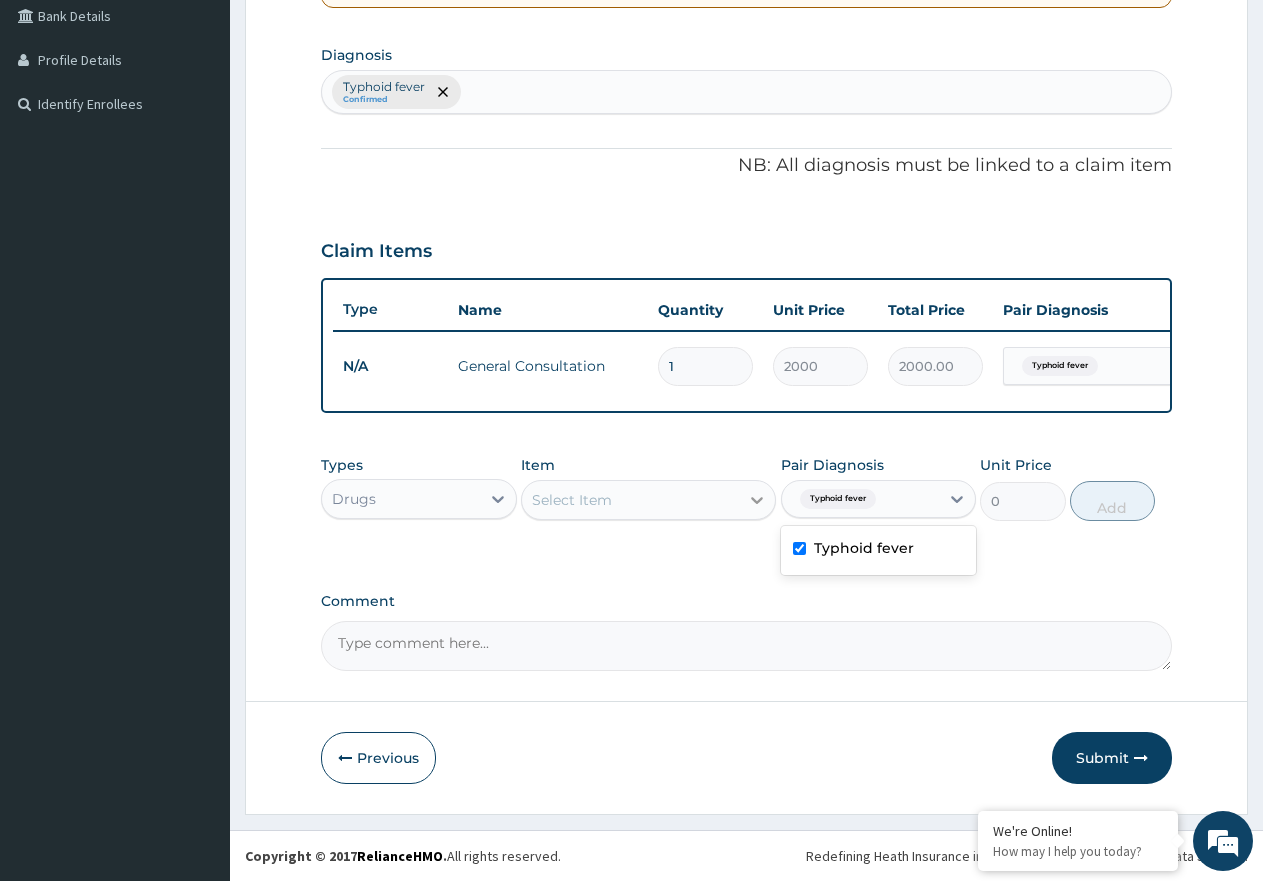 click 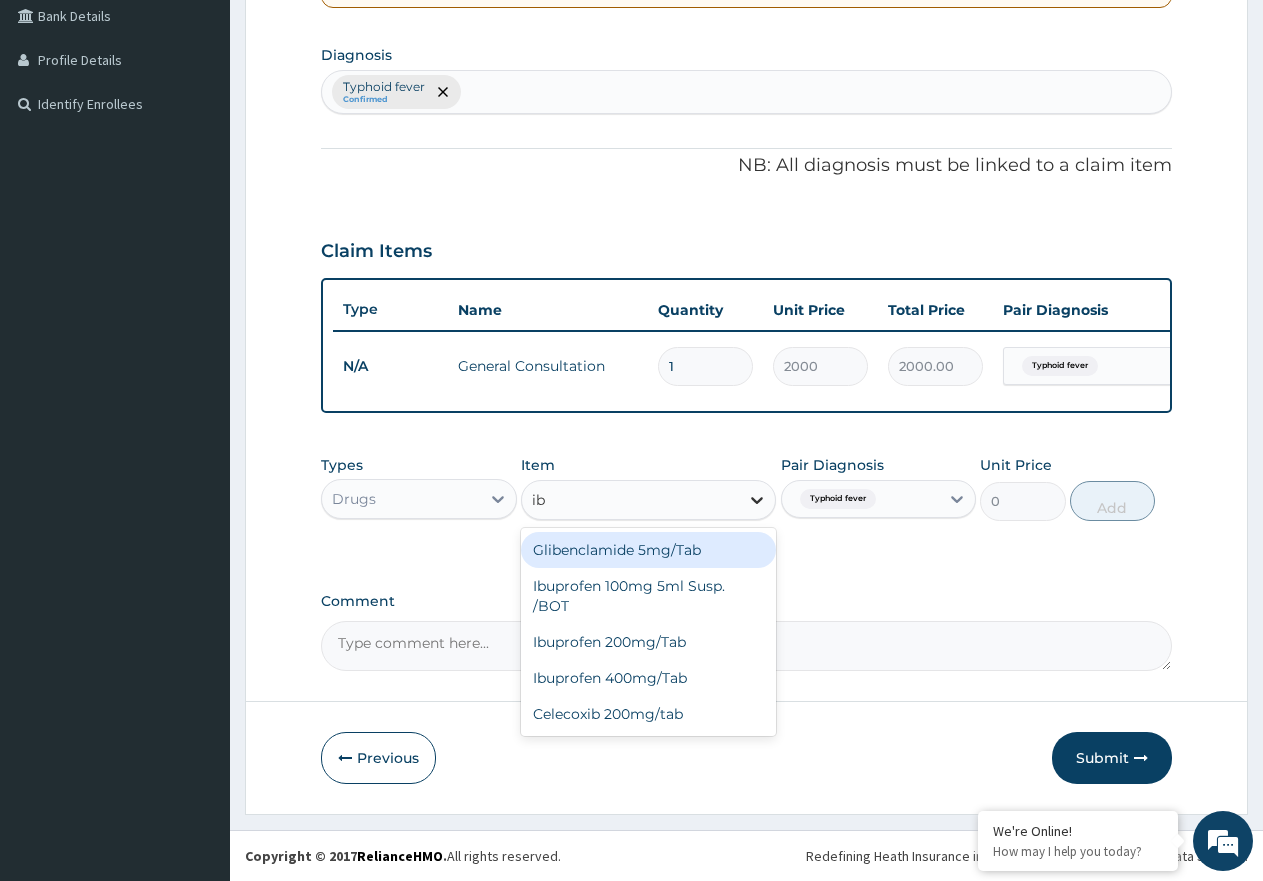 type on "ibu" 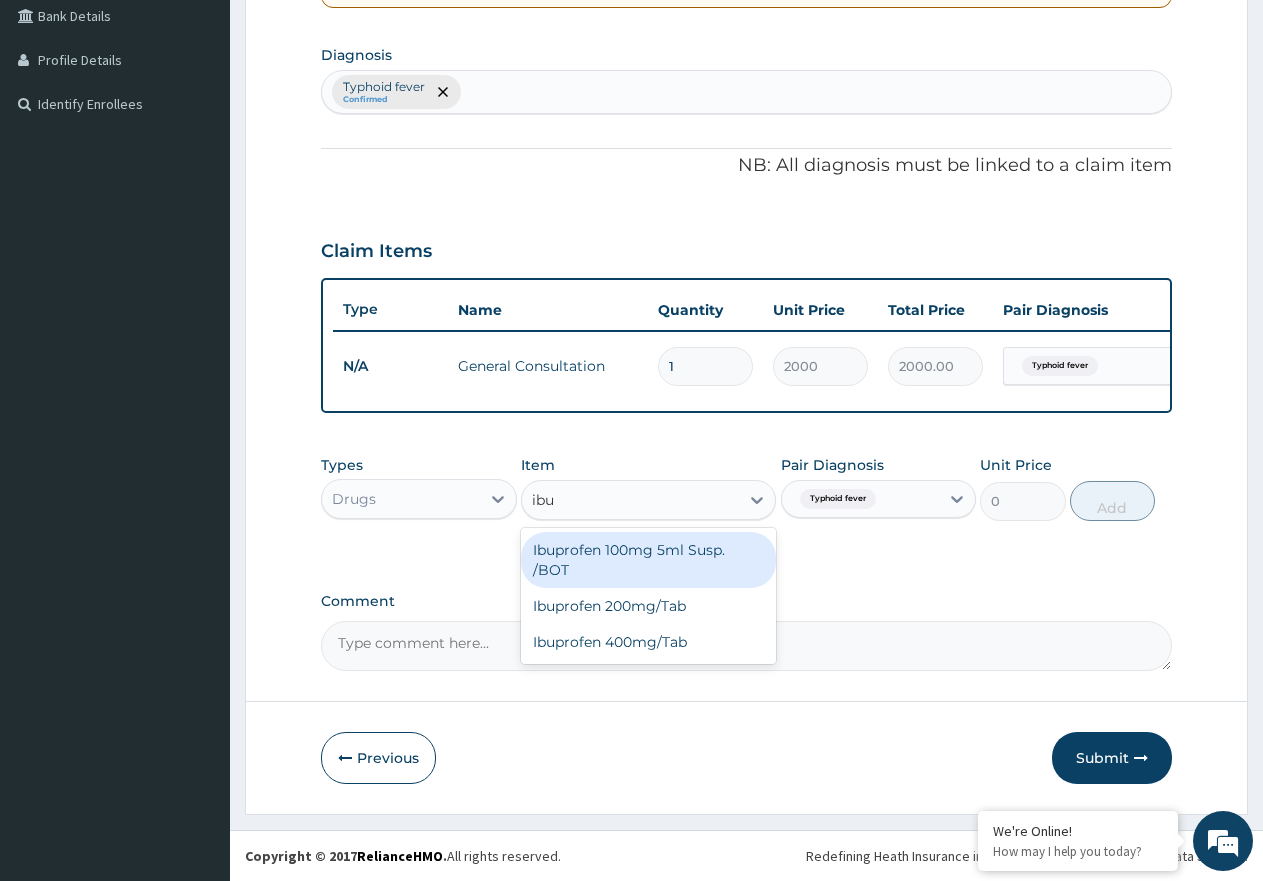 drag, startPoint x: 762, startPoint y: 561, endPoint x: 807, endPoint y: 558, distance: 45.099888 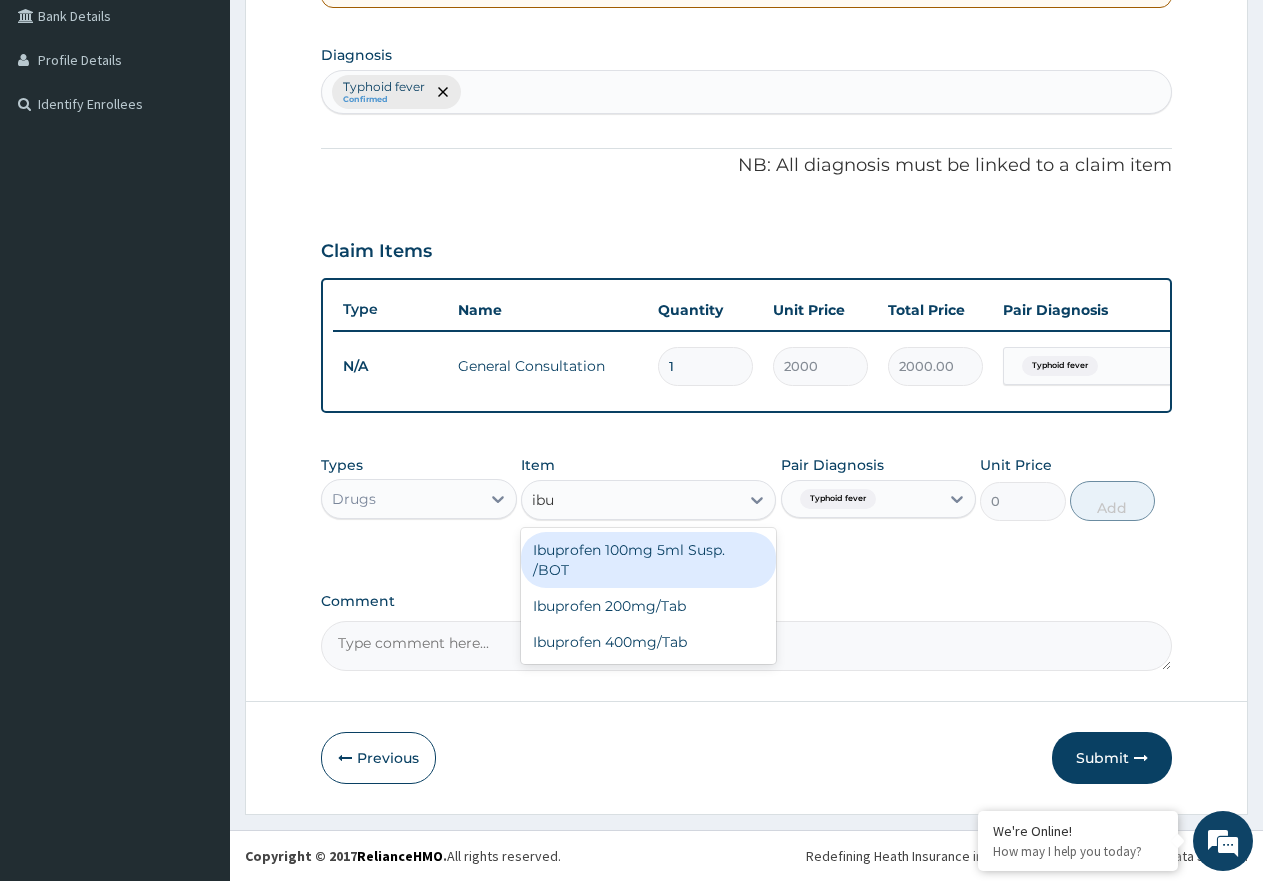 click on "[DRUG] [STRENGTH] [STRENGTH]/[FORM]" at bounding box center [648, 560] 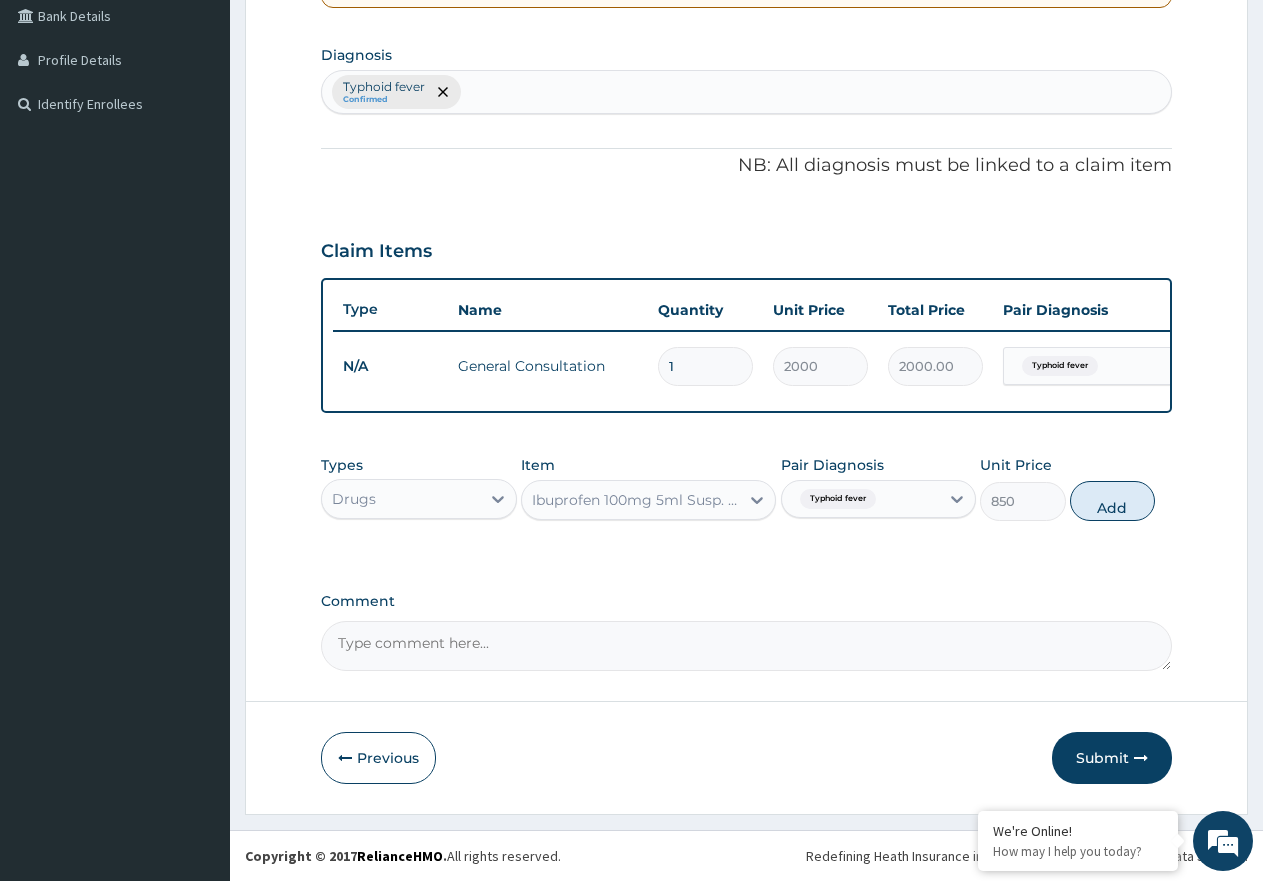 drag, startPoint x: 1124, startPoint y: 505, endPoint x: 1073, endPoint y: 501, distance: 51.156624 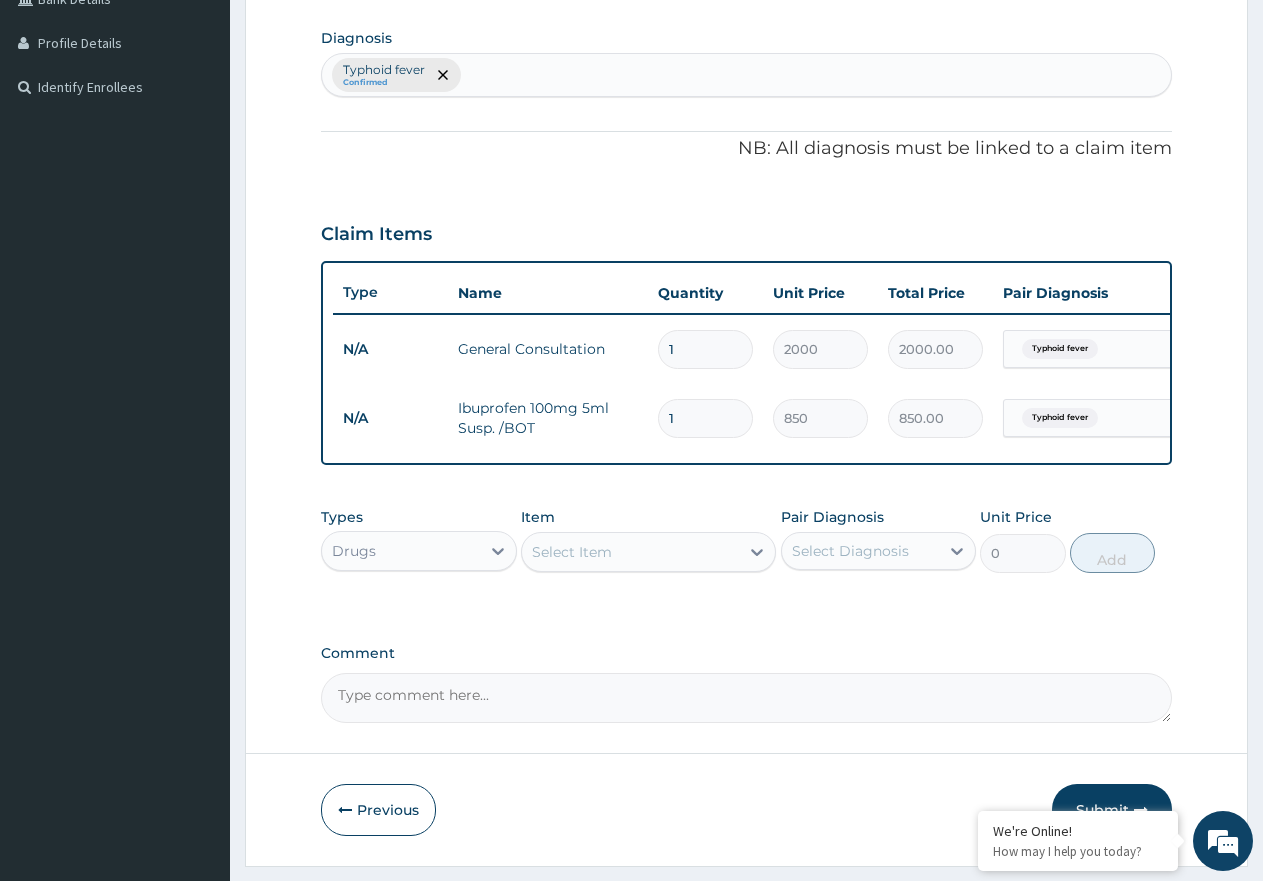 click on "Select Item" at bounding box center [630, 552] 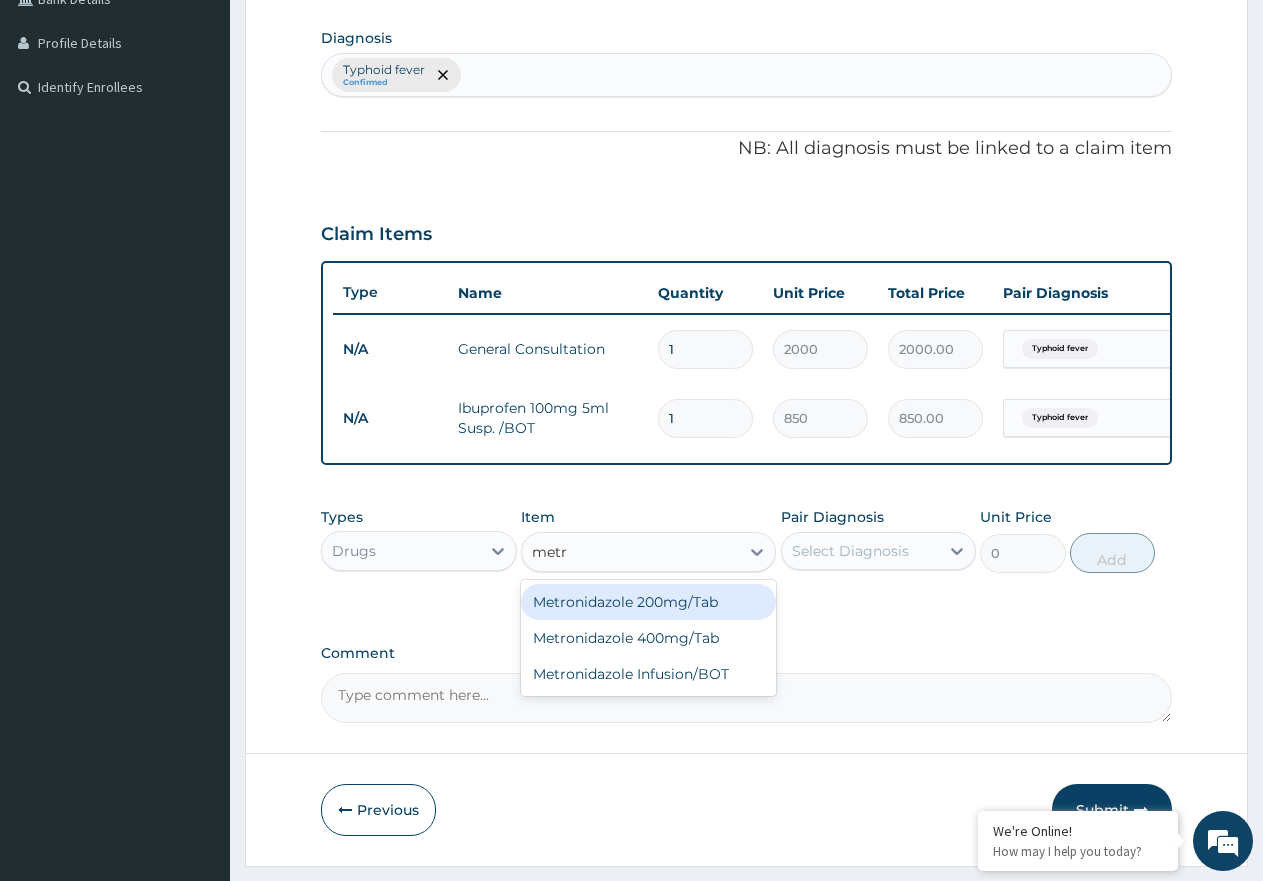type on "metro" 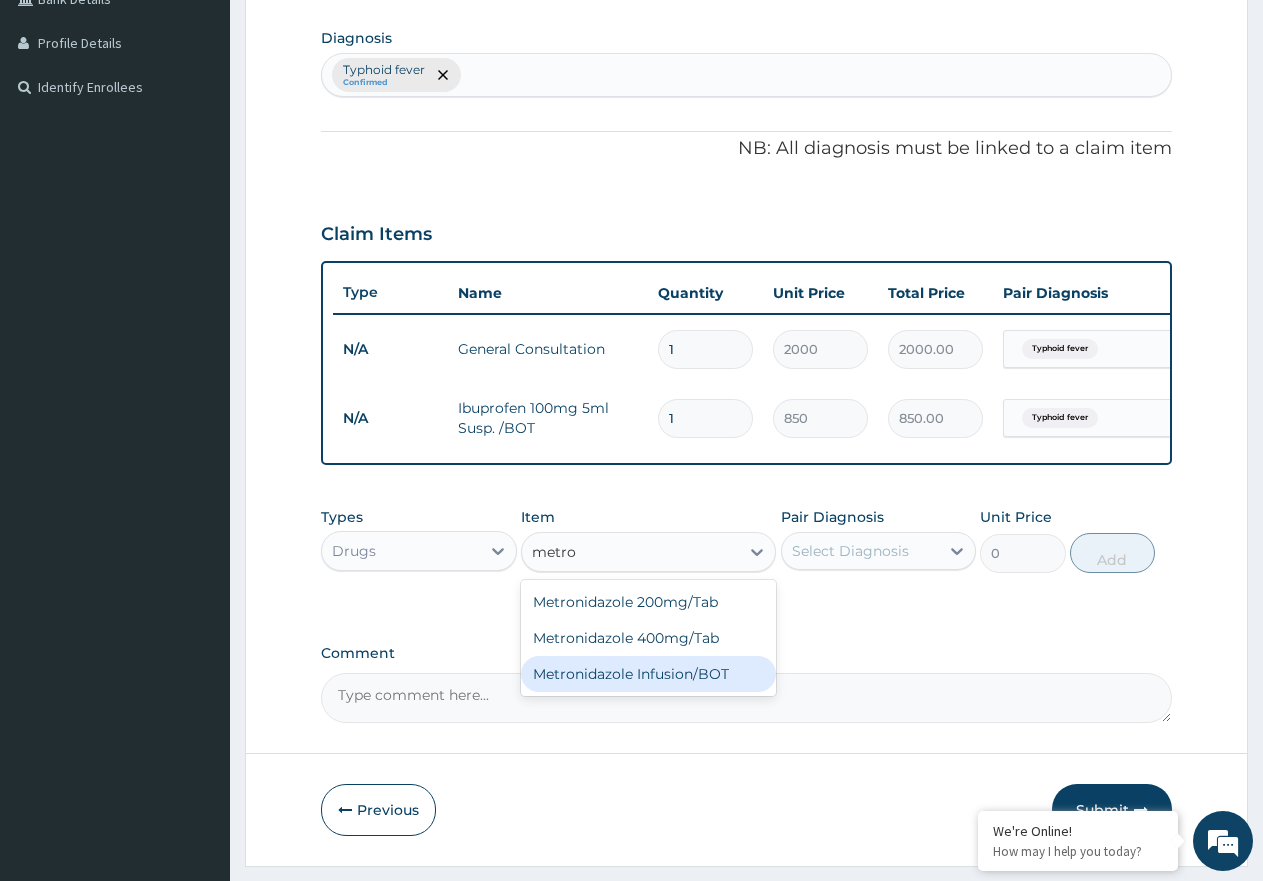 click on "Metronidazole Infusion/BOT" at bounding box center [648, 674] 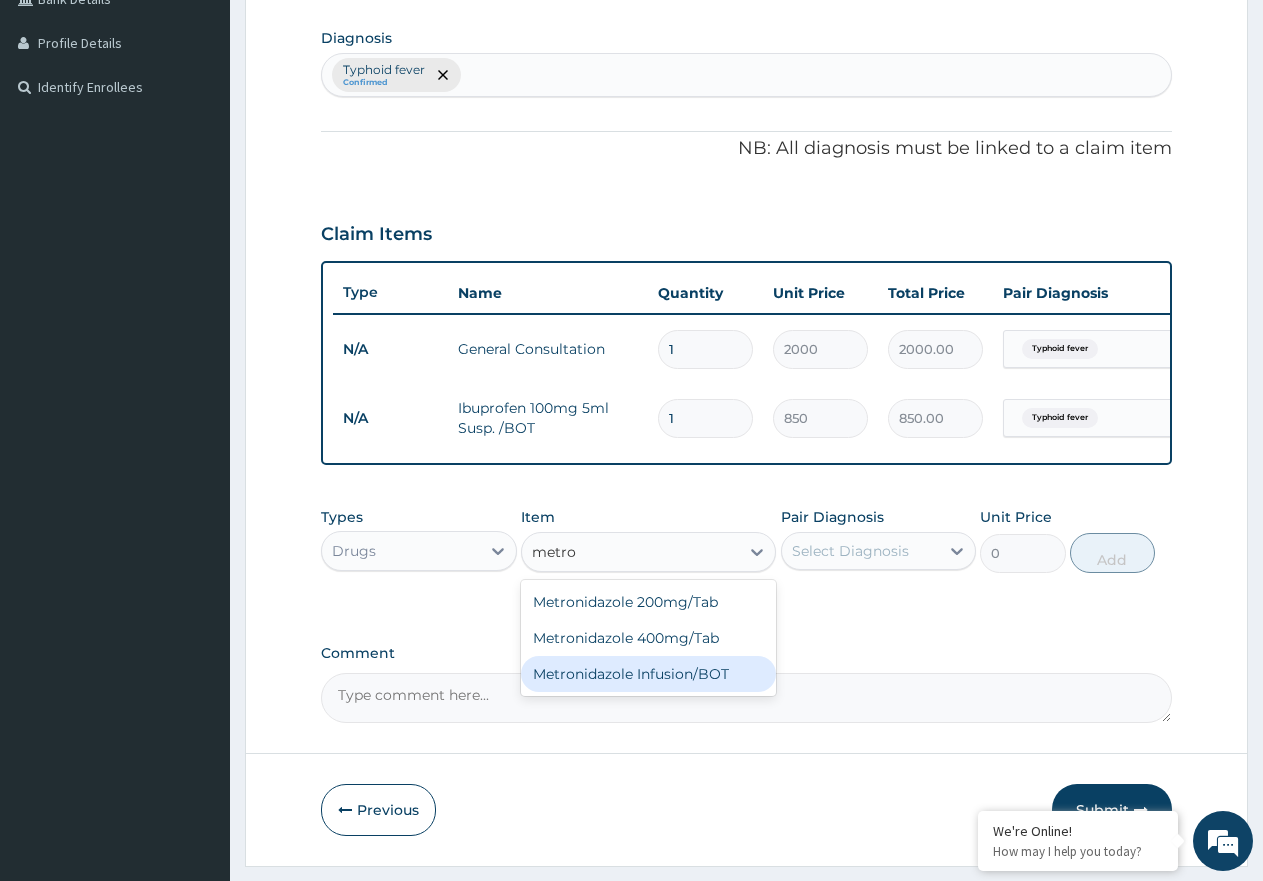 type 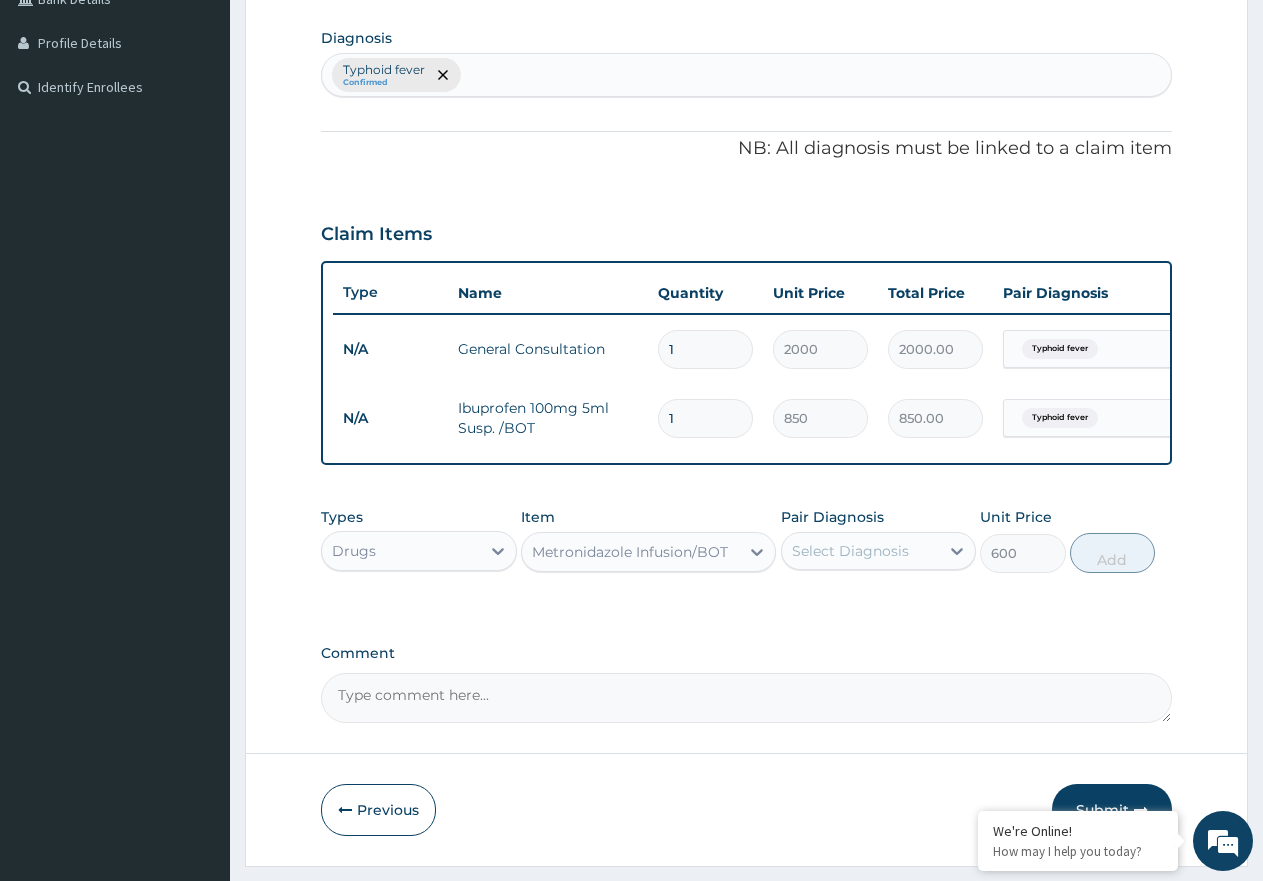 click on "Select Diagnosis" at bounding box center [861, 551] 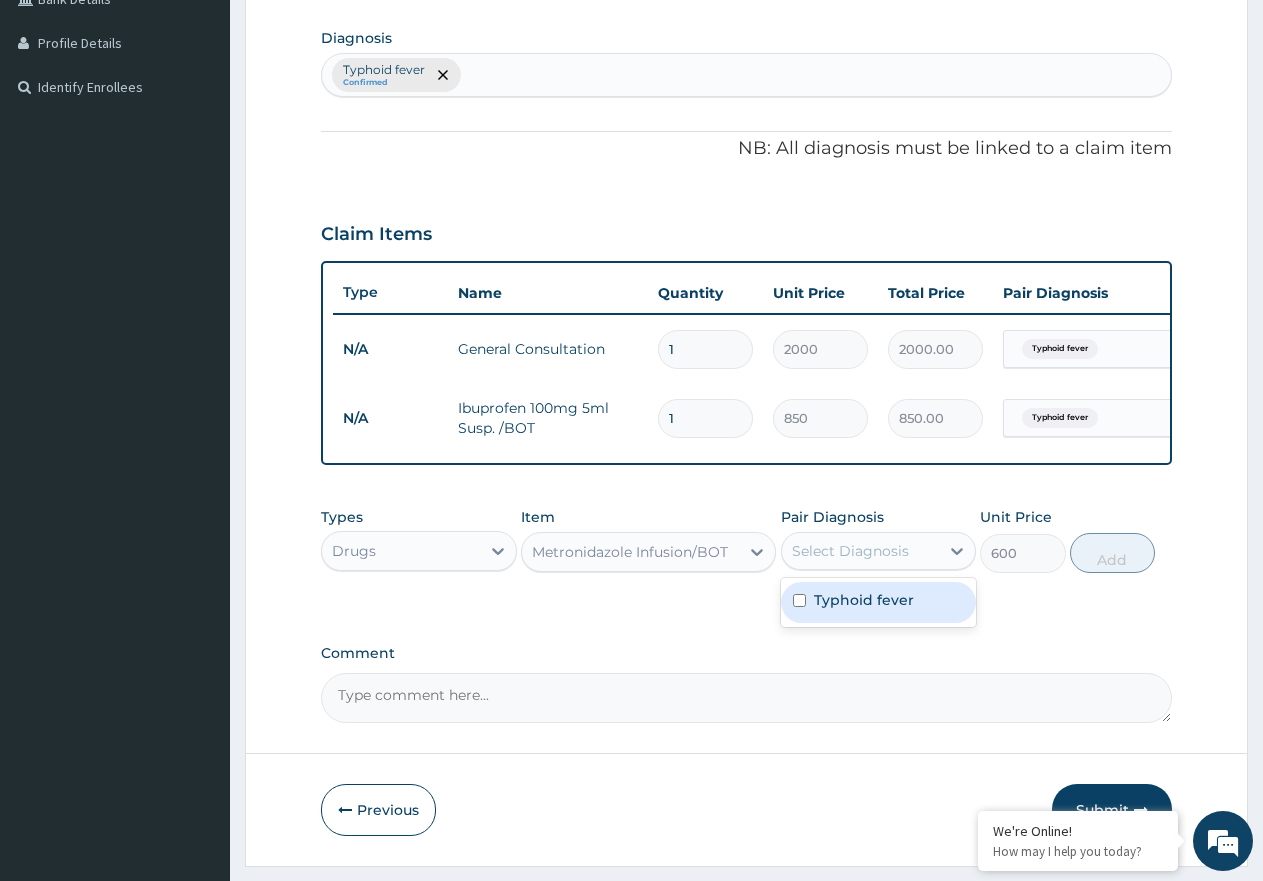 drag, startPoint x: 893, startPoint y: 626, endPoint x: 963, endPoint y: 598, distance: 75.39231 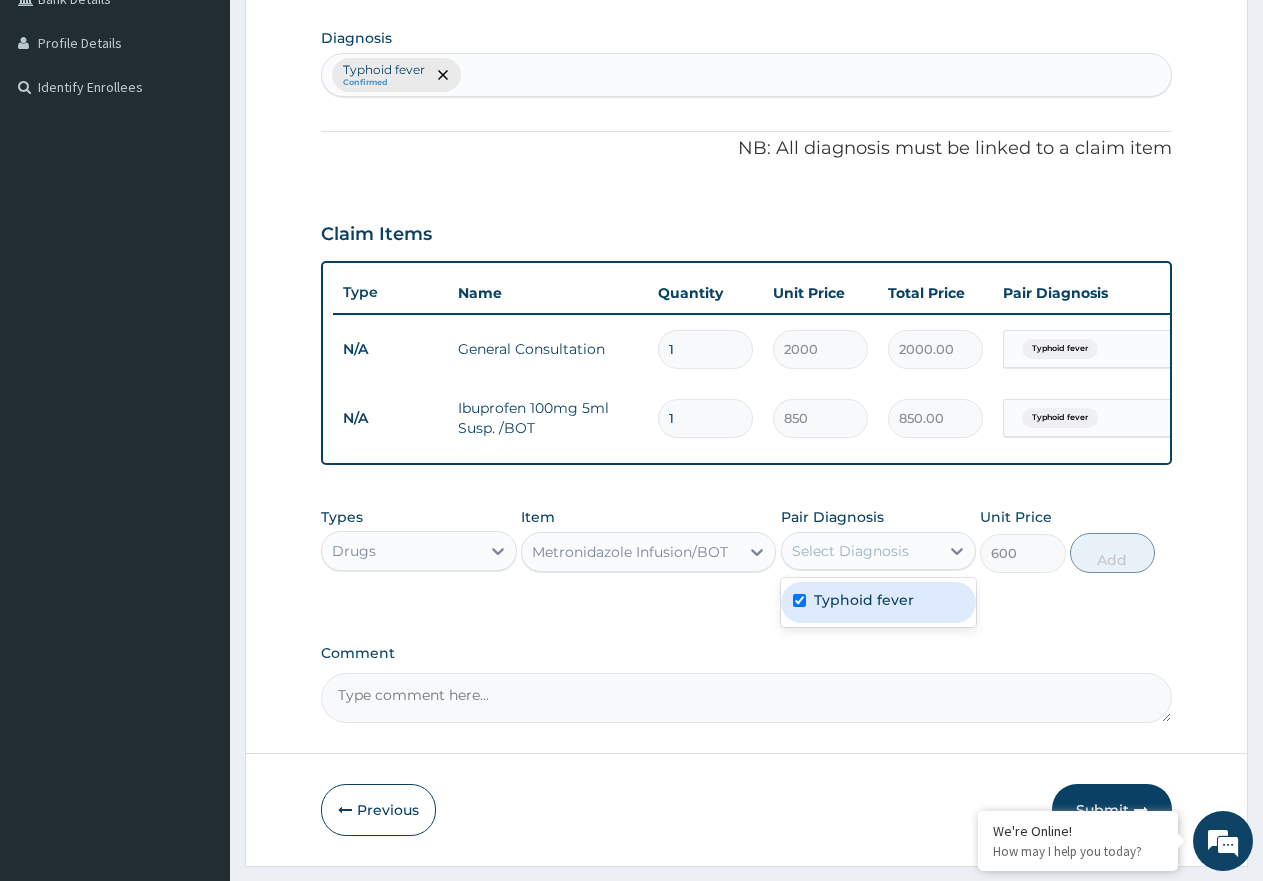 checkbox on "true" 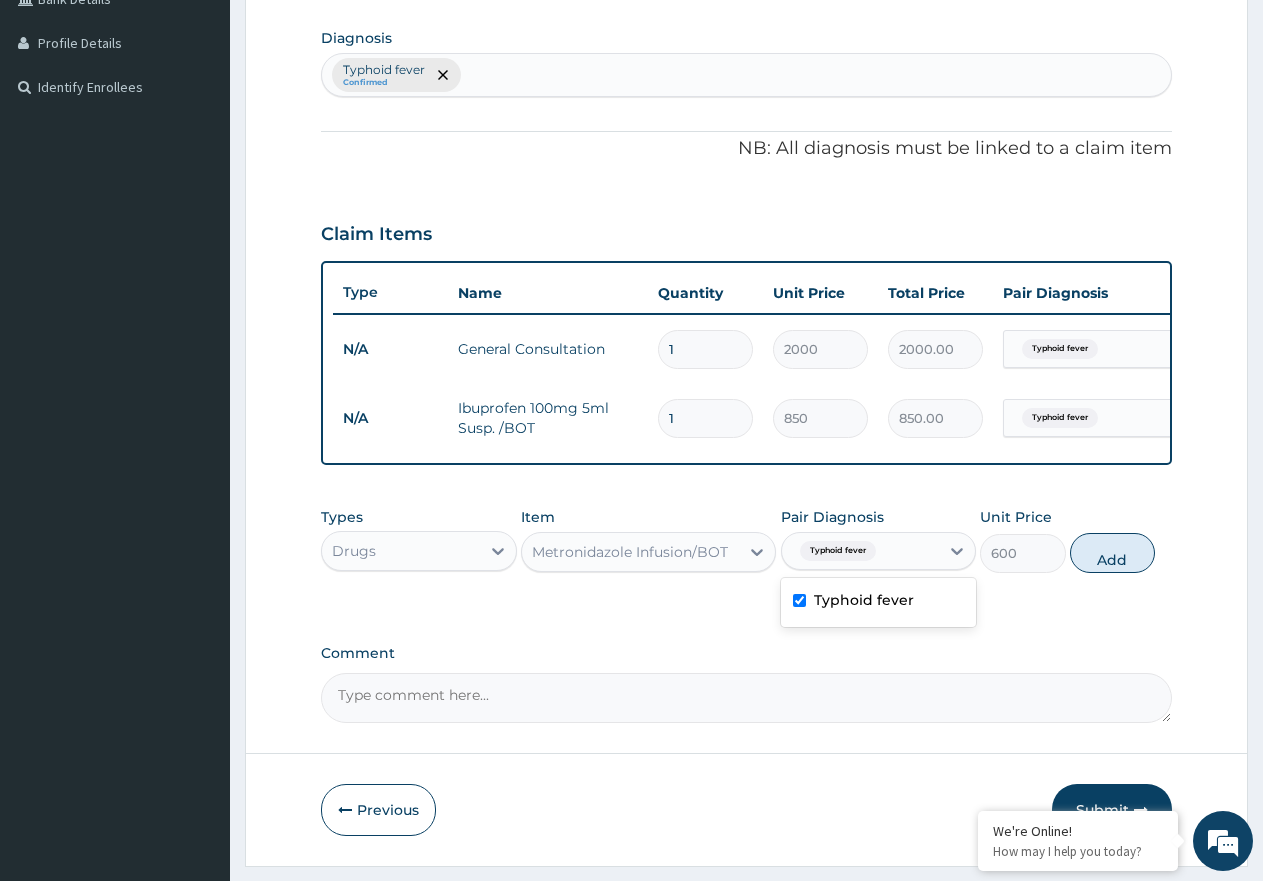 click on "Types Drugs Item Metronidazole Infusion/BOT Pair Diagnosis option Typhoid fever, selected. option Typhoid fever selected, 1 of 1. 1 result available. Use Up and Down to choose options, press Enter to select the currently focused option, press Escape to exit the menu, press Tab to select the option and exit the menu. Typhoid fever Typhoid fever Unit Price 600 Add" at bounding box center [746, 540] 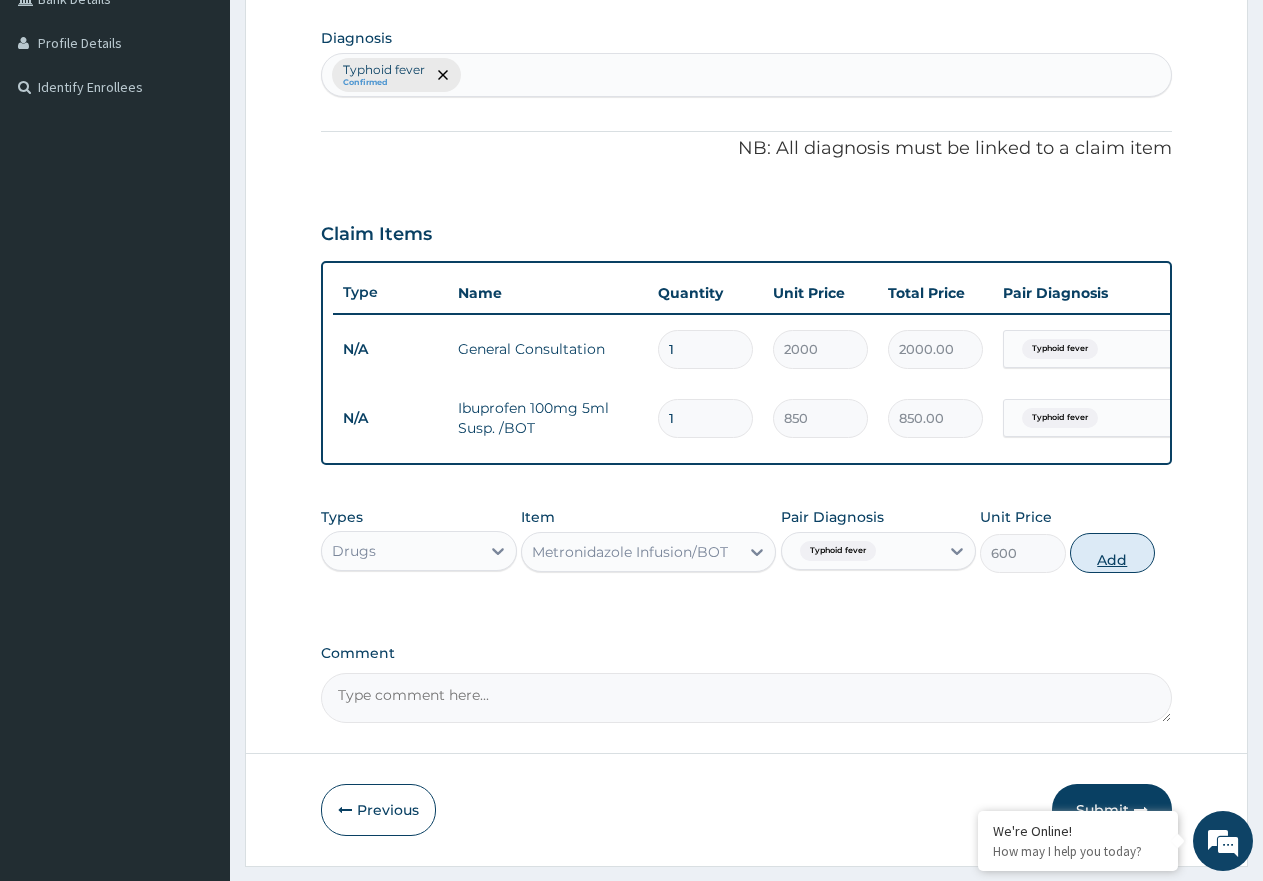 click on "Add" at bounding box center (1112, 553) 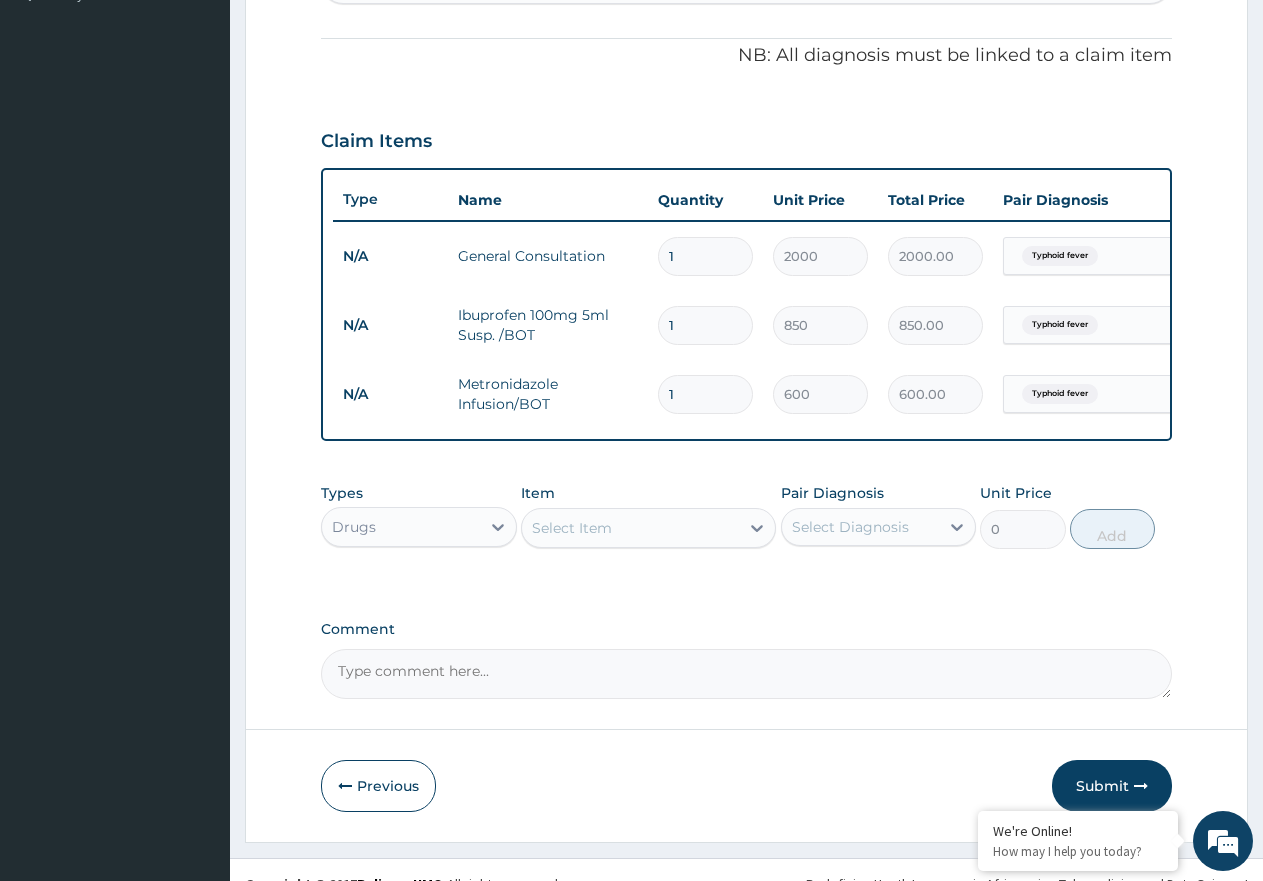 scroll, scrollTop: 621, scrollLeft: 0, axis: vertical 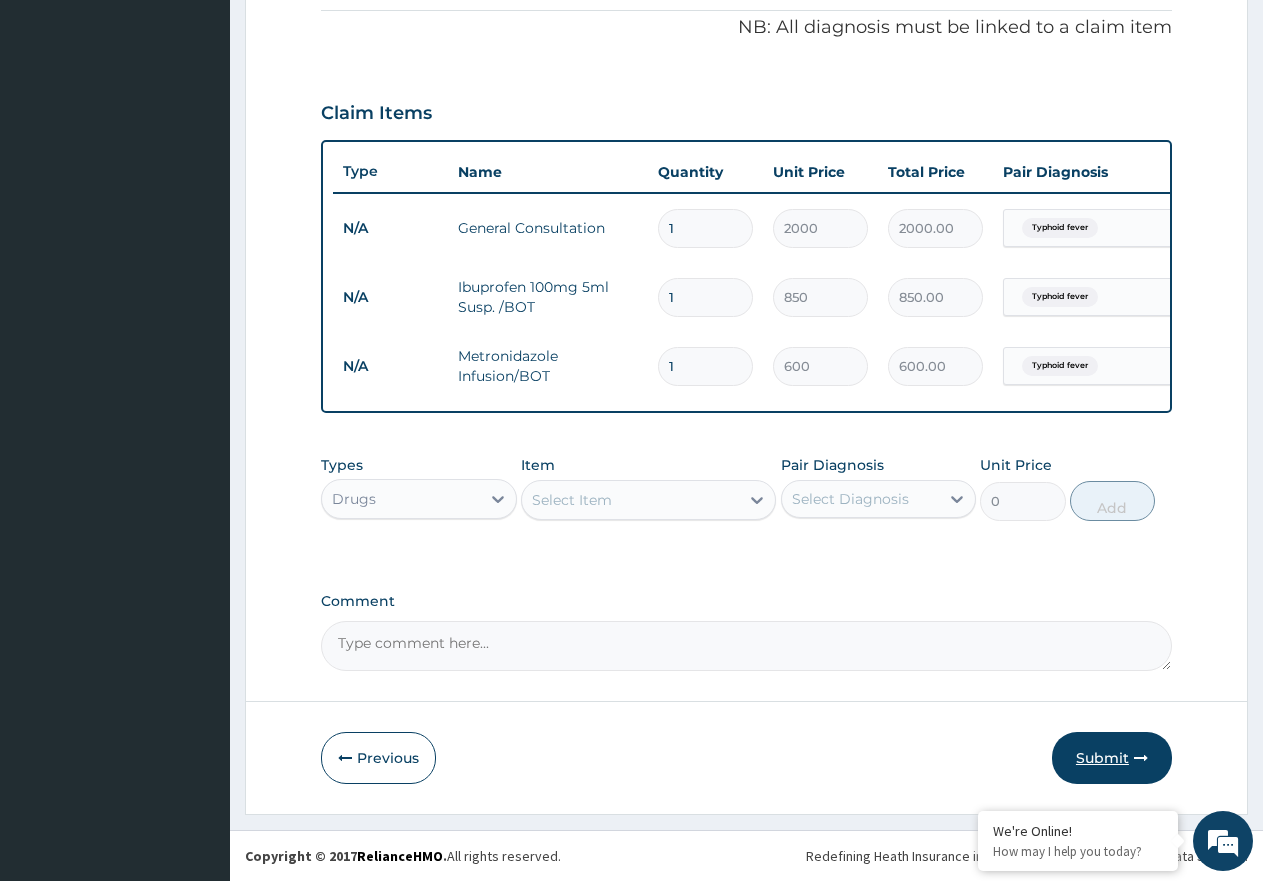 click on "Submit" at bounding box center (1112, 758) 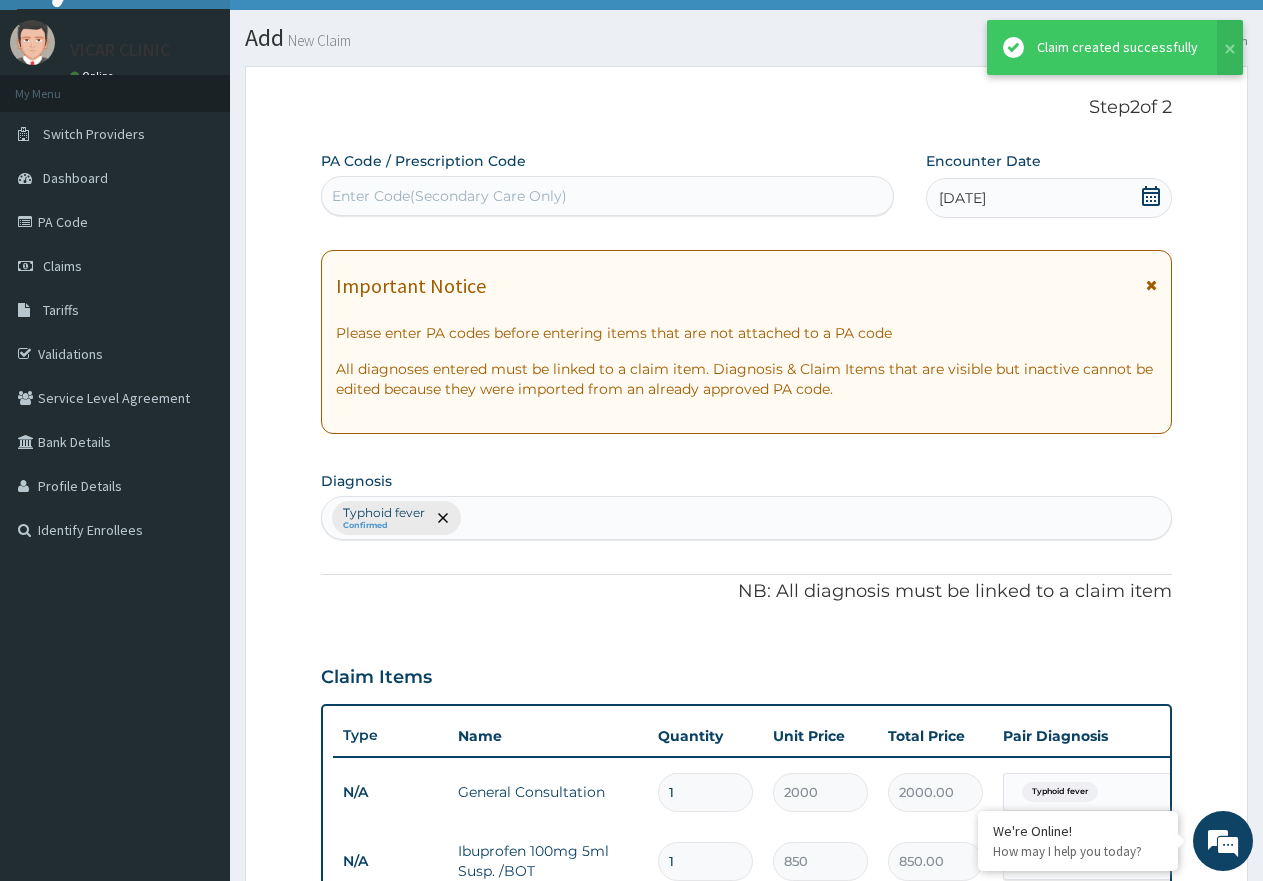 scroll, scrollTop: 621, scrollLeft: 0, axis: vertical 